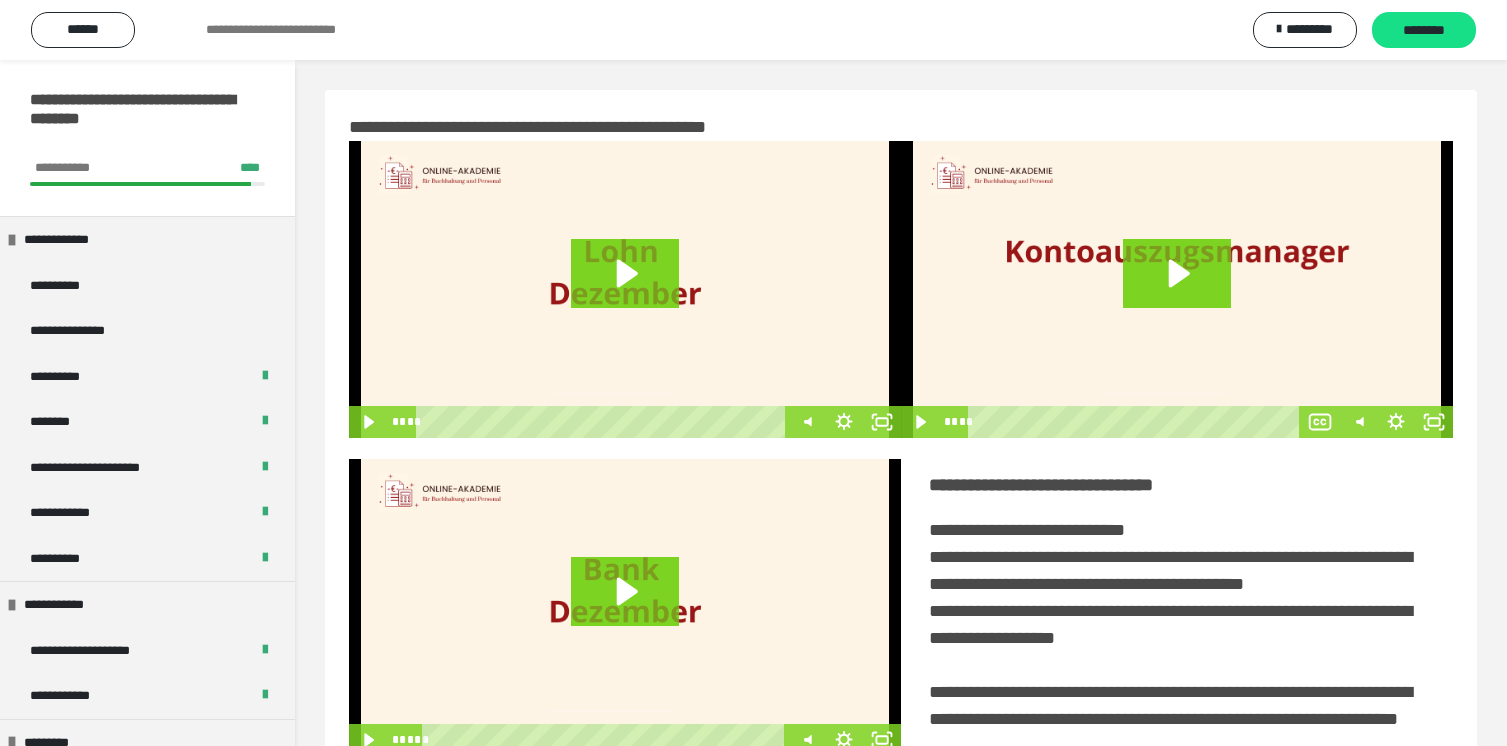 scroll, scrollTop: 0, scrollLeft: 0, axis: both 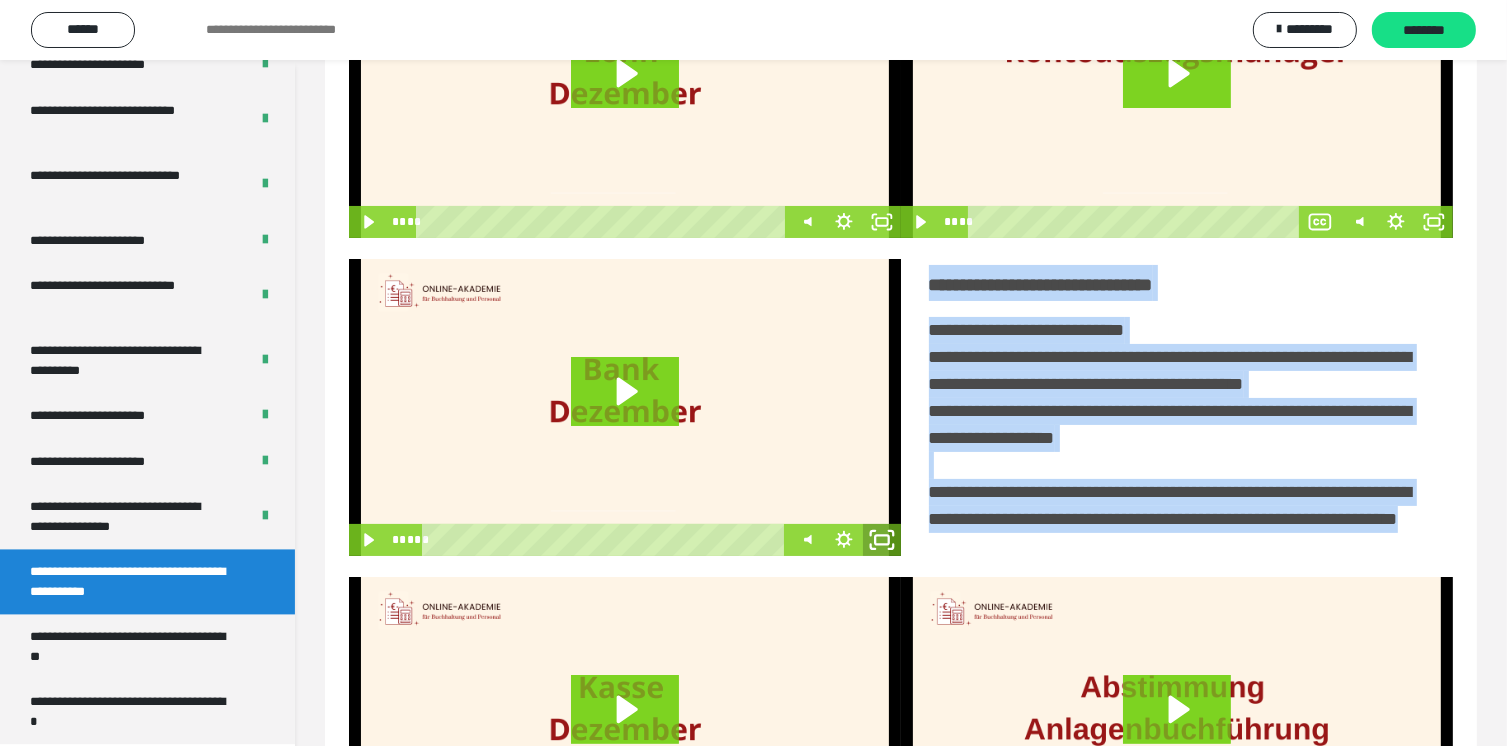 click 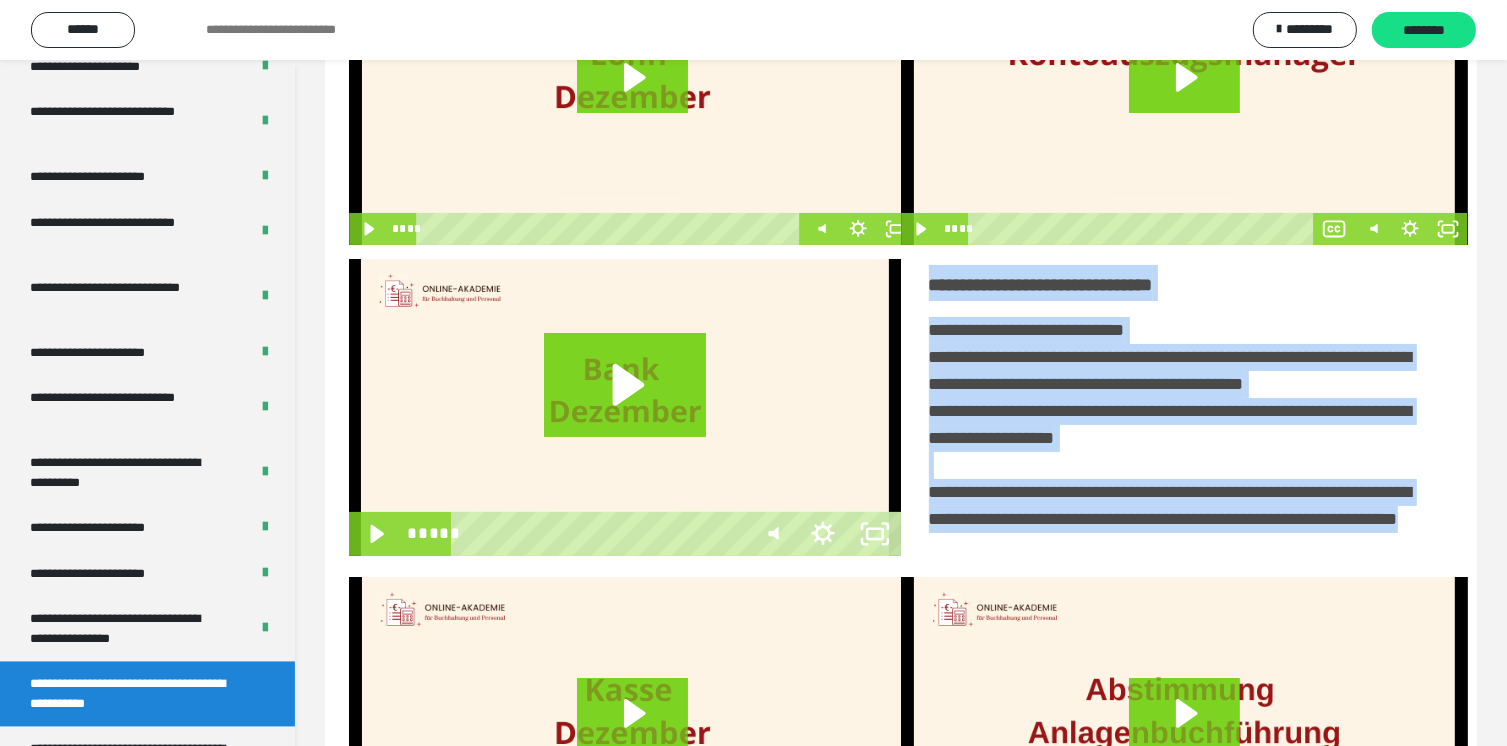 scroll, scrollTop: 3823, scrollLeft: 0, axis: vertical 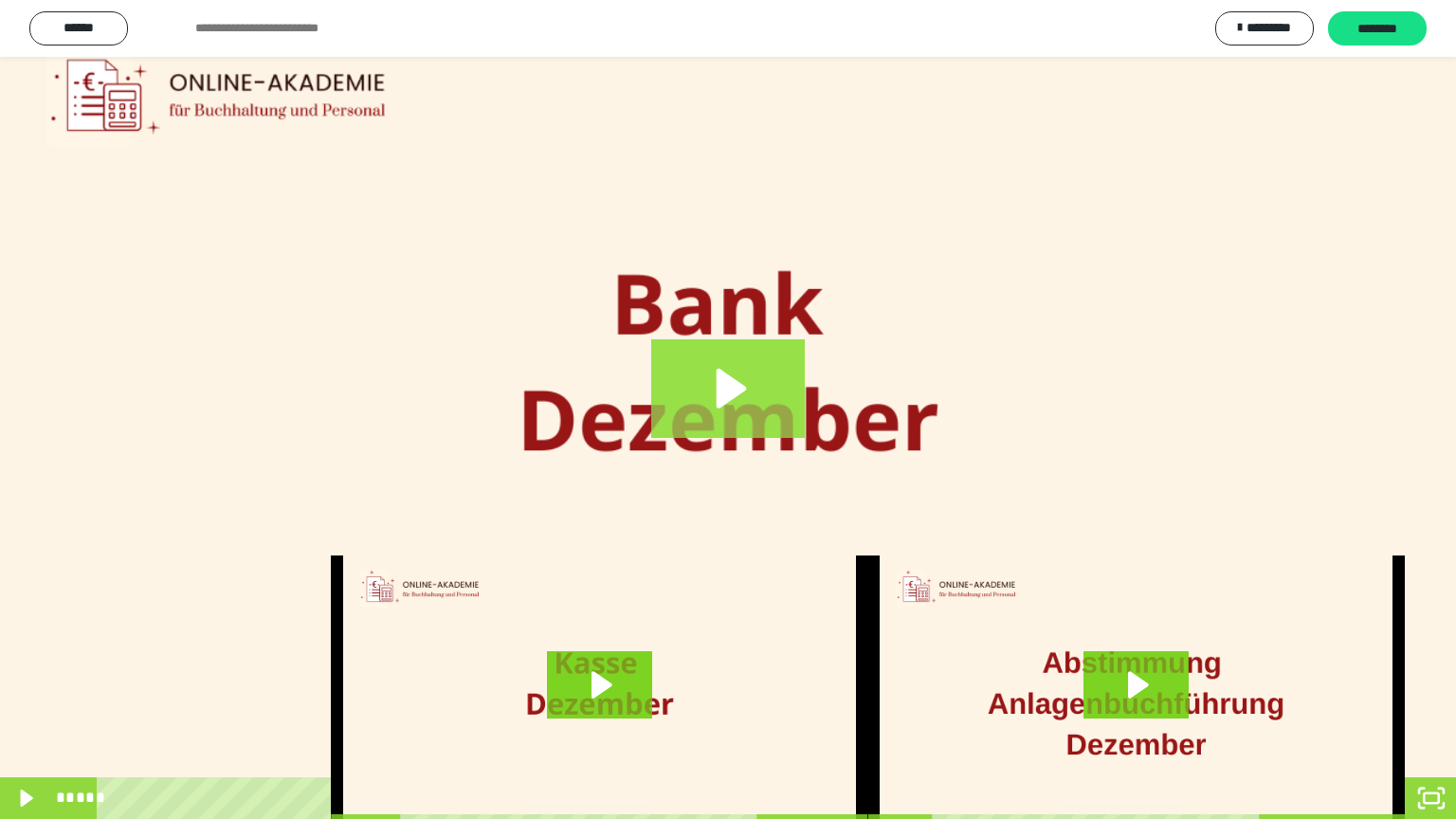 click 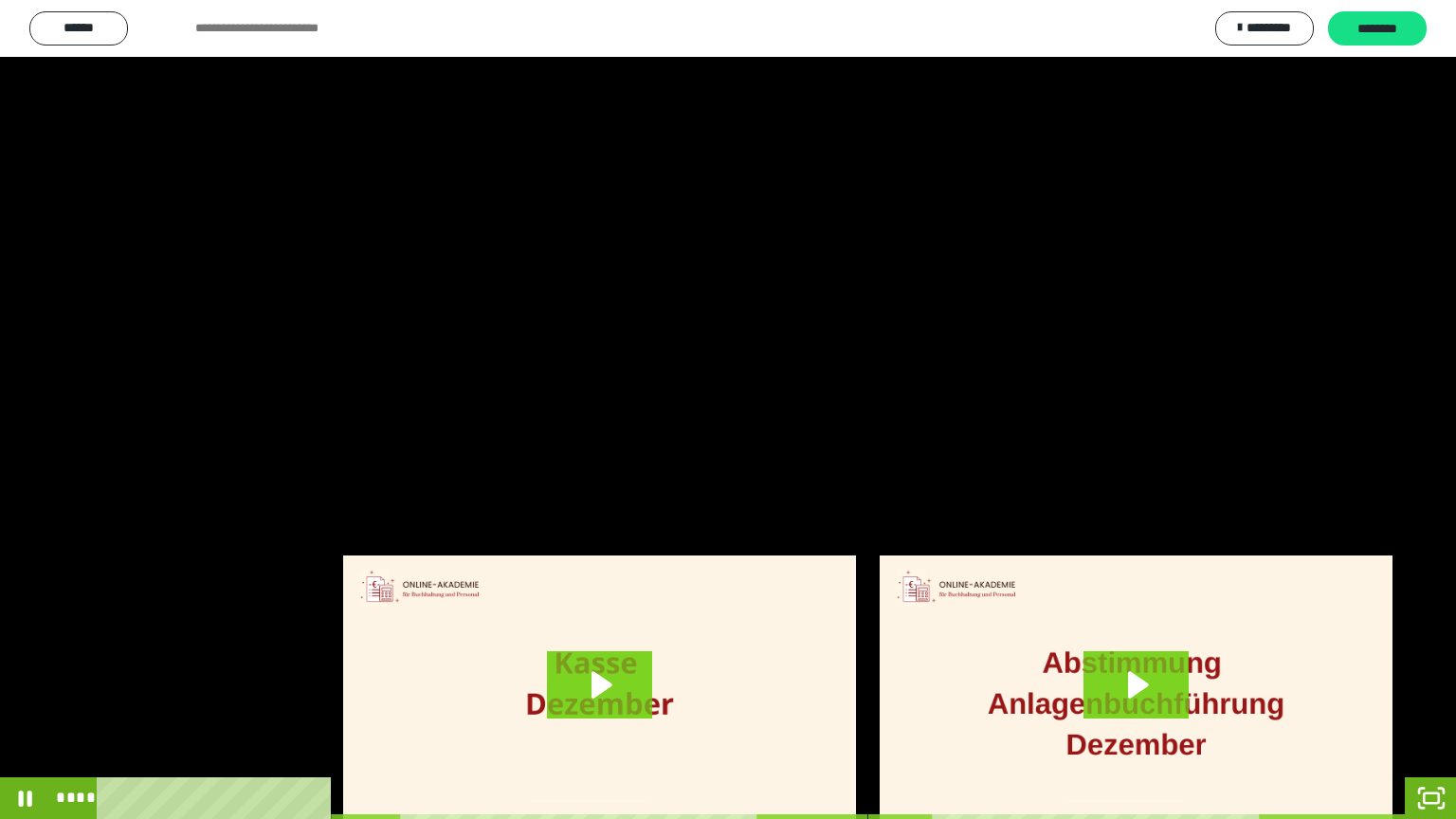 click on "*****" at bounding box center [705, 798] 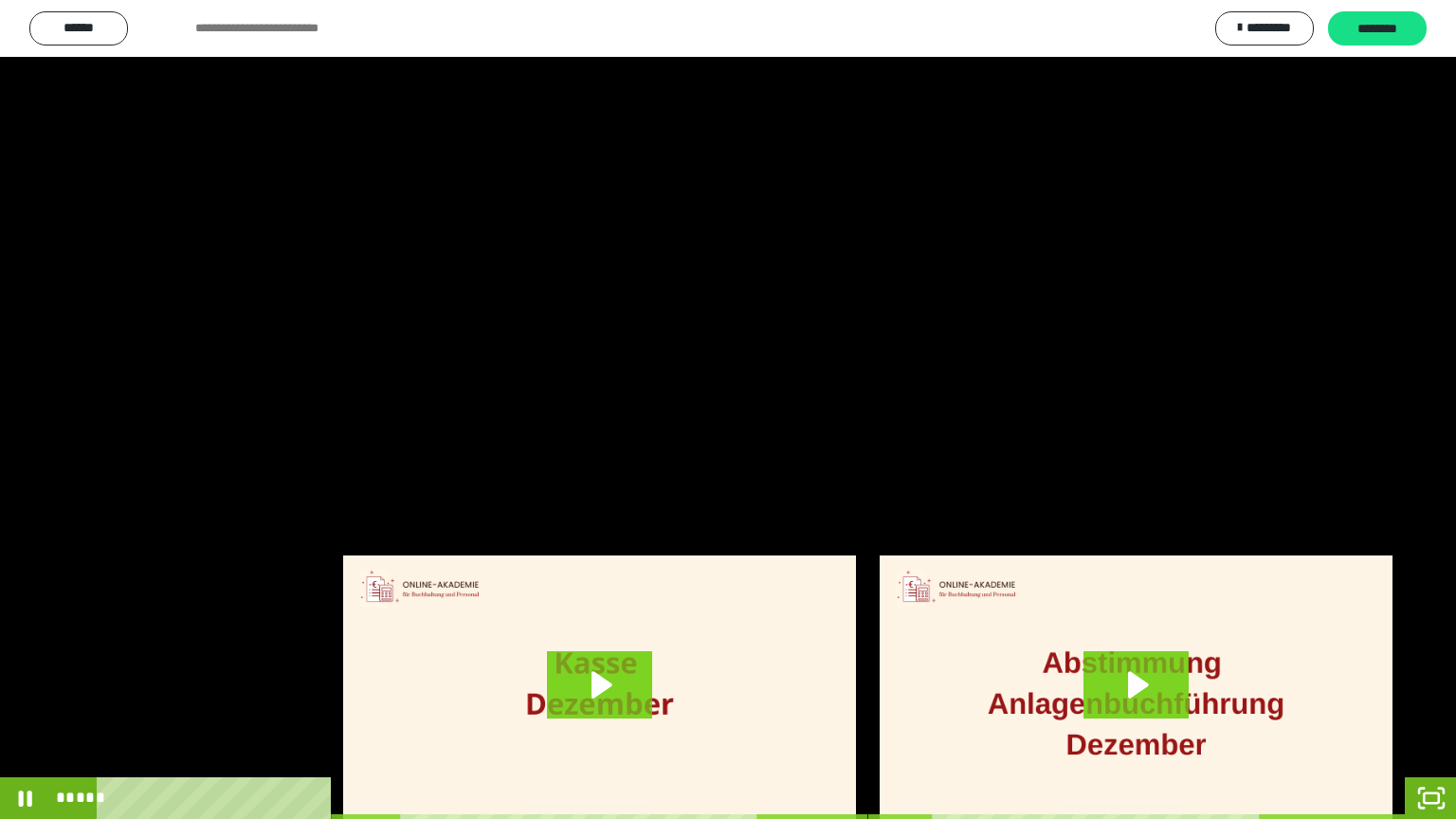 click on "*****" at bounding box center [705, 798] 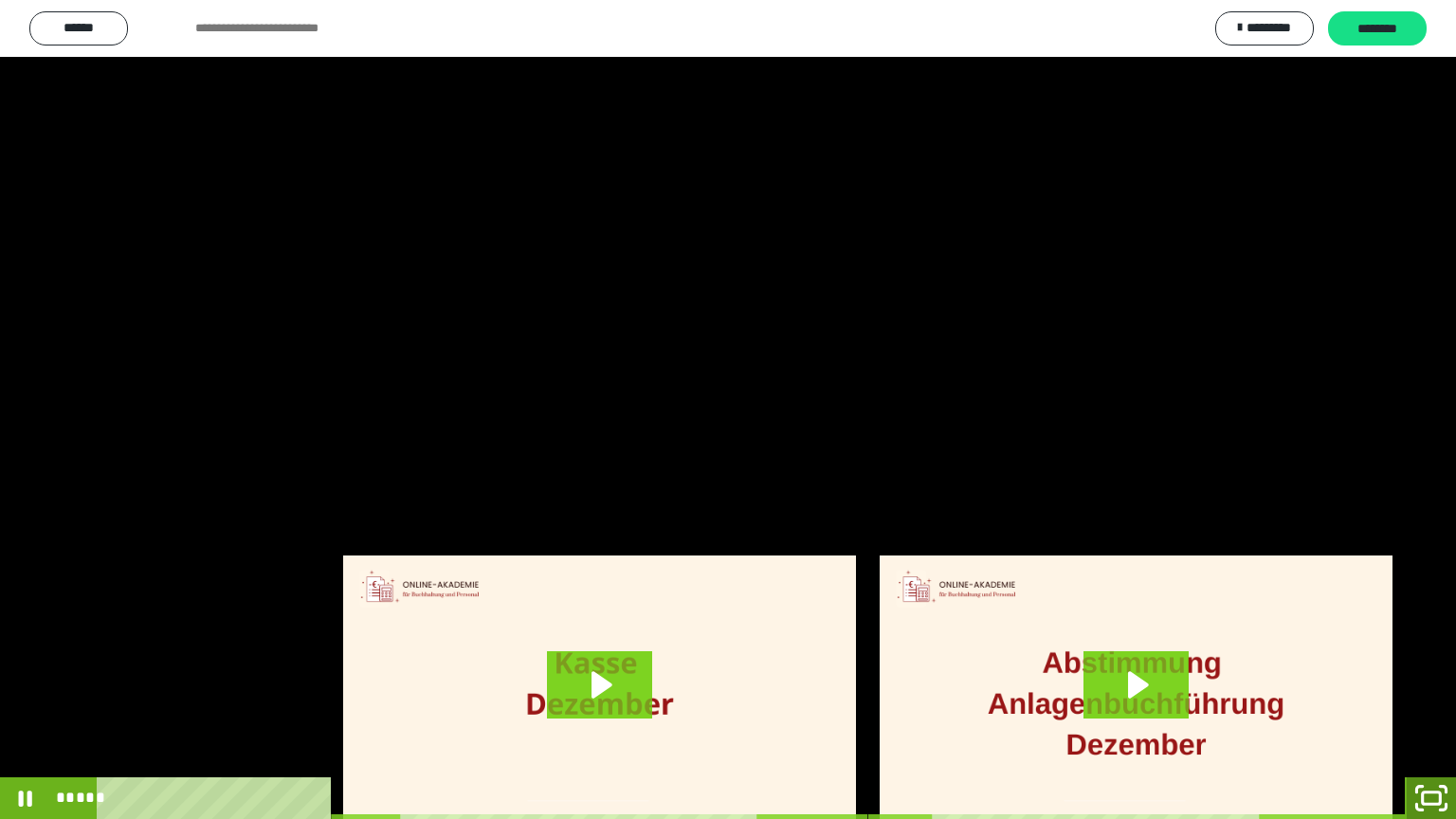 click 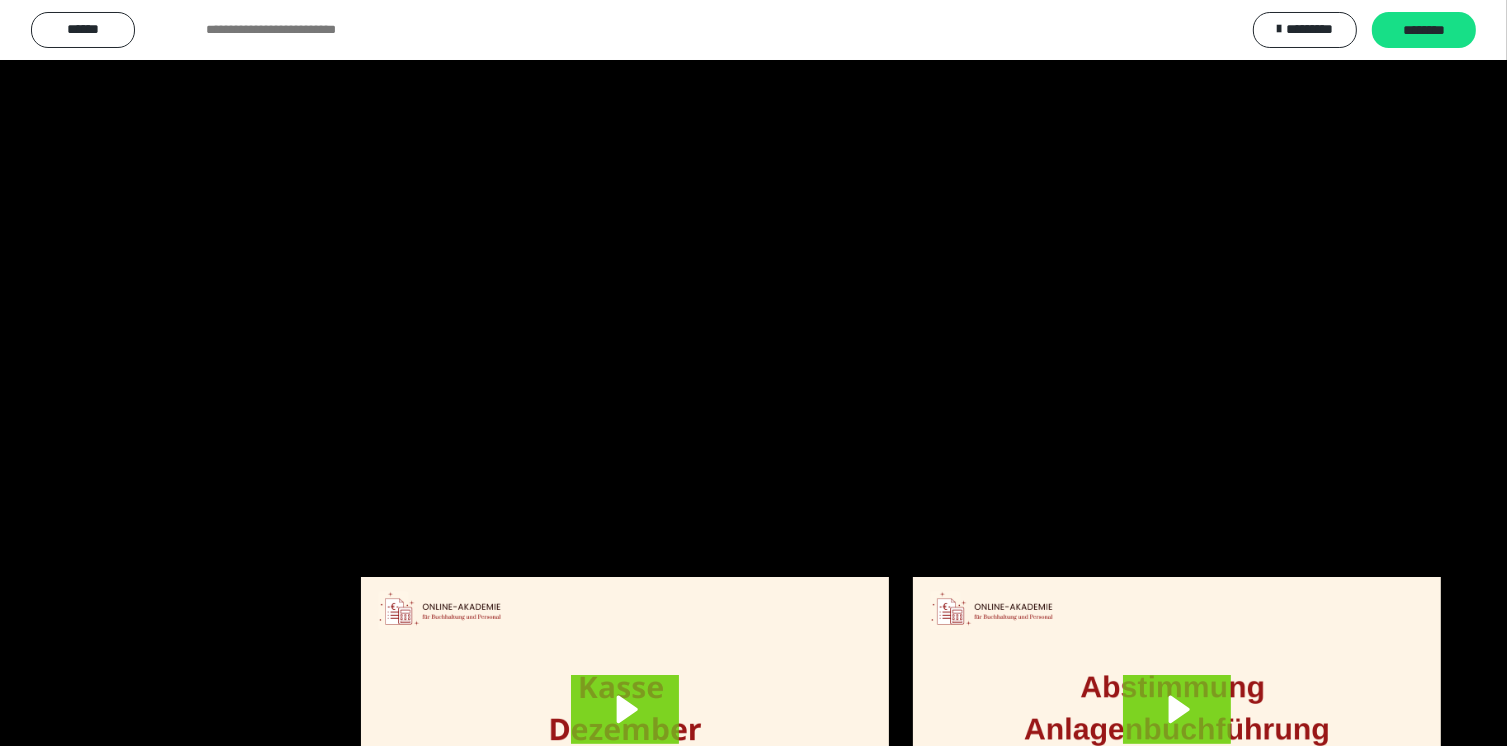 scroll, scrollTop: 3940, scrollLeft: 0, axis: vertical 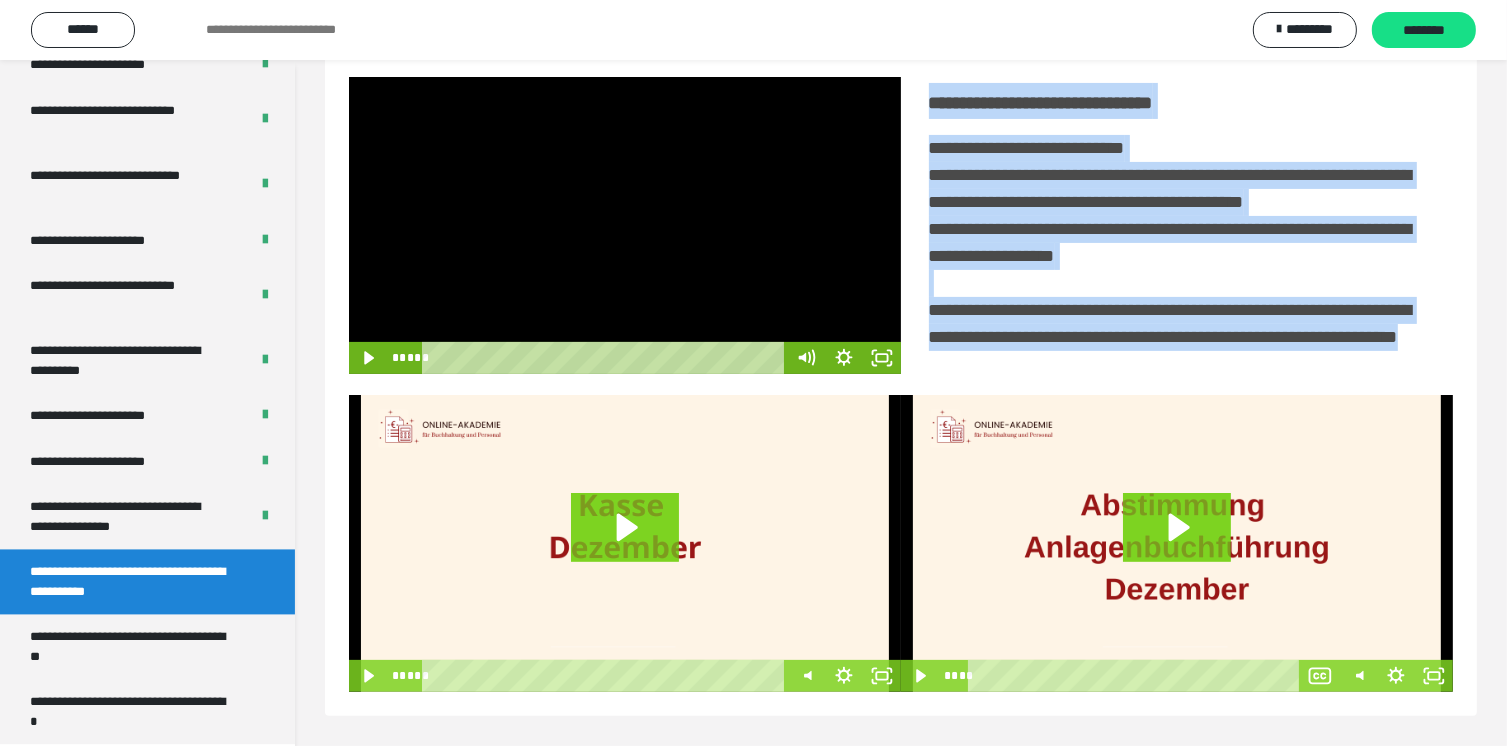 click at bounding box center [625, 225] 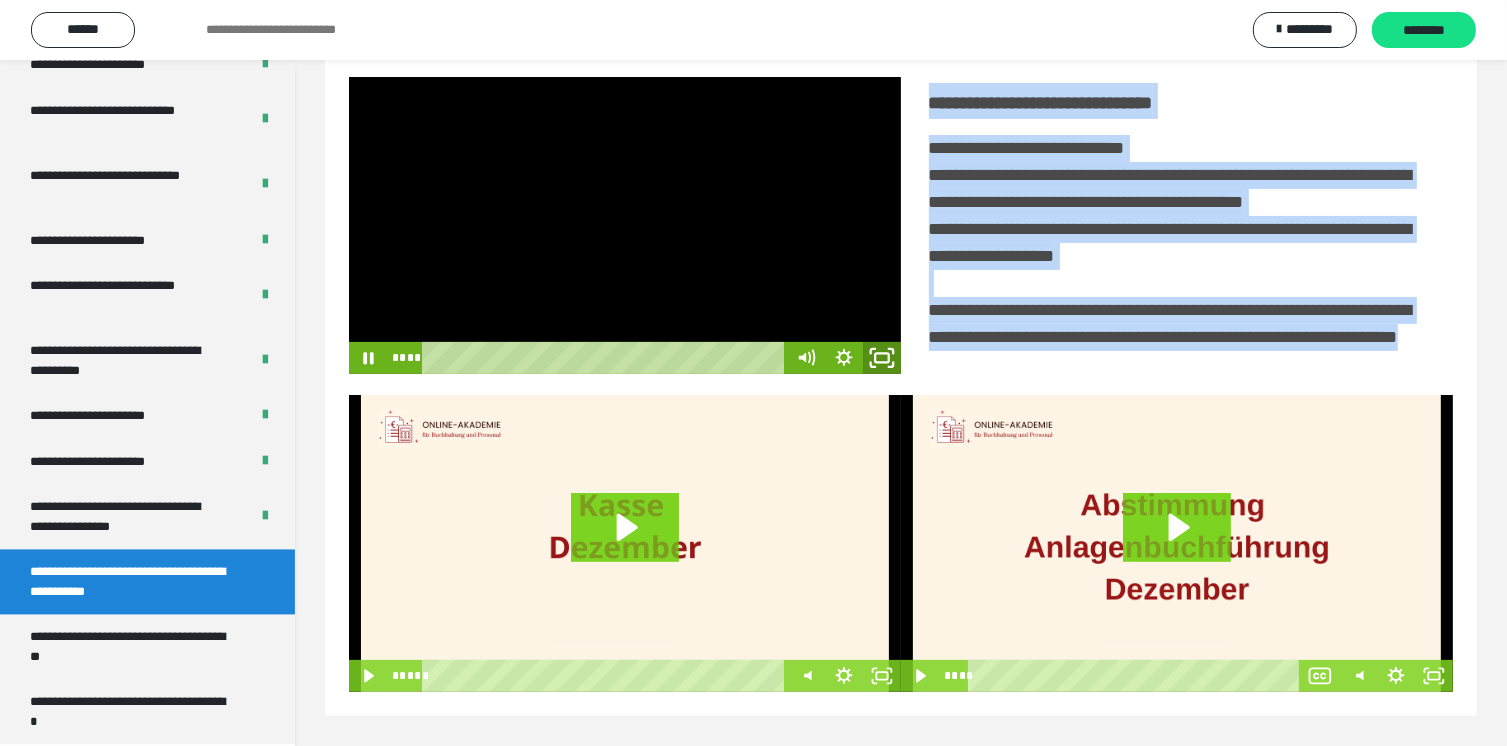 click 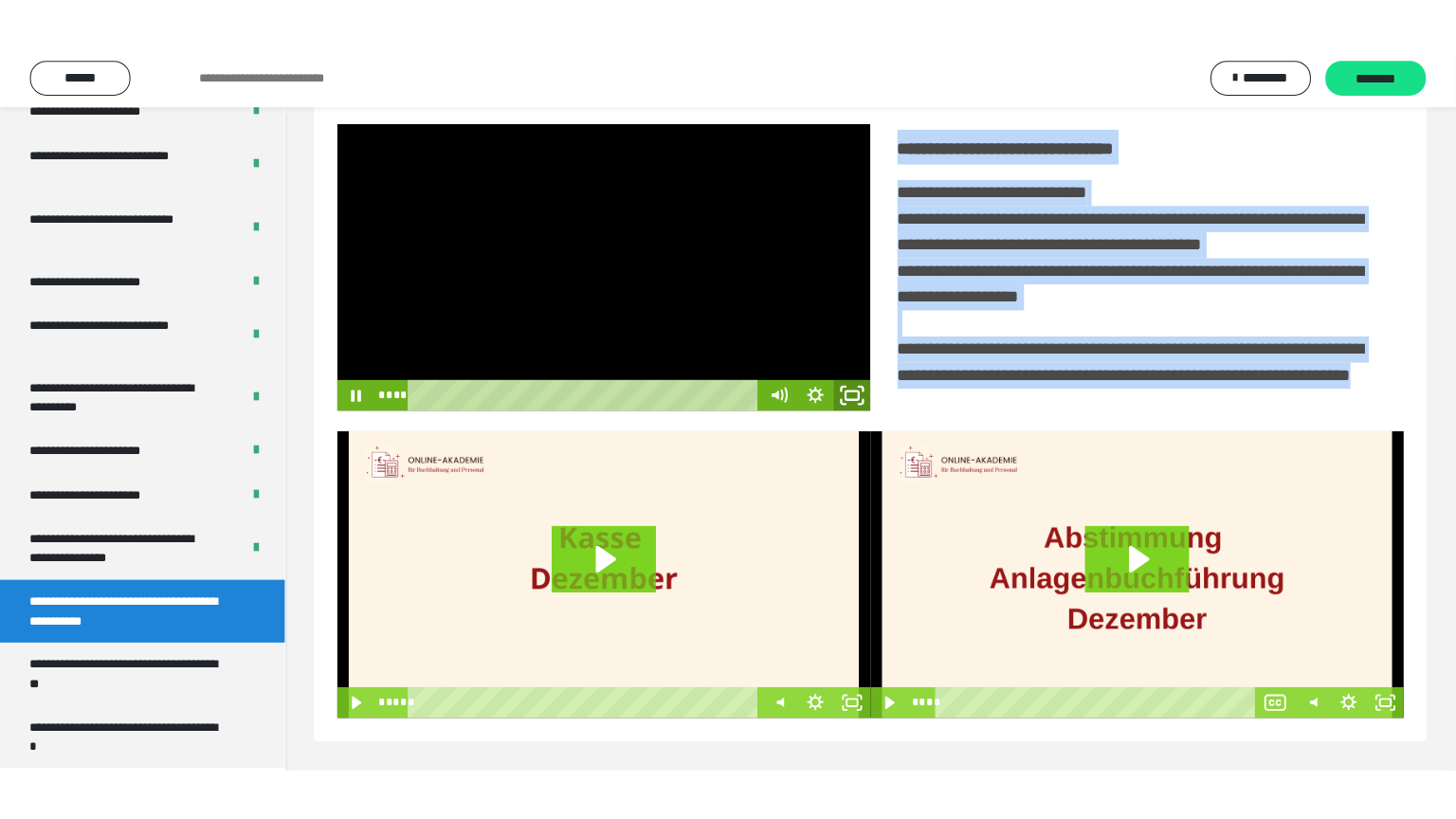 scroll, scrollTop: 317, scrollLeft: 0, axis: vertical 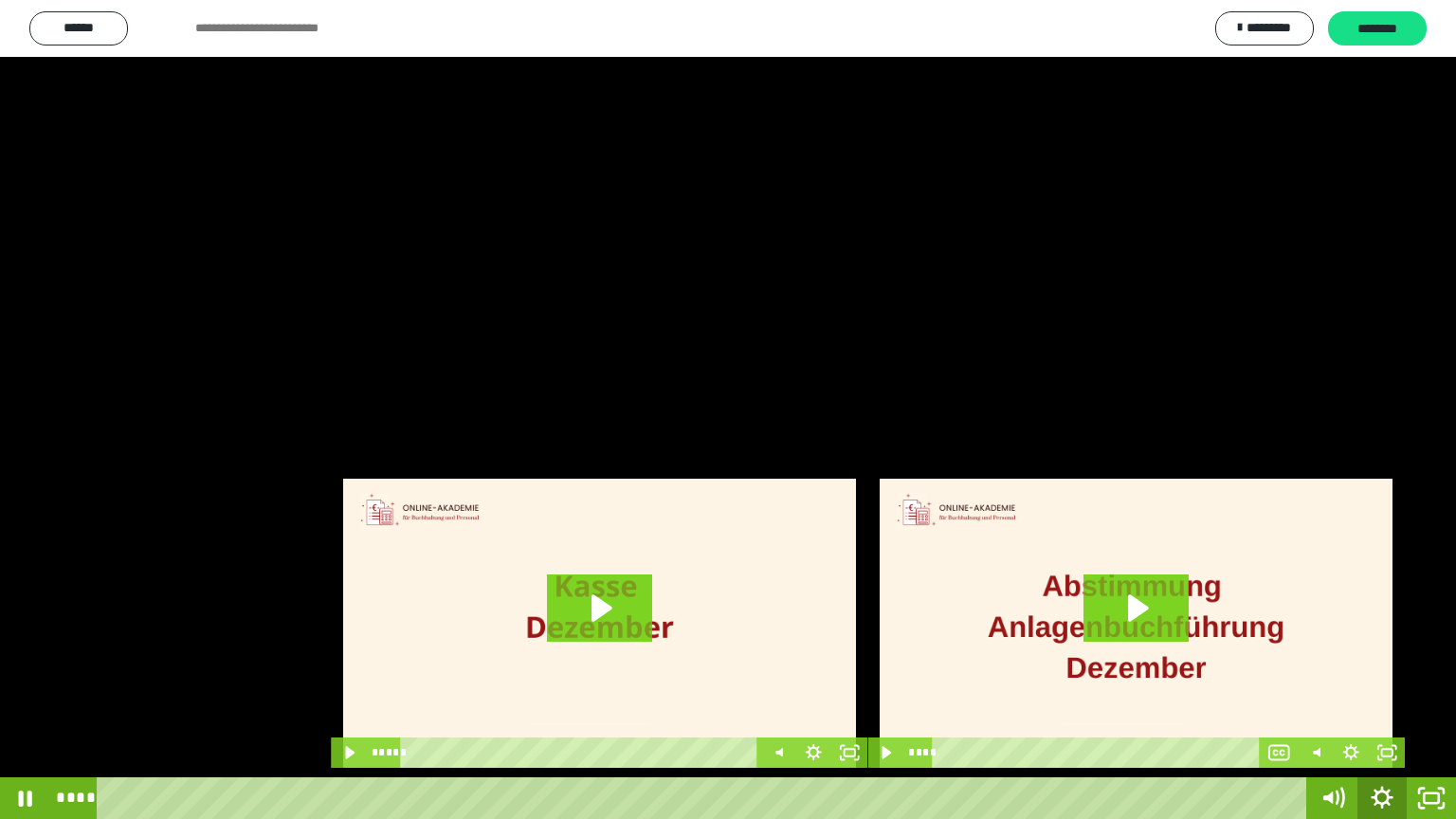 click 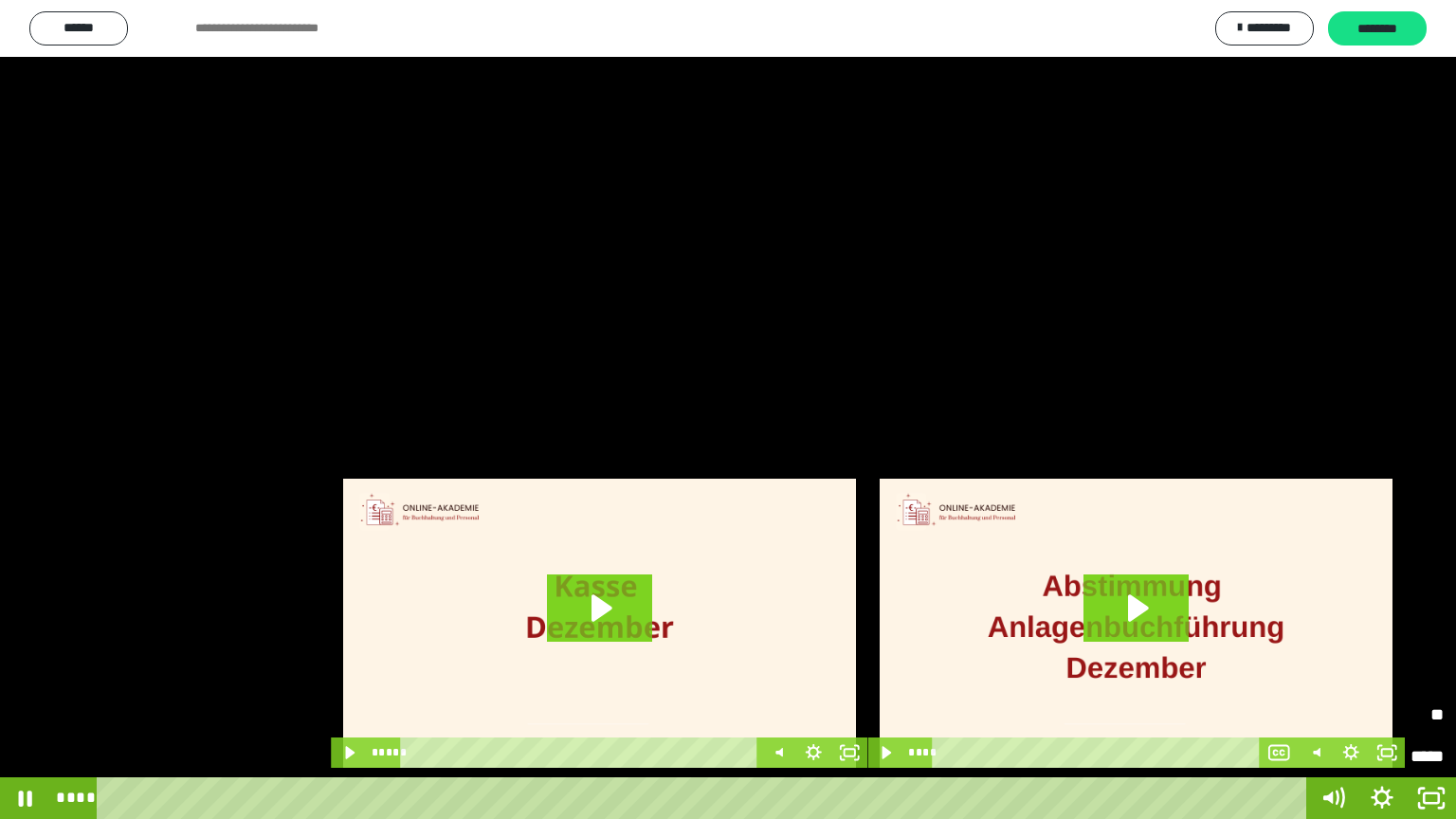 click on "**" at bounding box center [1400, 715] 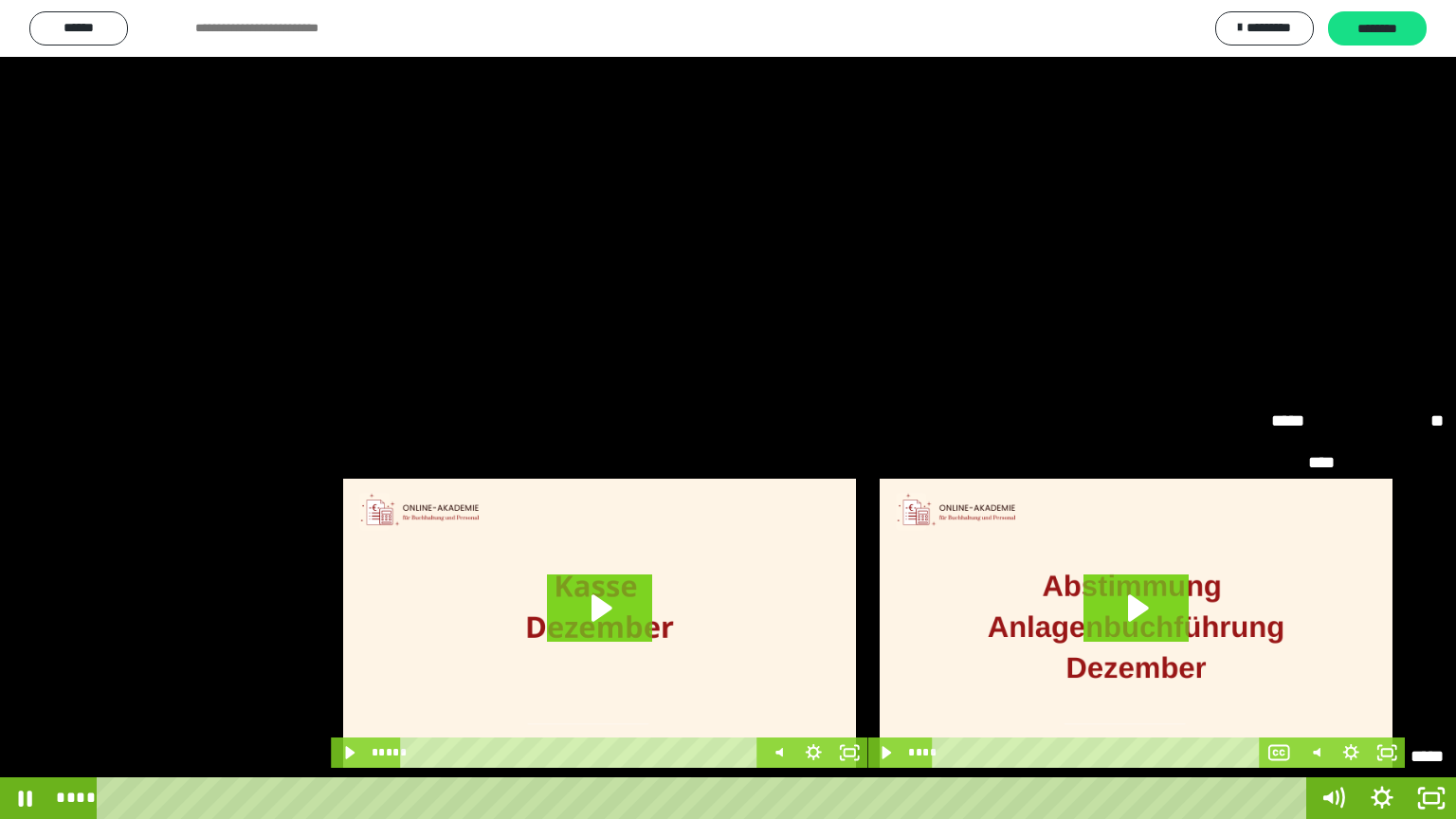 click on "****" at bounding box center [1357, 631] 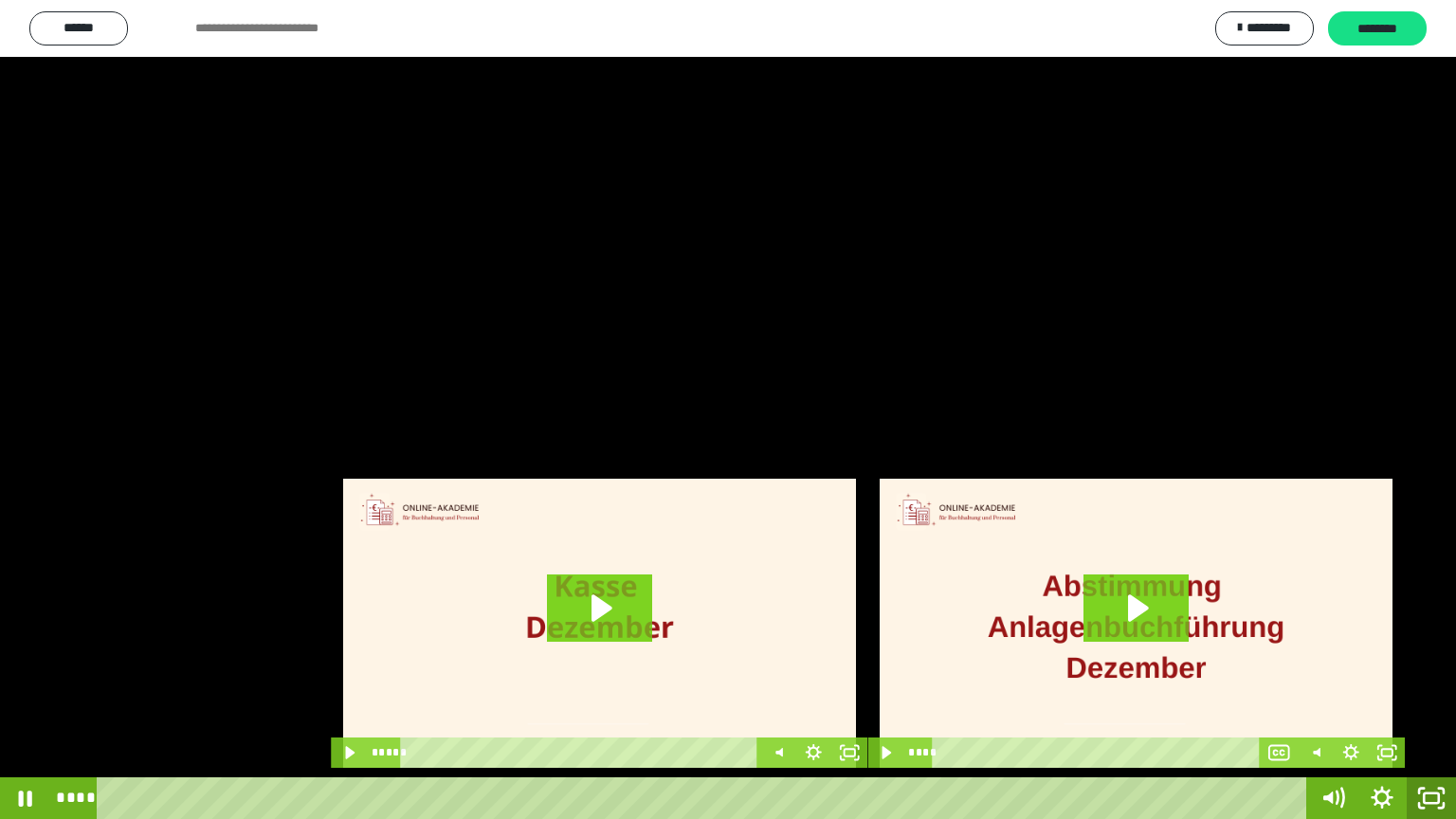 click 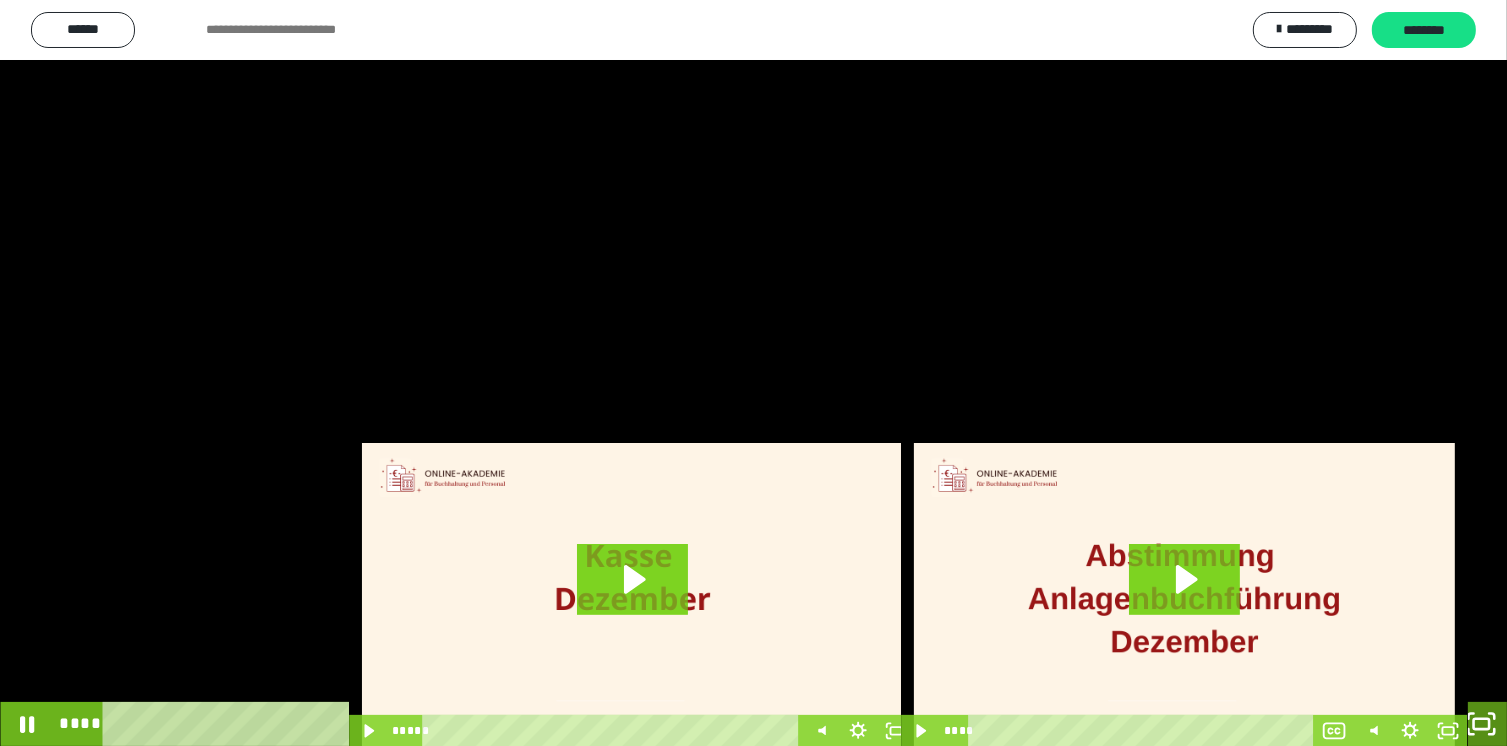 scroll, scrollTop: 3940, scrollLeft: 0, axis: vertical 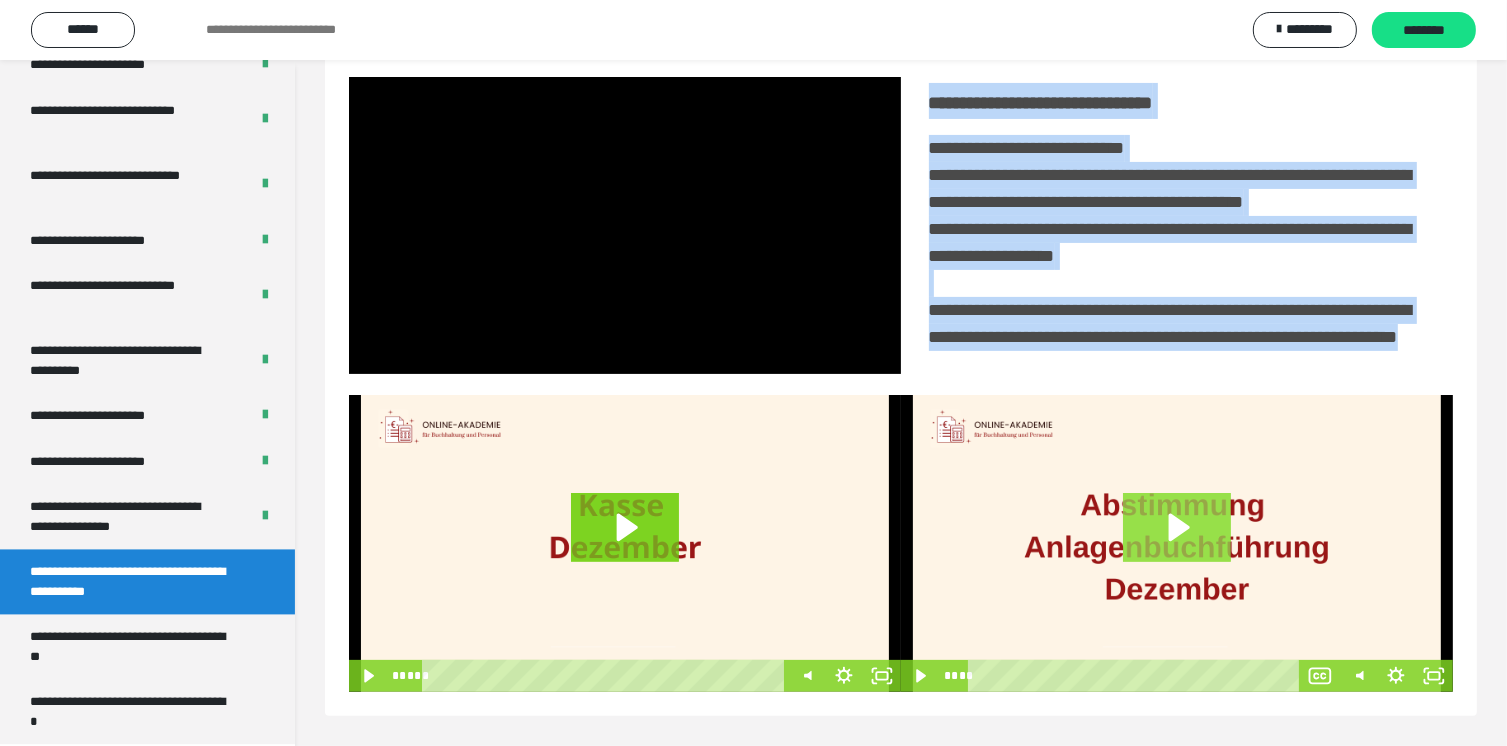 click 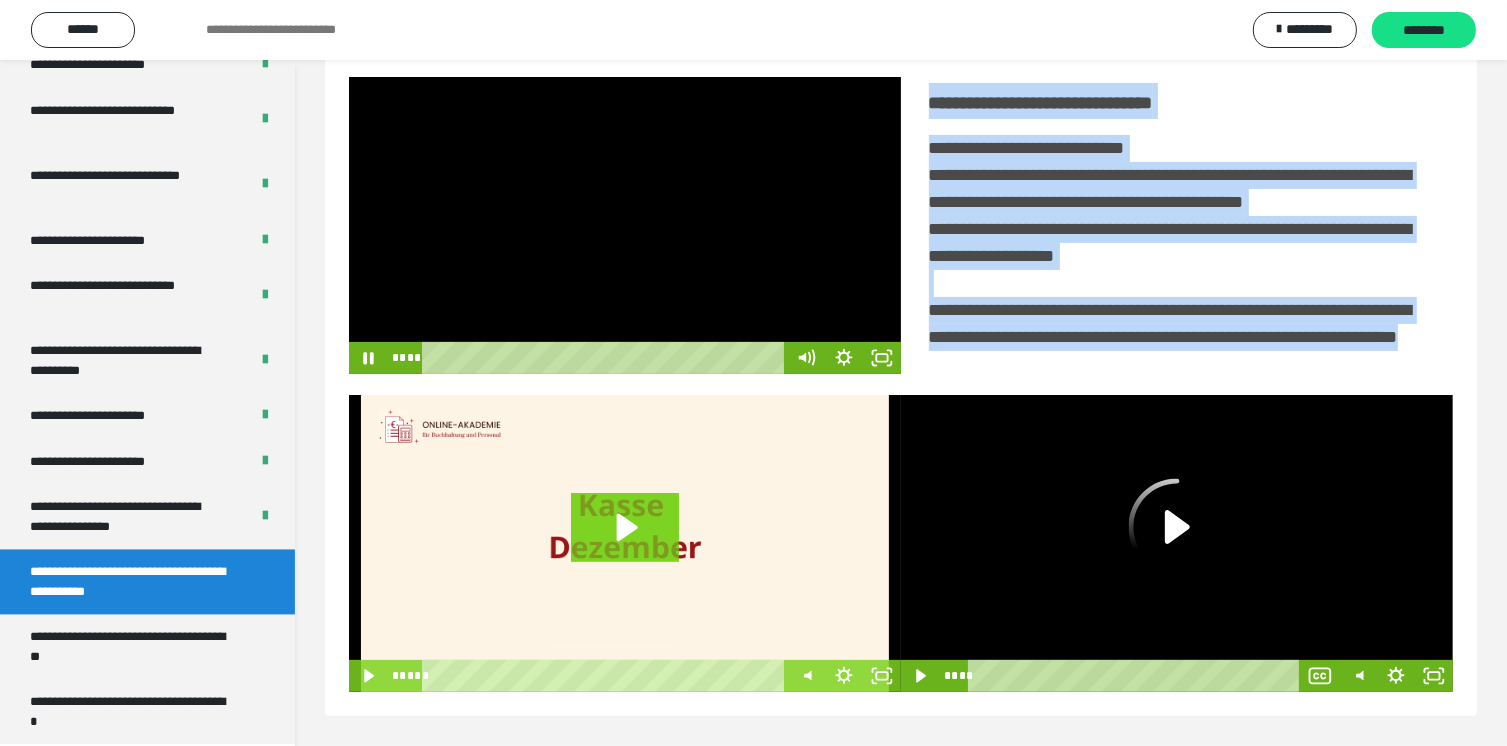 click at bounding box center (625, 225) 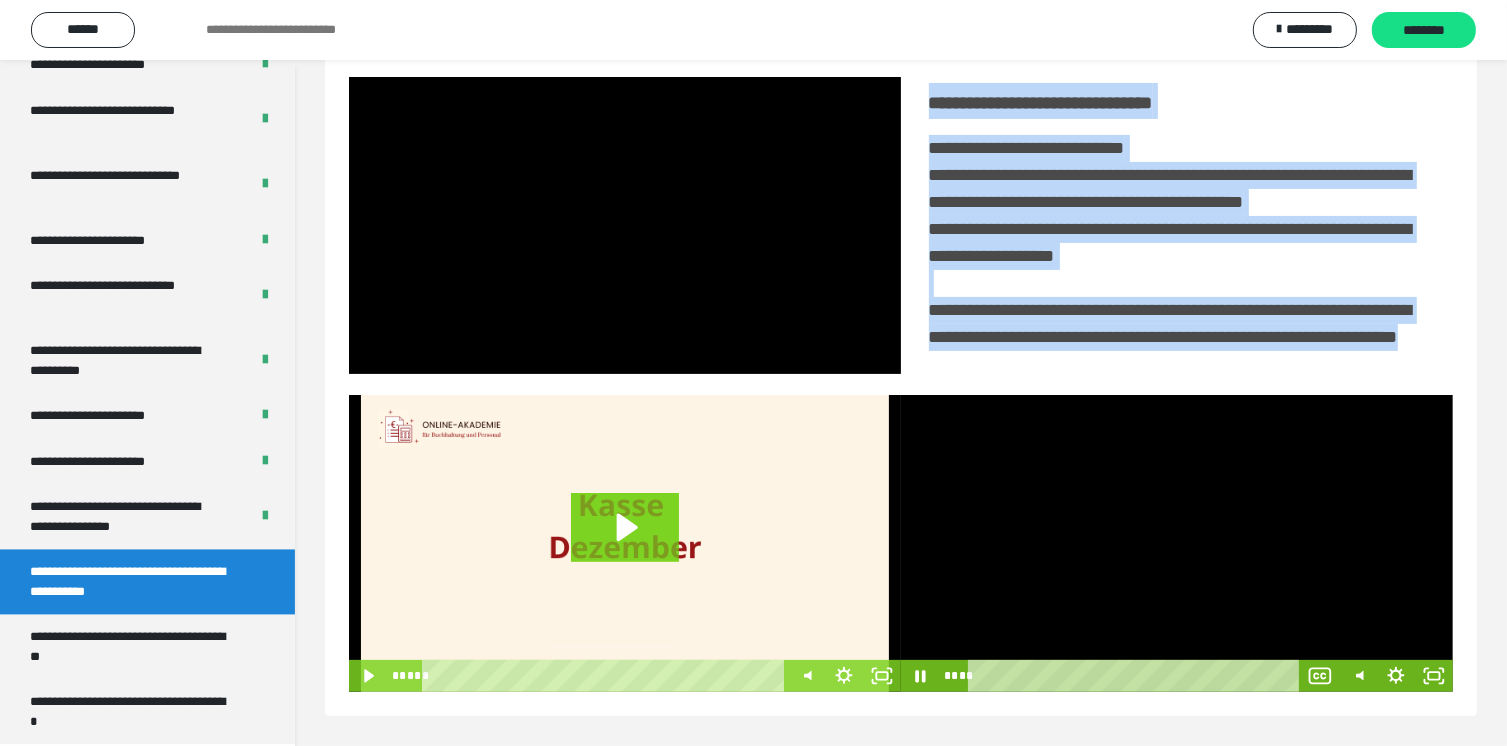 click at bounding box center (1177, 543) 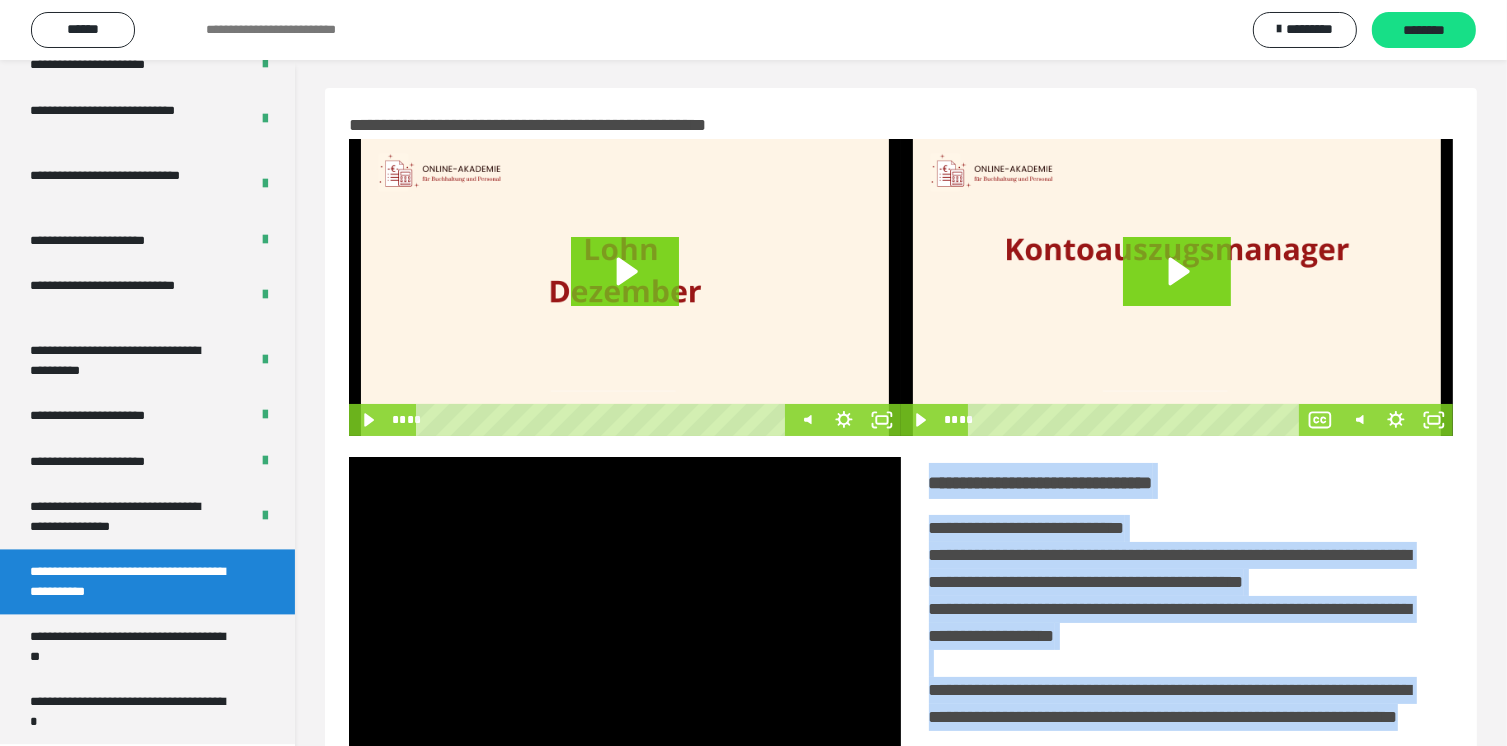 scroll, scrollTop: 0, scrollLeft: 0, axis: both 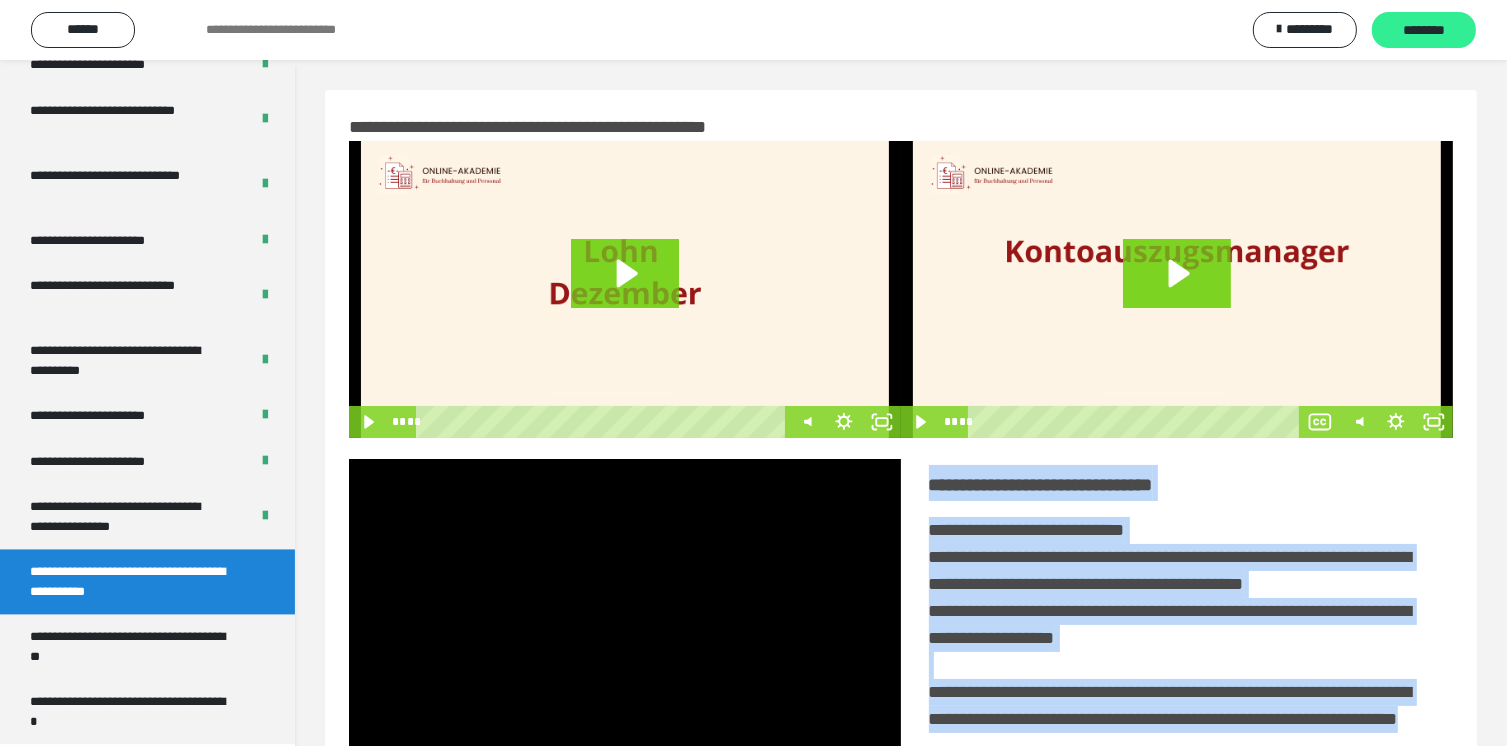 click on "********" at bounding box center (1424, 31) 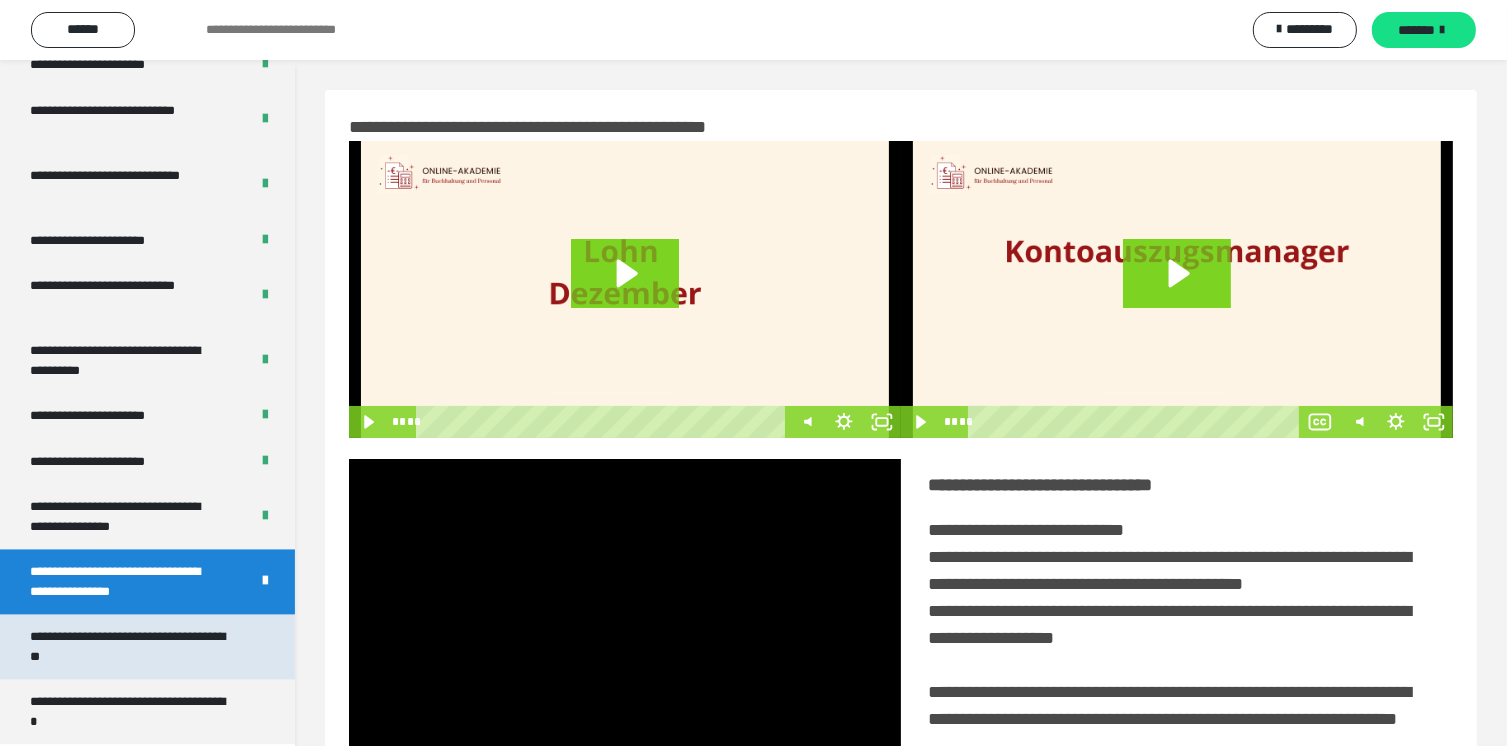 click on "**********" at bounding box center [132, 646] 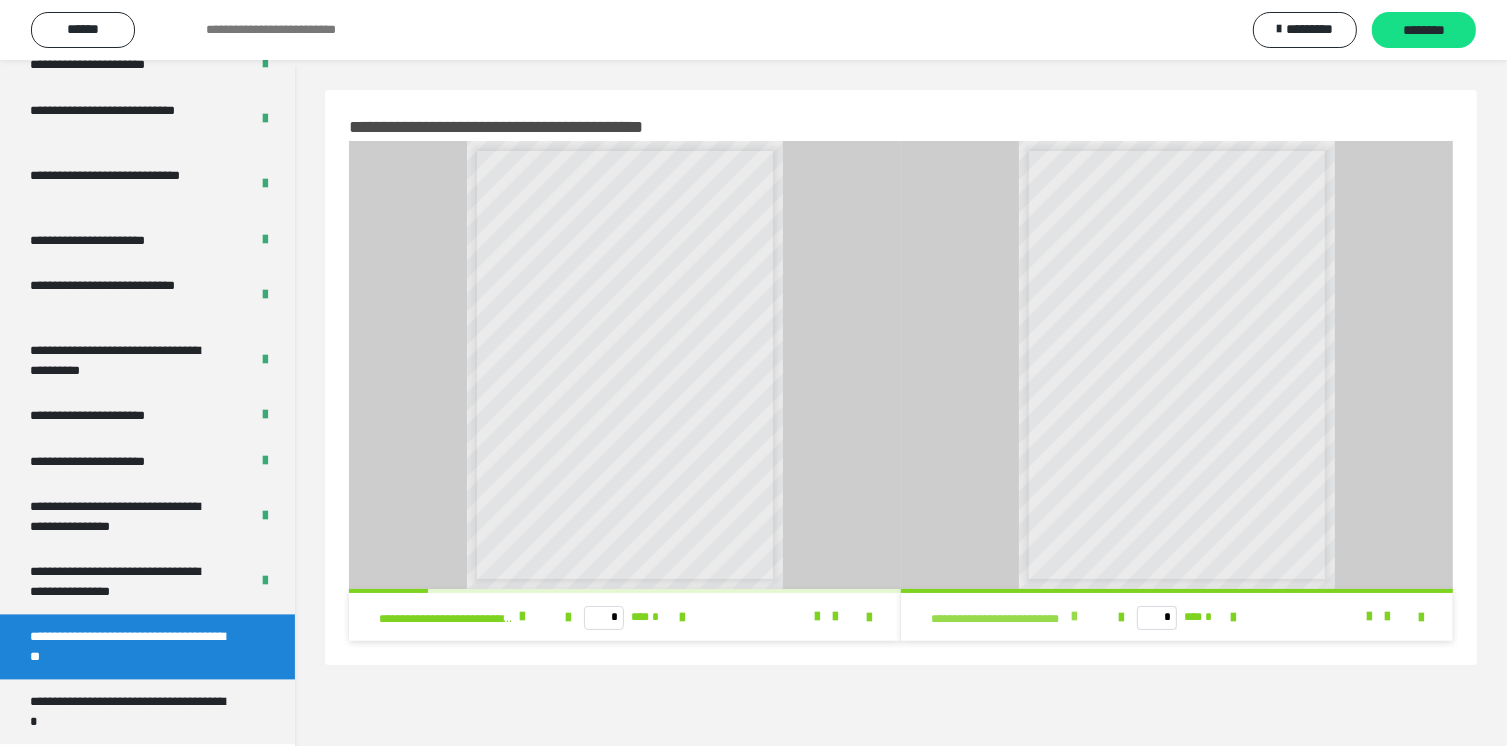 click at bounding box center (1074, 617) 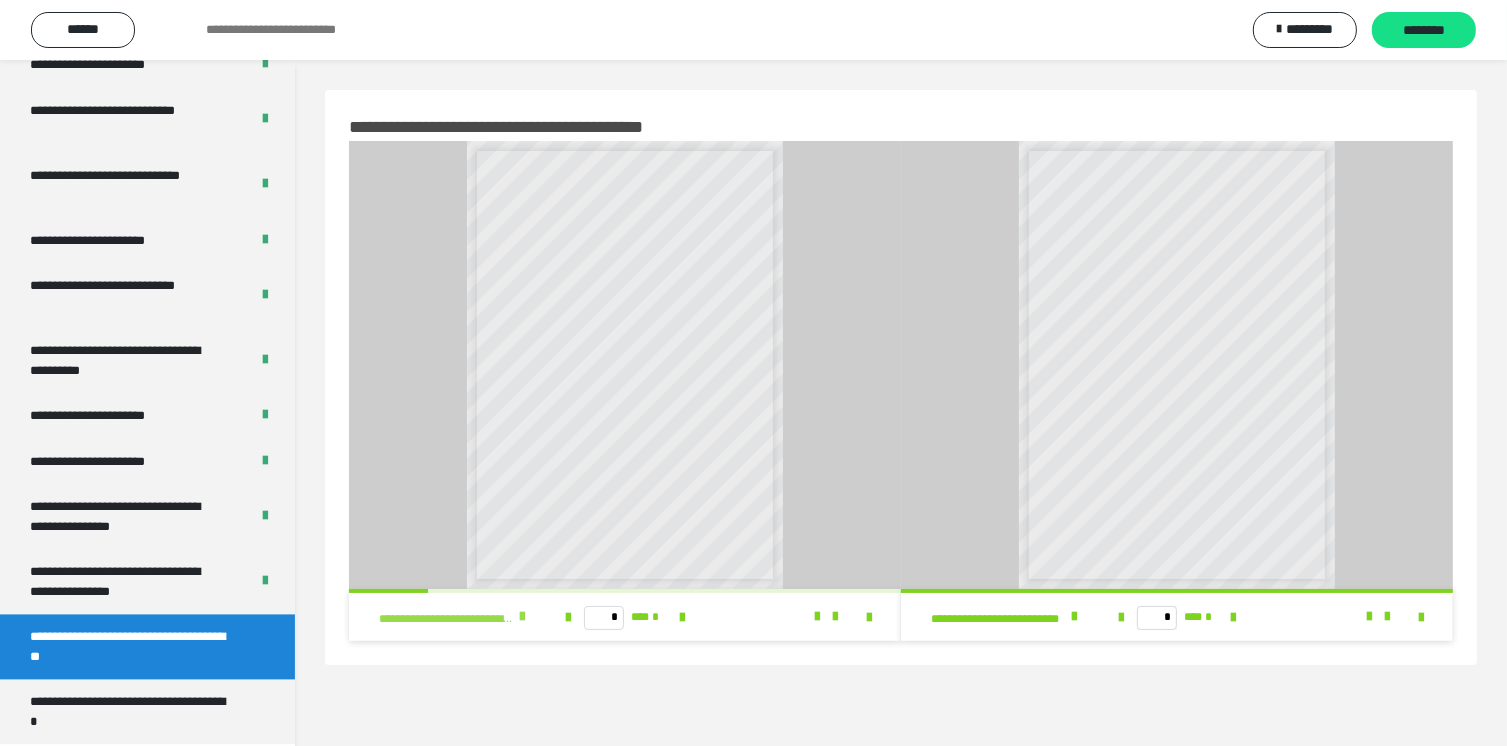 click at bounding box center (522, 617) 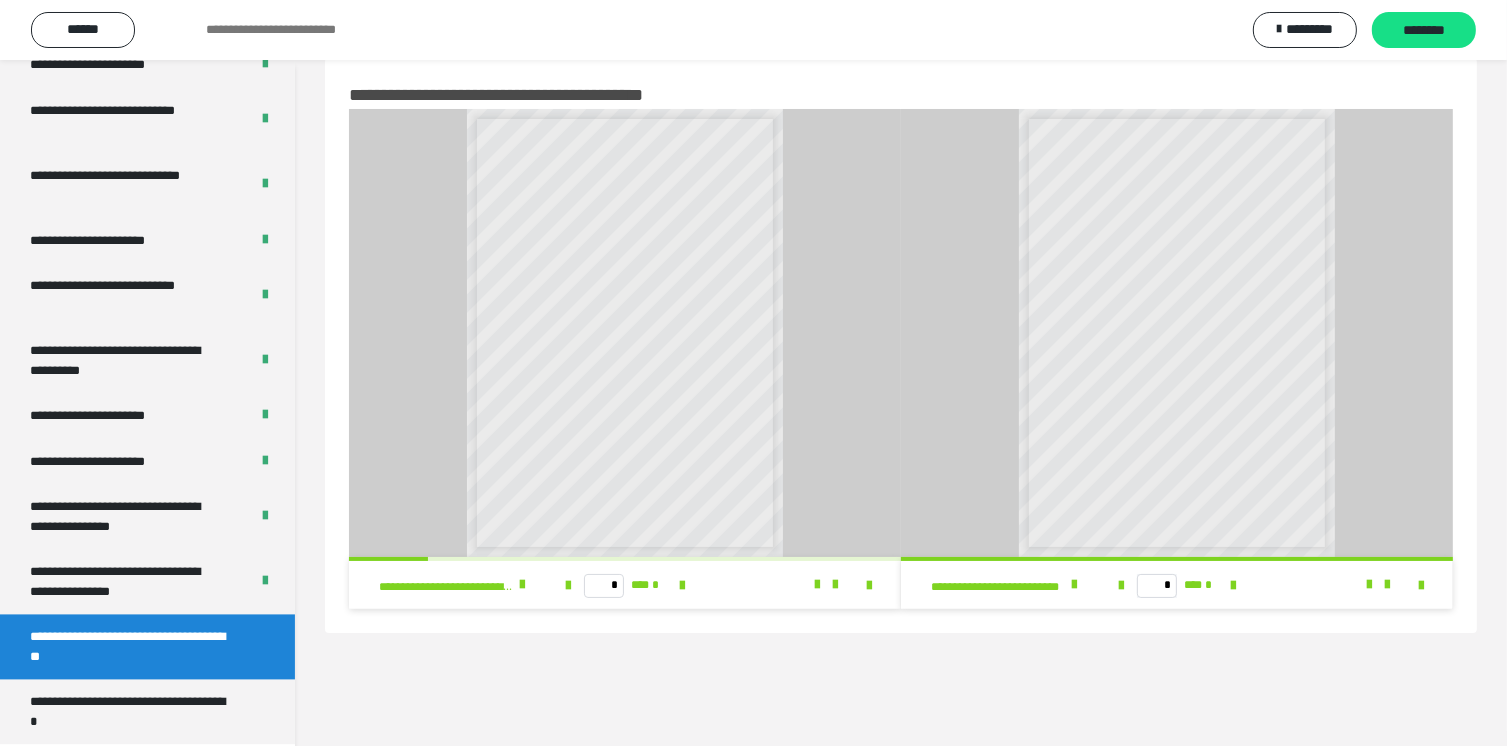 scroll, scrollTop: 60, scrollLeft: 0, axis: vertical 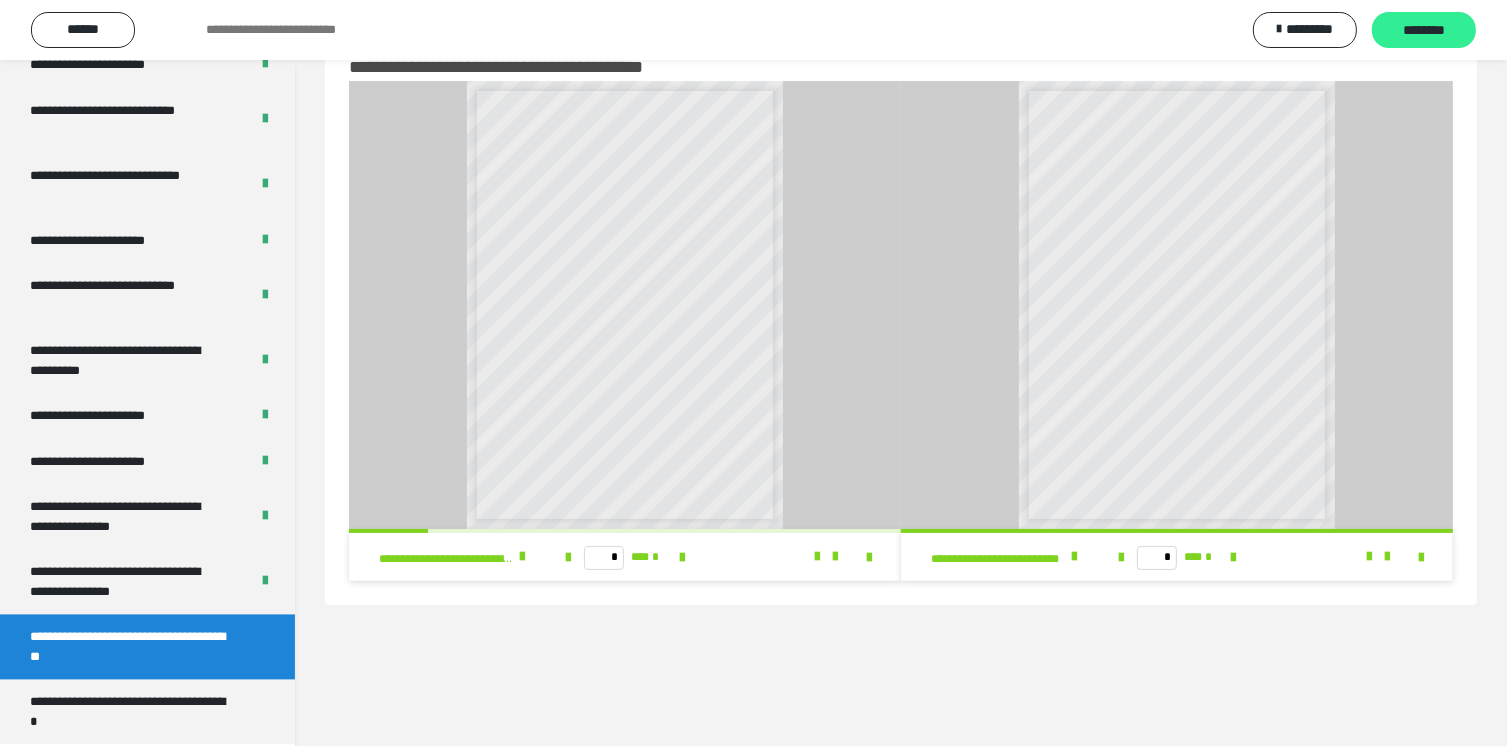click on "********" at bounding box center (1424, 30) 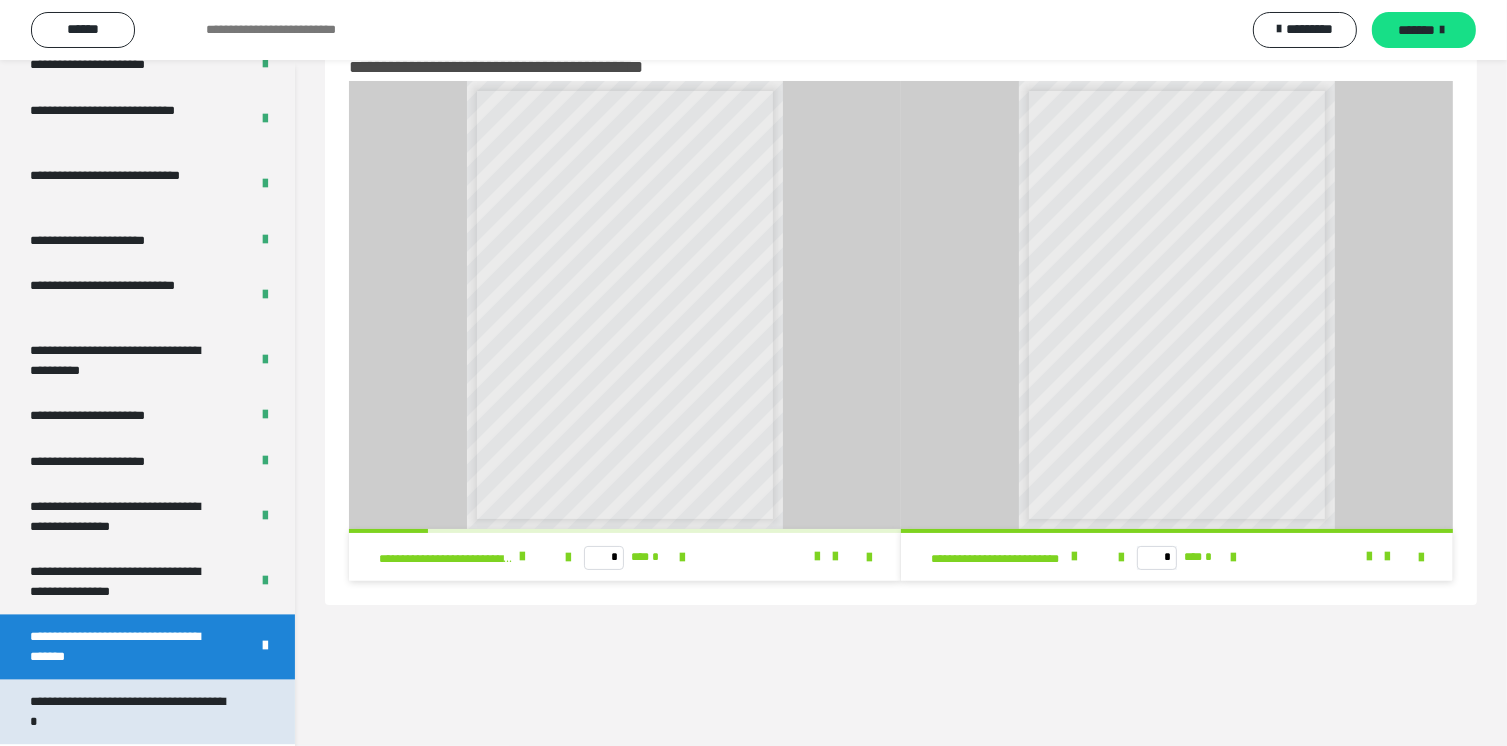drag, startPoint x: 164, startPoint y: 703, endPoint x: 172, endPoint y: 696, distance: 10.630146 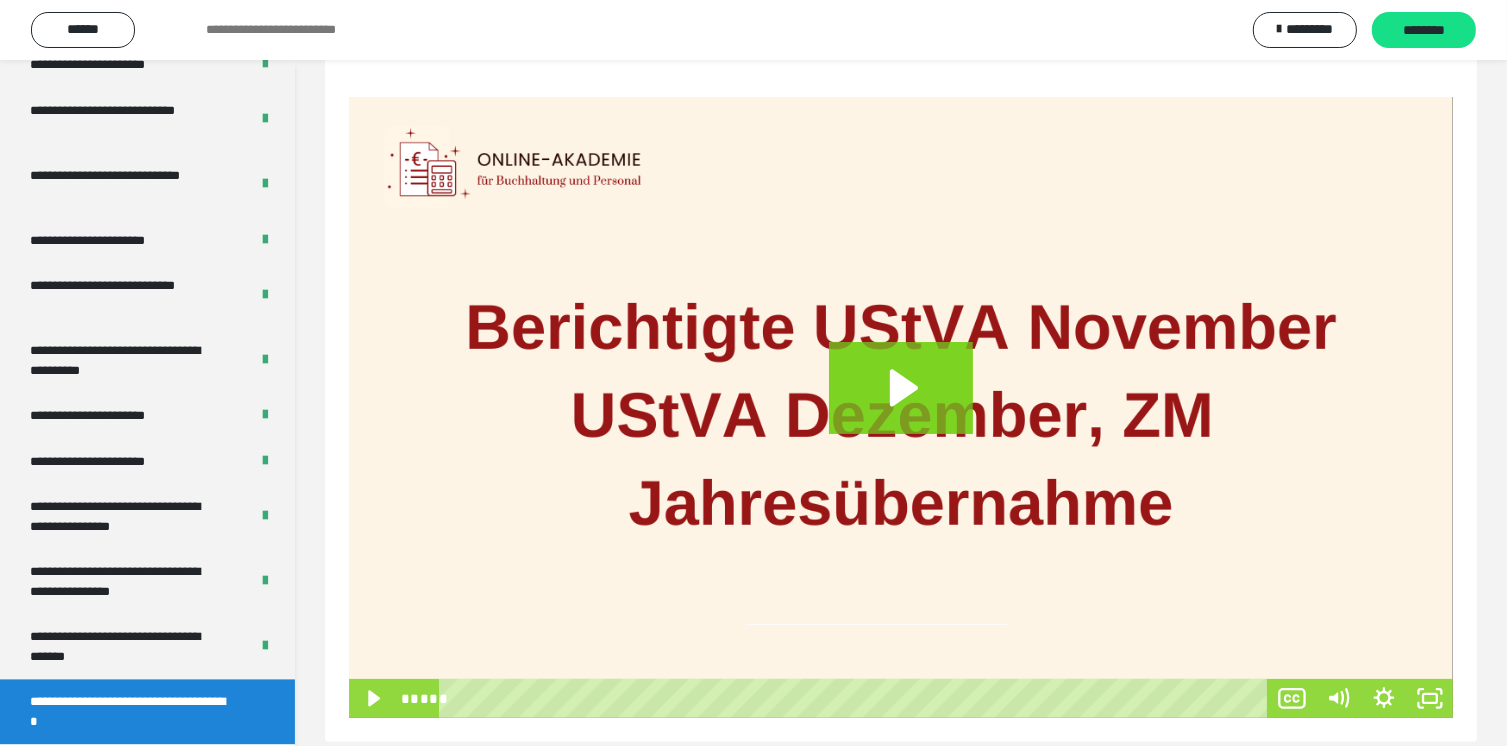 scroll, scrollTop: 286, scrollLeft: 0, axis: vertical 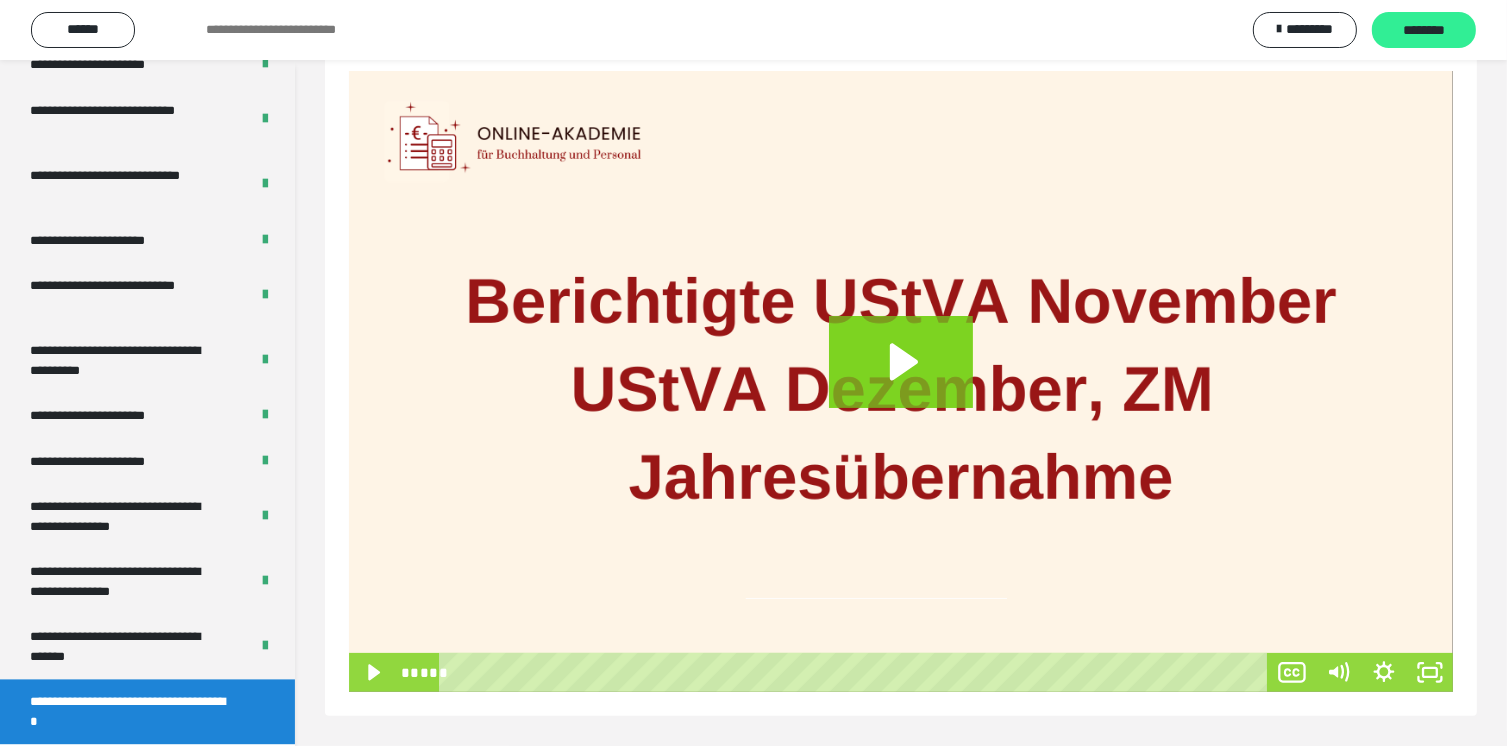 click on "********" at bounding box center [1424, 31] 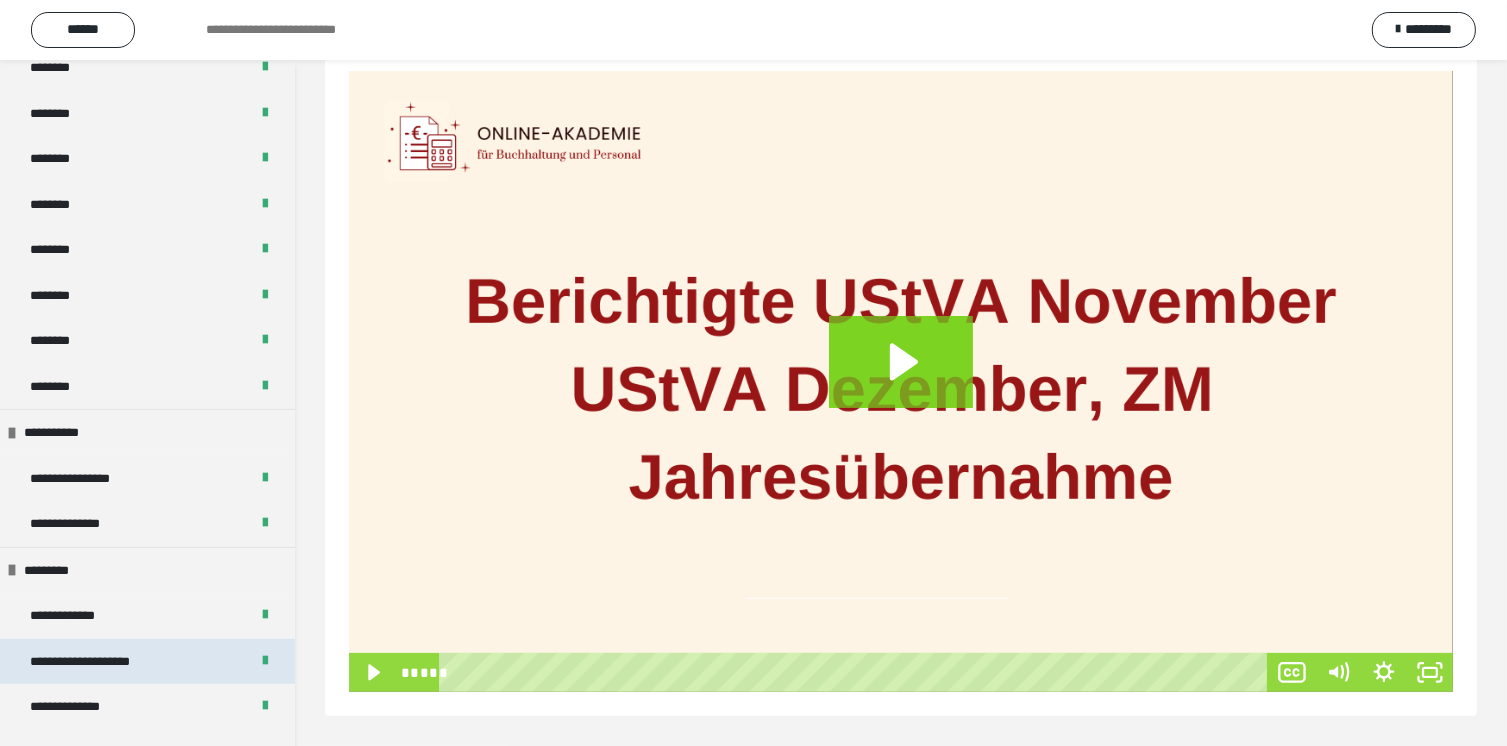 scroll, scrollTop: 1340, scrollLeft: 0, axis: vertical 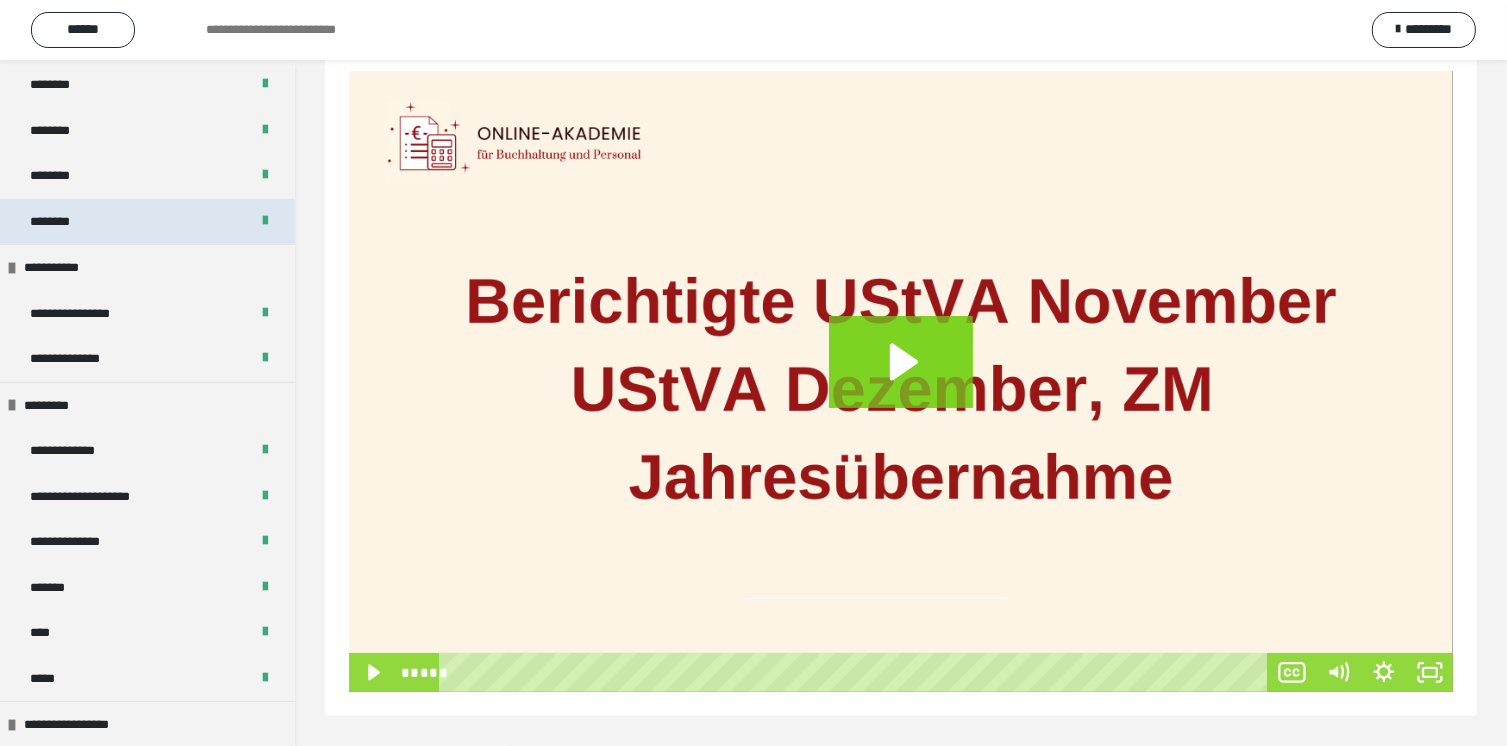 click on "********" at bounding box center [61, 222] 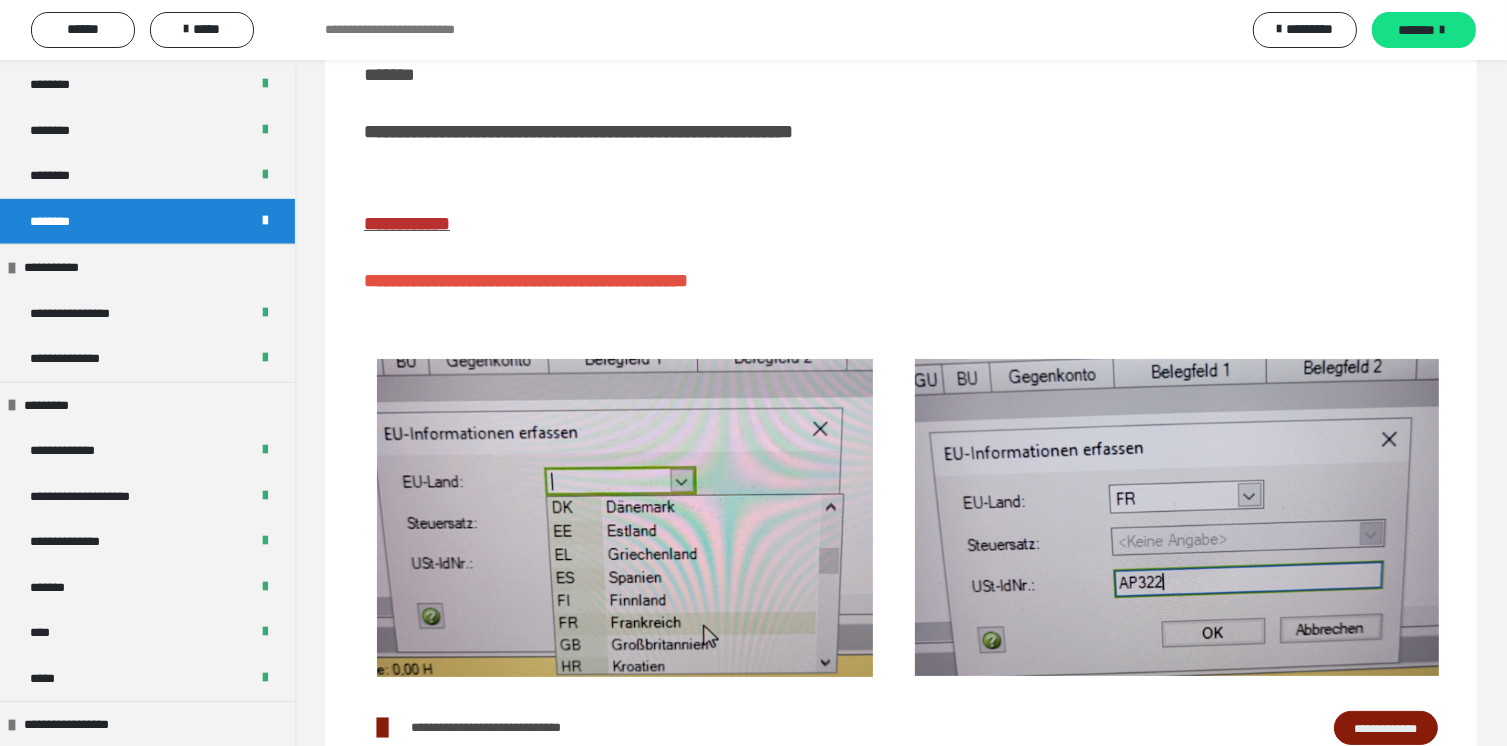 scroll, scrollTop: 290, scrollLeft: 0, axis: vertical 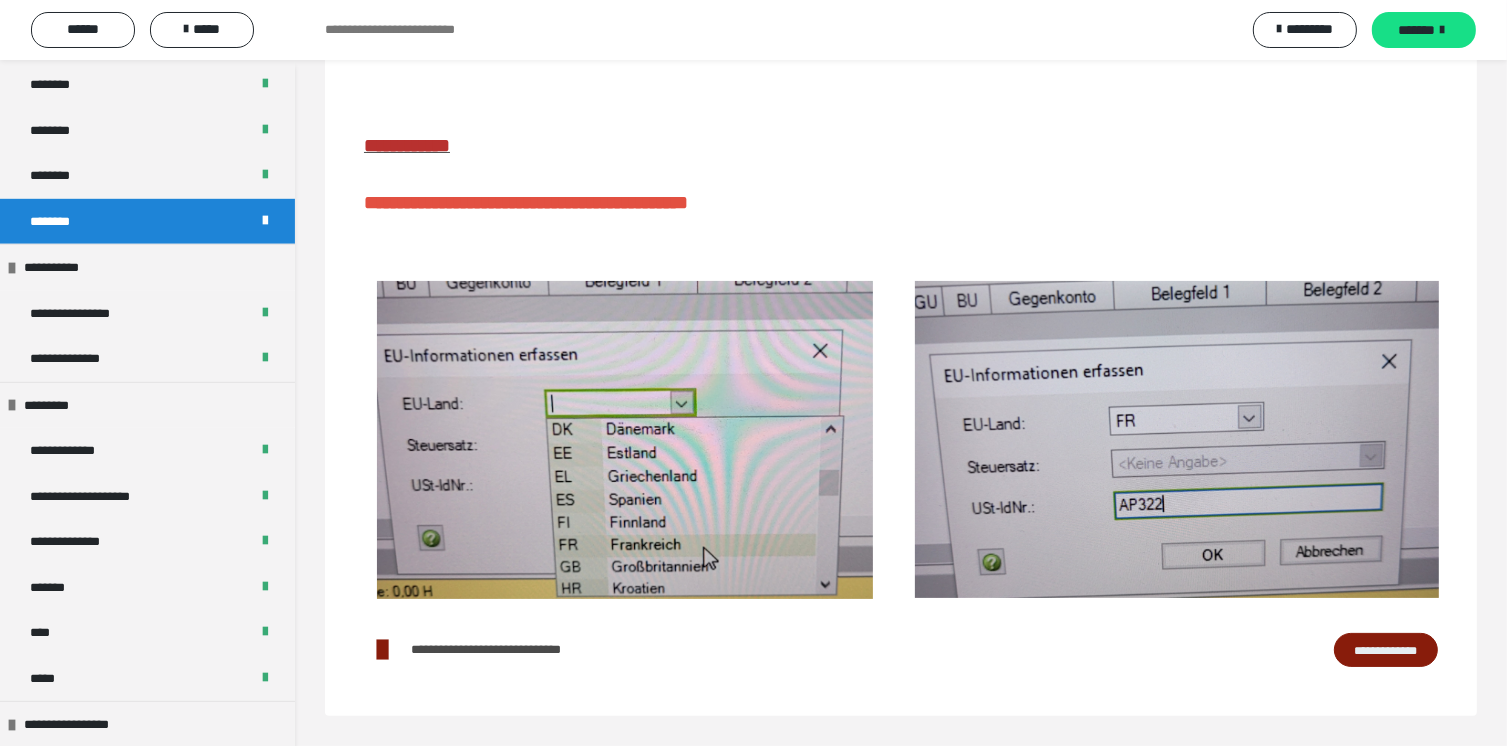 click on "**********" at bounding box center [1386, 650] 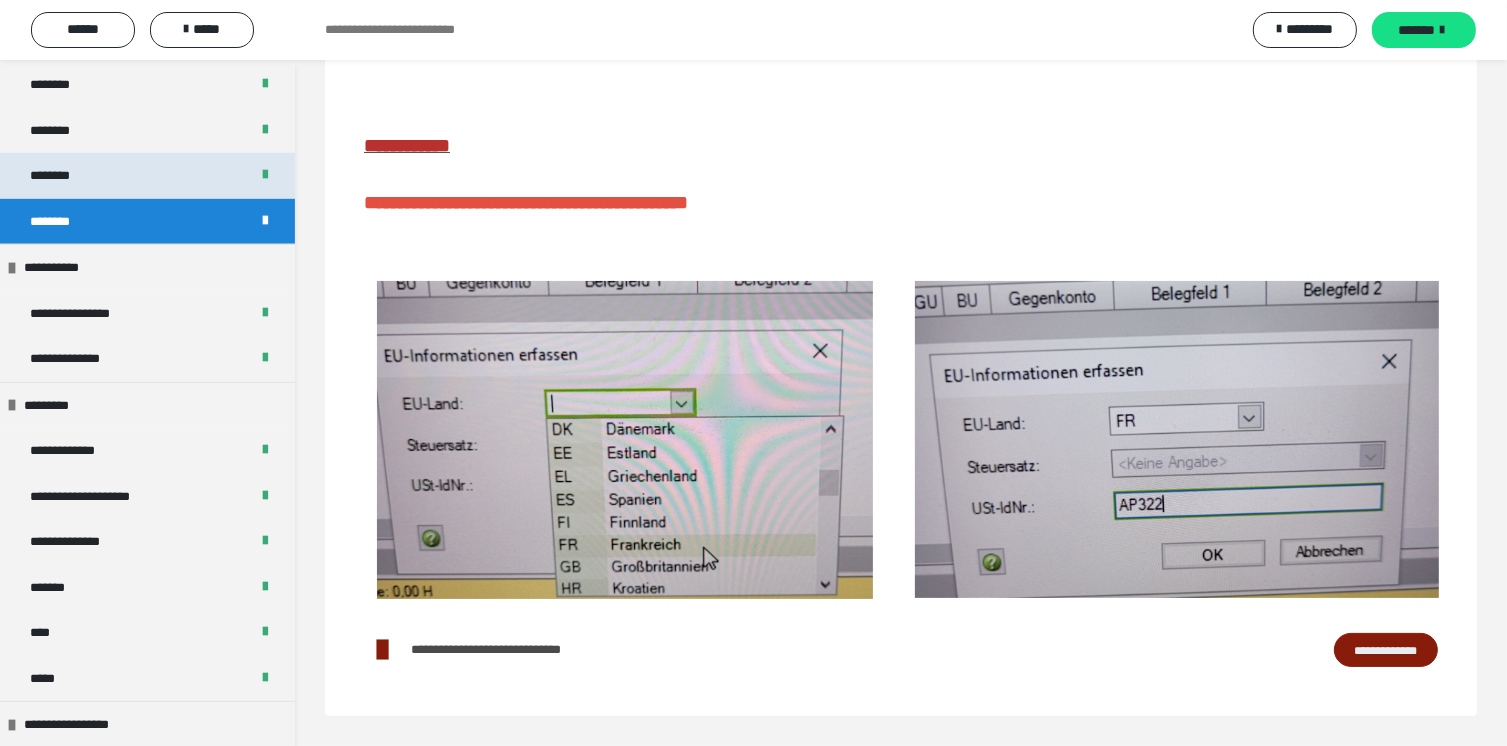 click on "********" at bounding box center (147, 176) 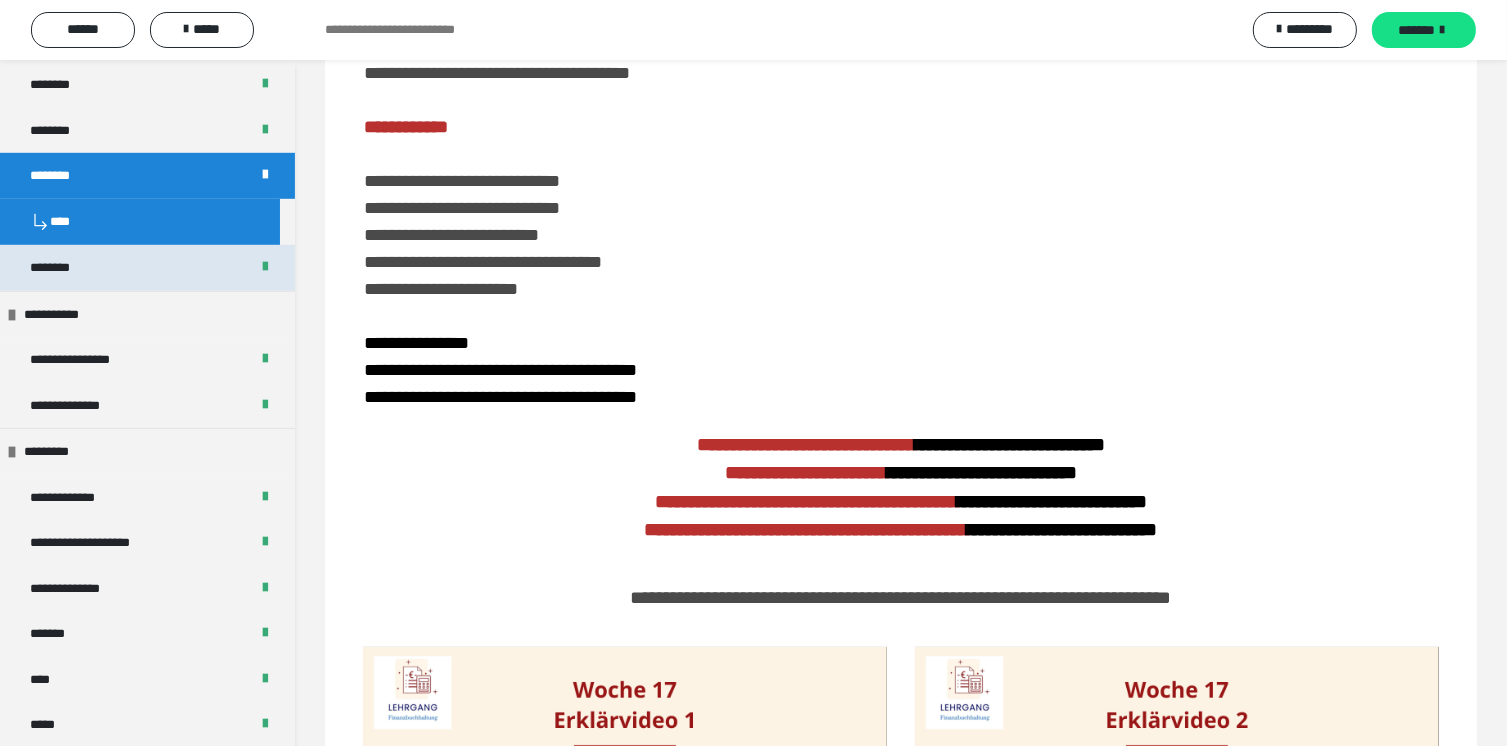 scroll, scrollTop: 600, scrollLeft: 0, axis: vertical 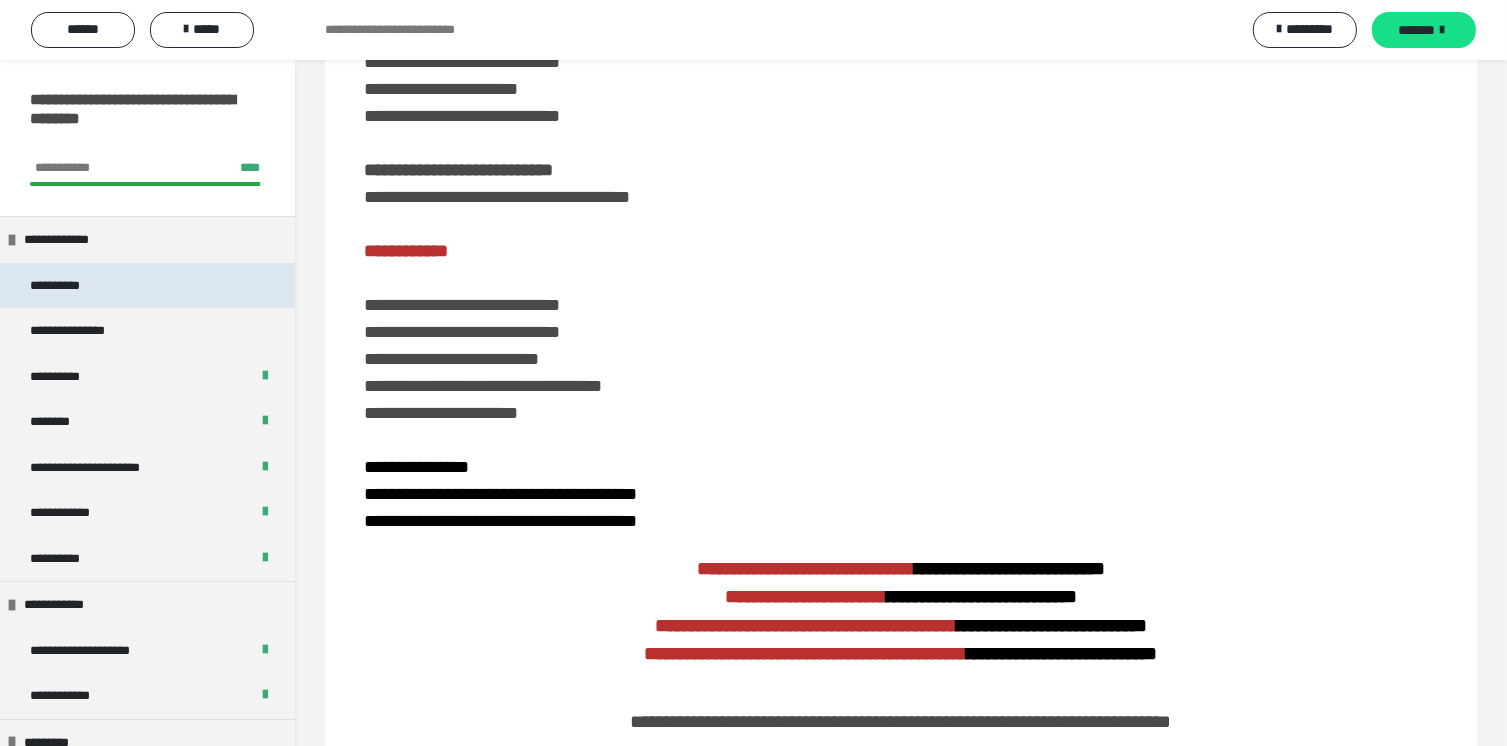 click on "**********" at bounding box center [78, 286] 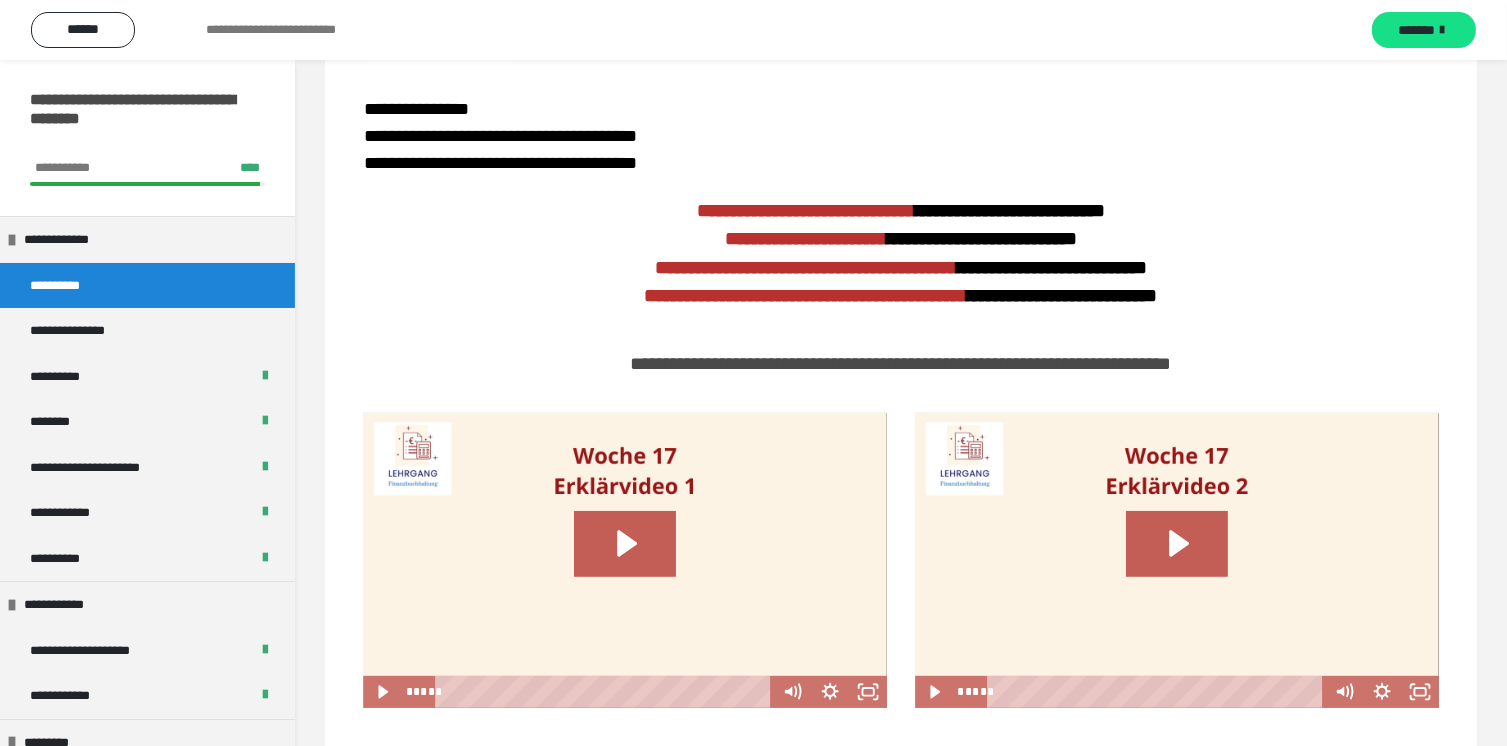 scroll, scrollTop: 241, scrollLeft: 0, axis: vertical 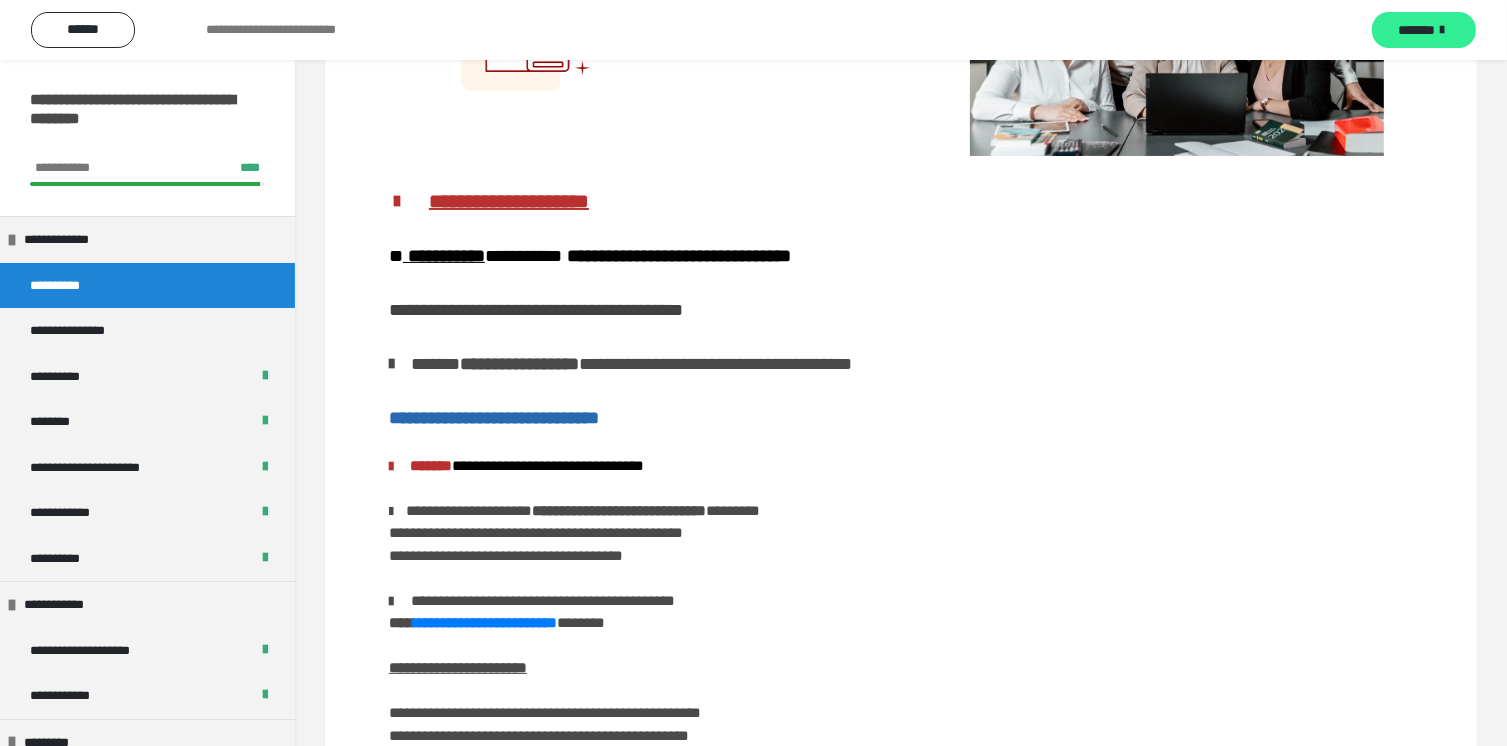 click on "*******" at bounding box center (1424, 30) 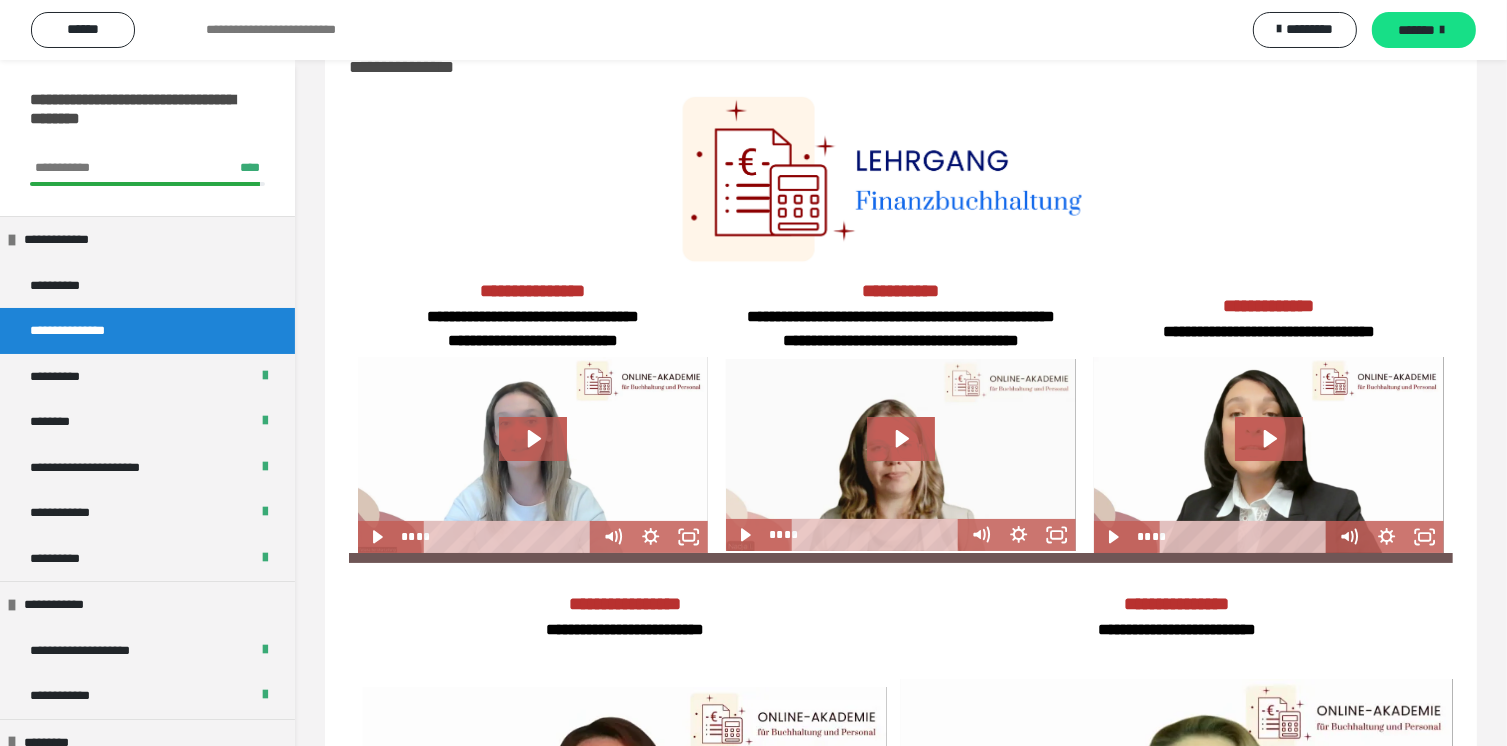 scroll, scrollTop: 360, scrollLeft: 0, axis: vertical 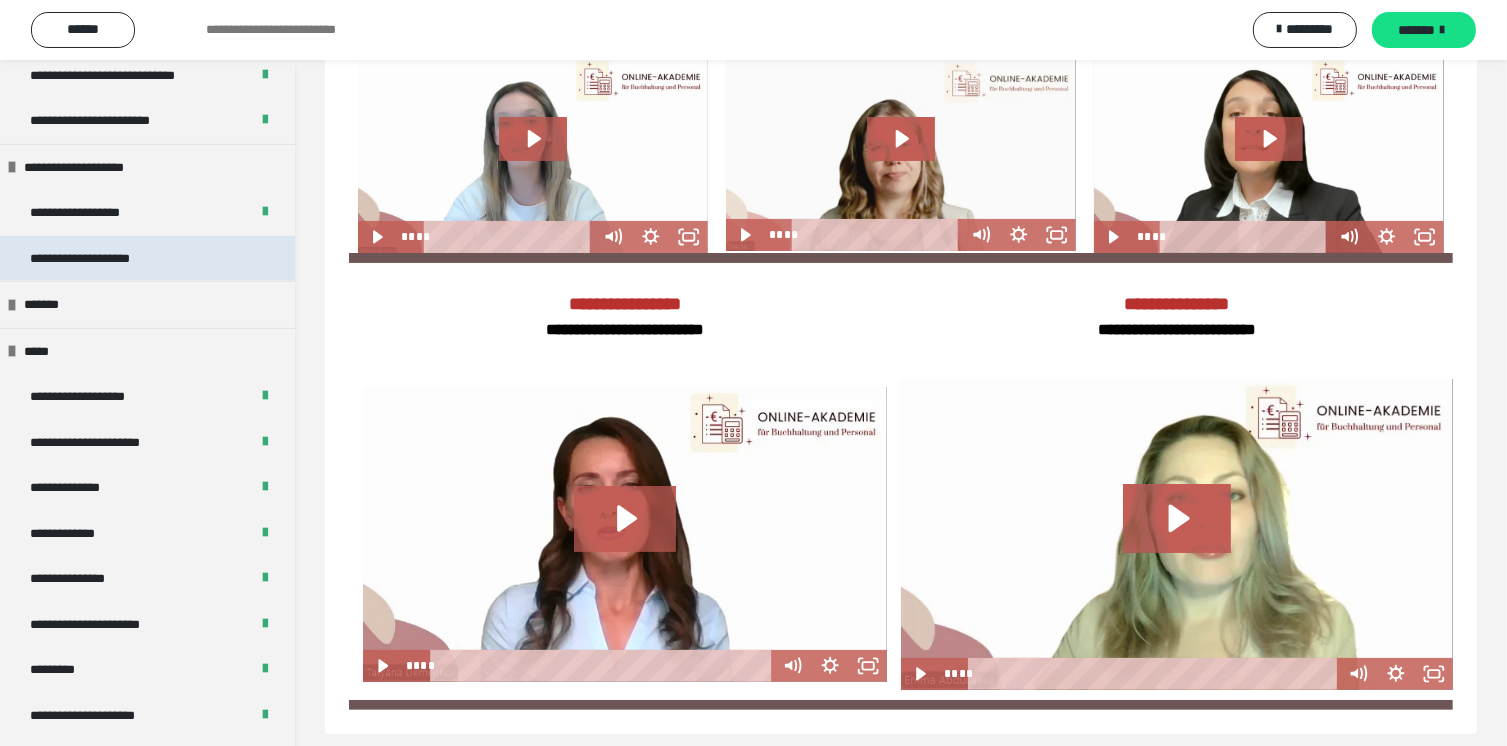 click on "**********" at bounding box center (147, 259) 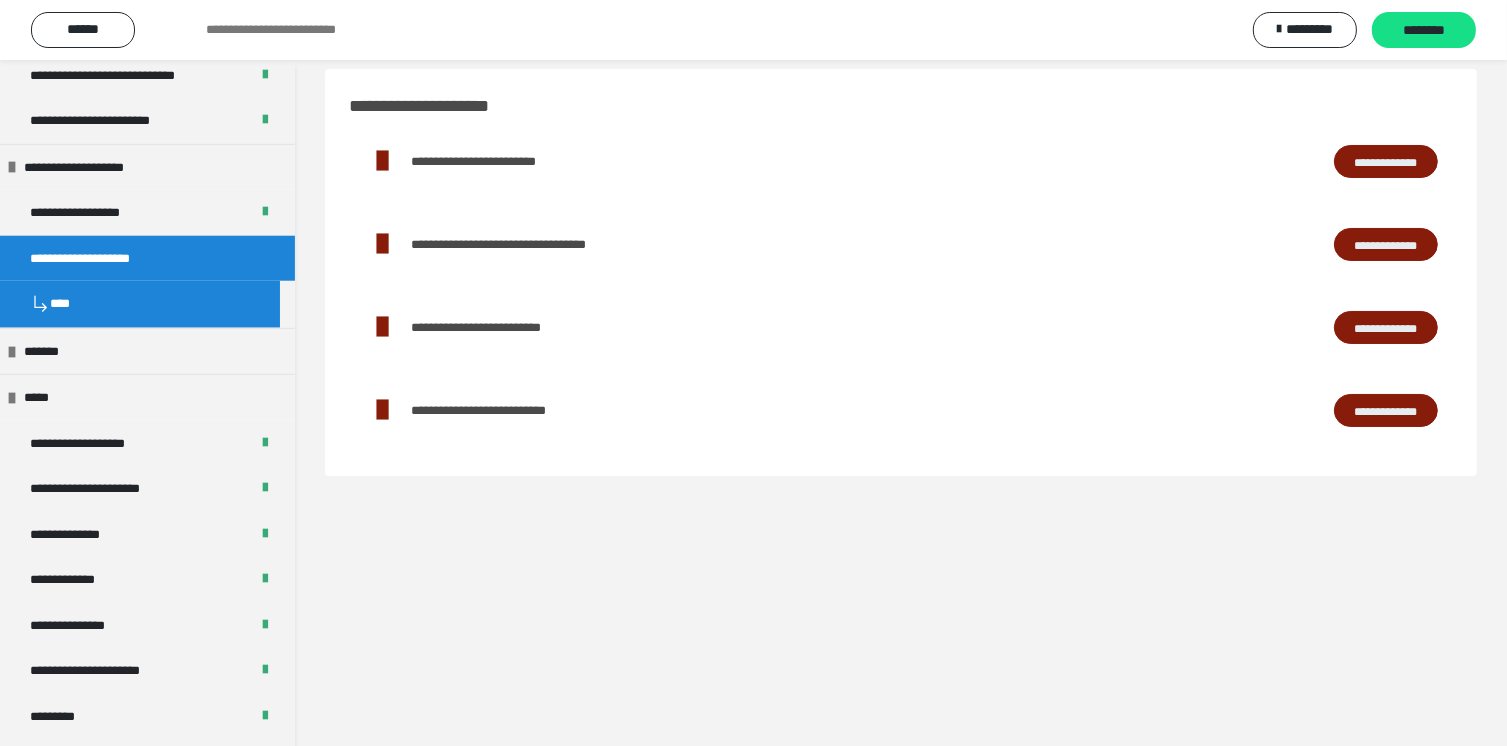 scroll, scrollTop: 0, scrollLeft: 0, axis: both 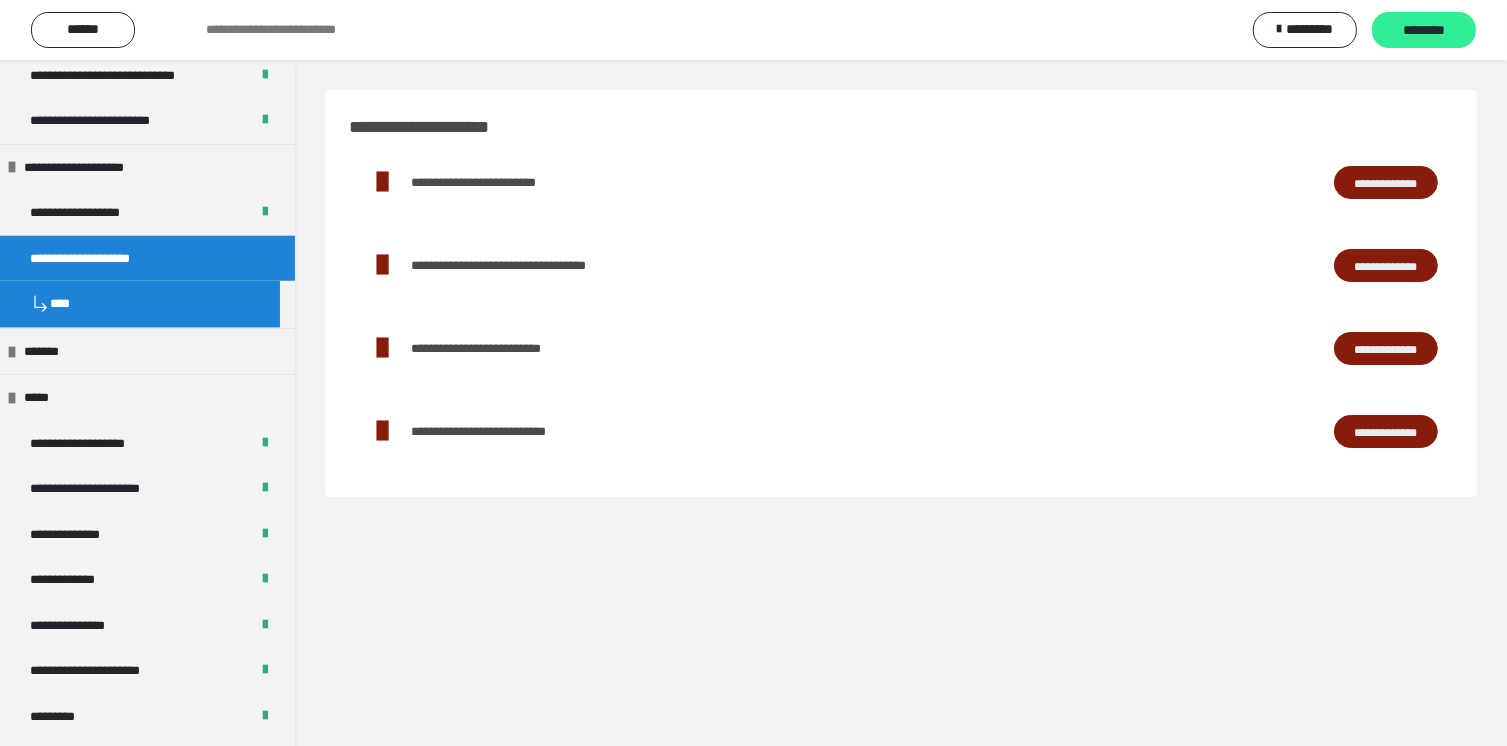 click on "********" at bounding box center (1424, 31) 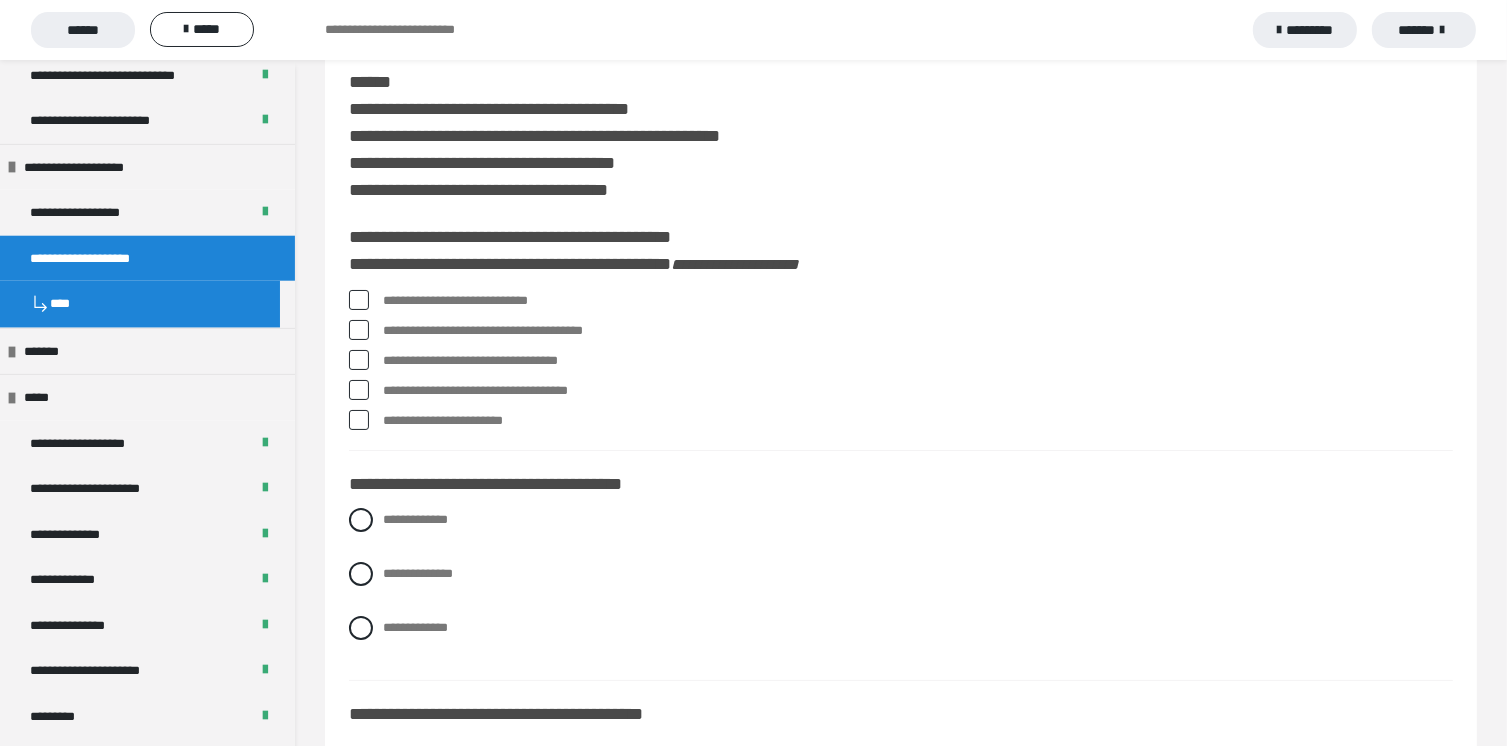 scroll, scrollTop: 0, scrollLeft: 0, axis: both 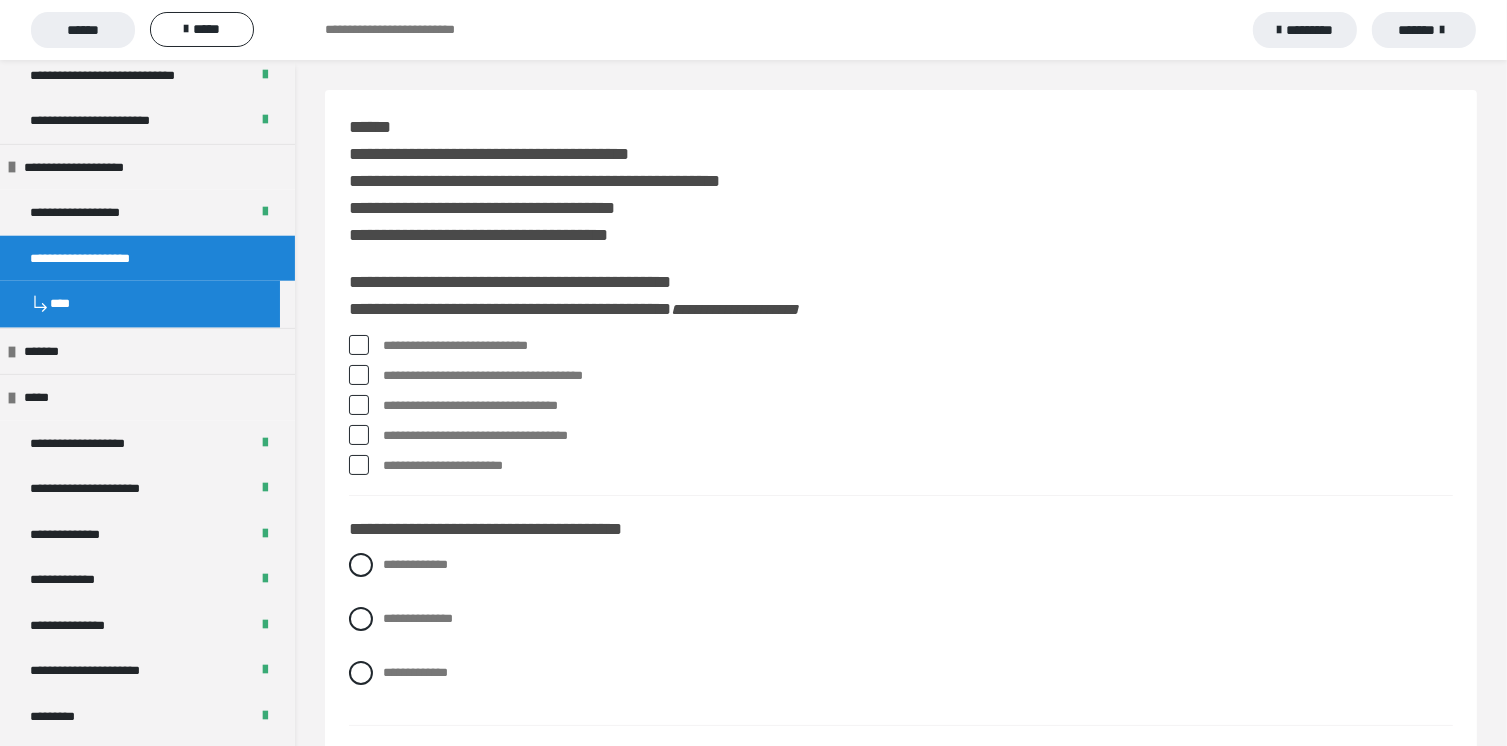 click at bounding box center [359, 345] 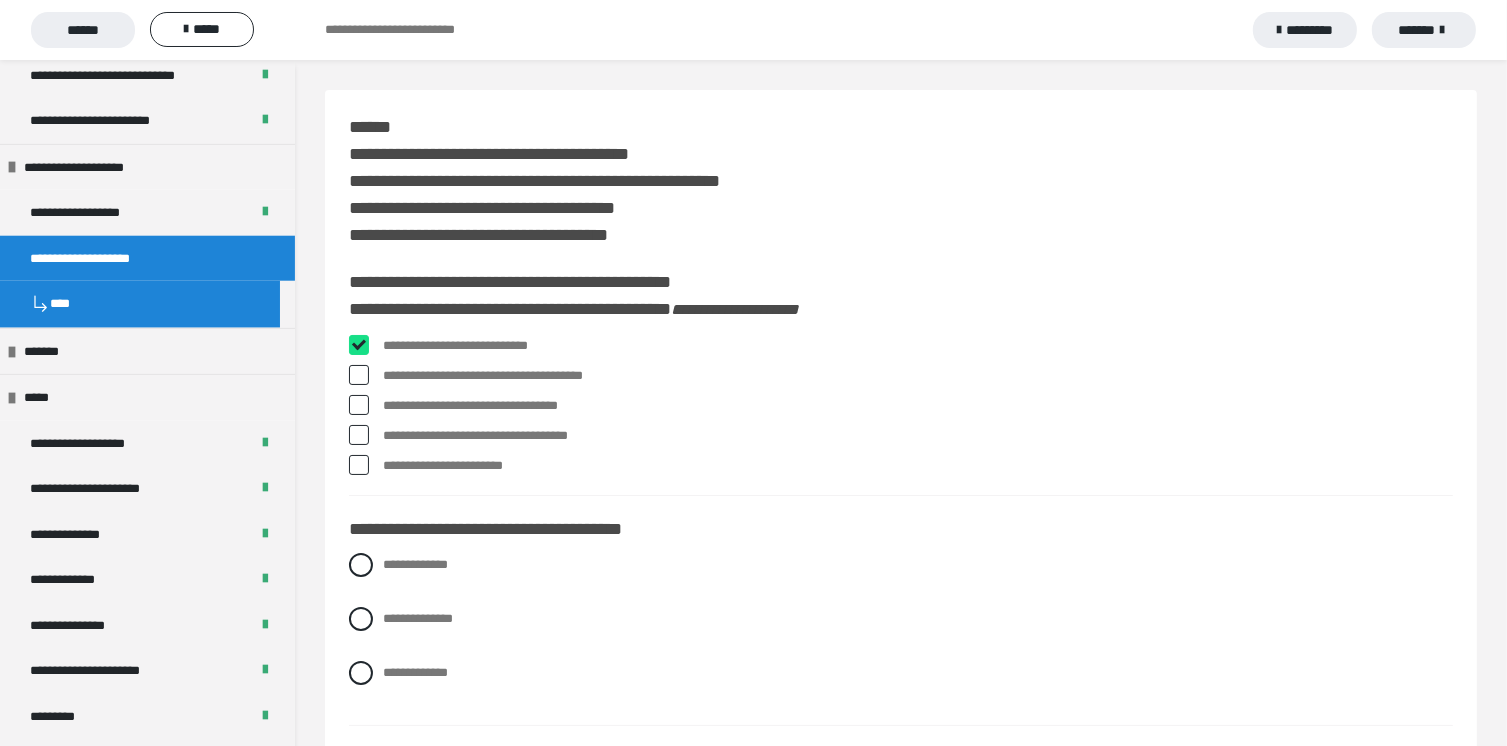 checkbox on "****" 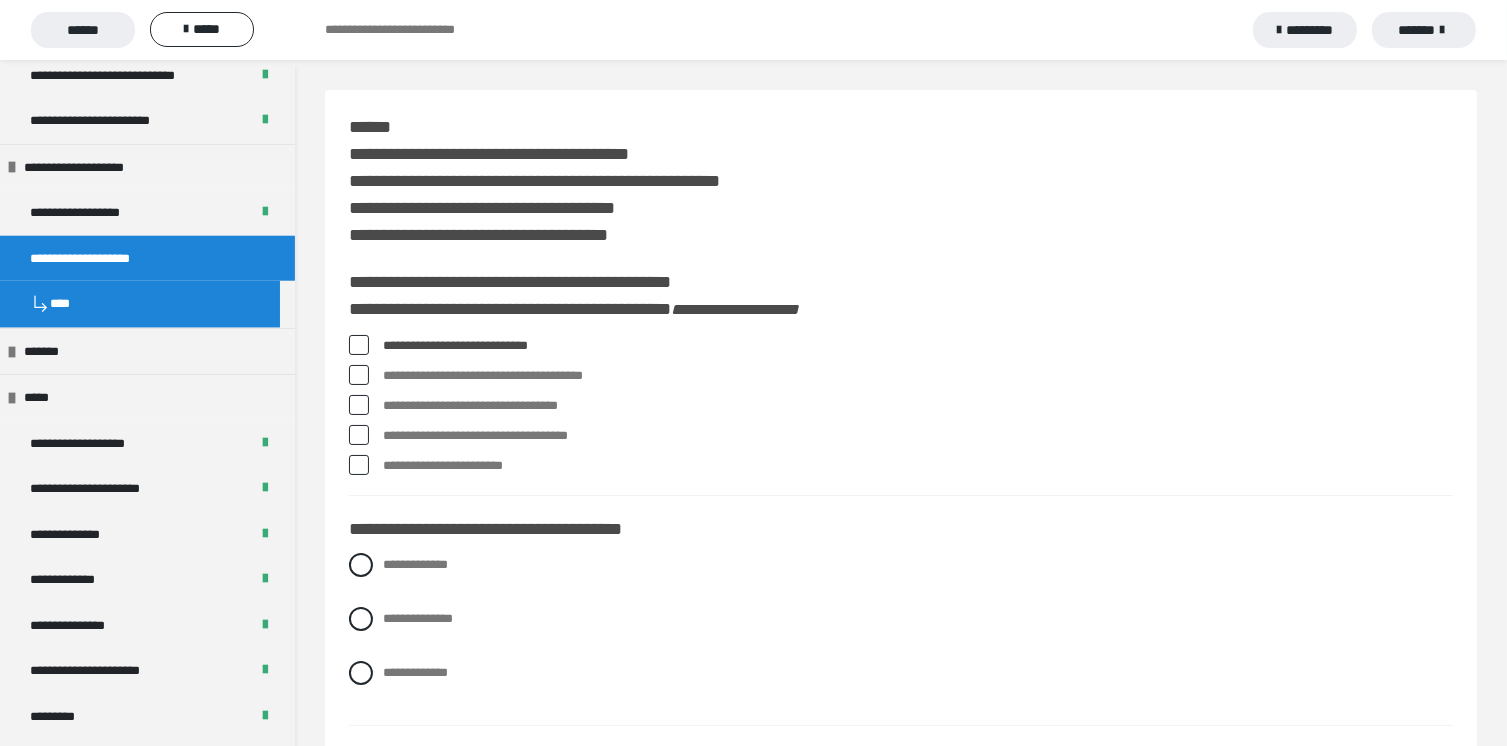 click at bounding box center (359, 435) 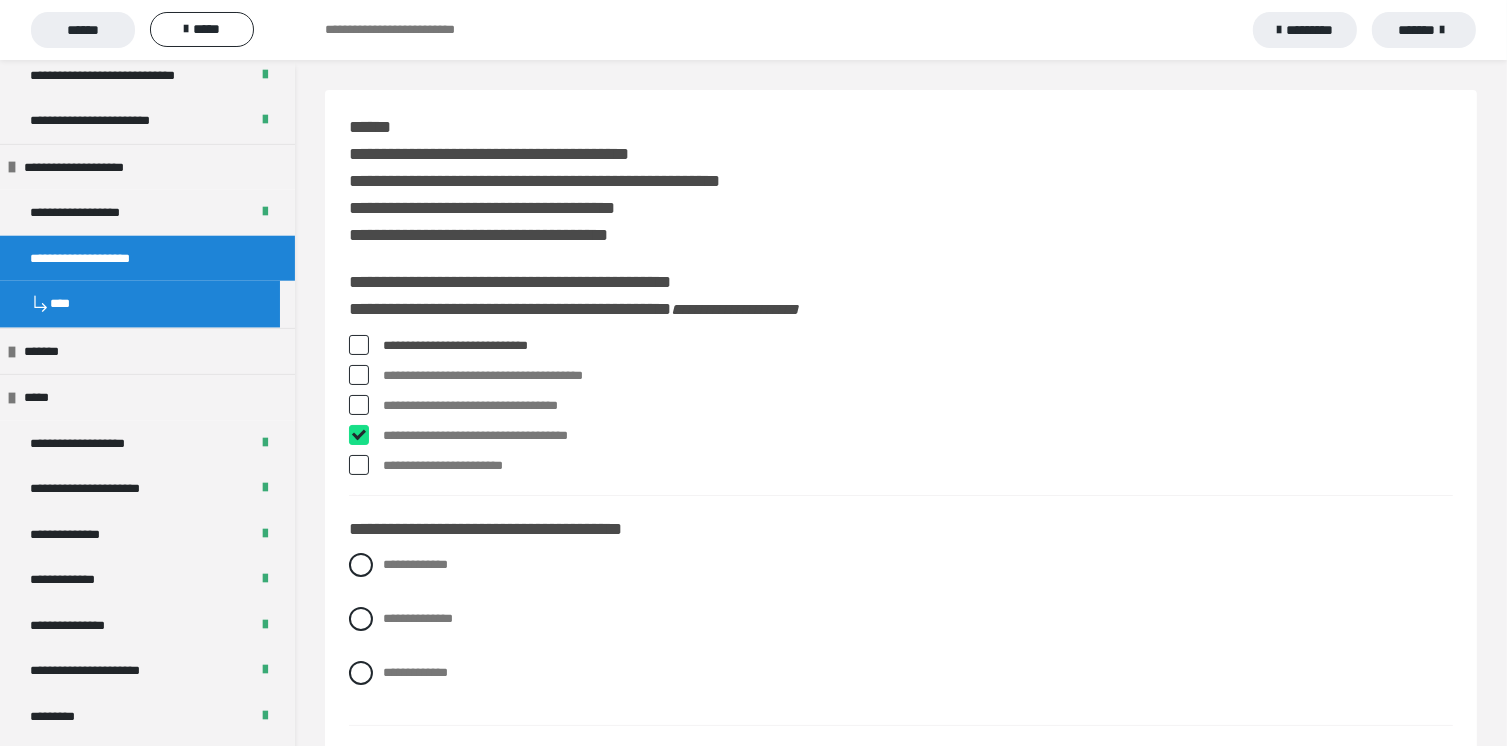 checkbox on "****" 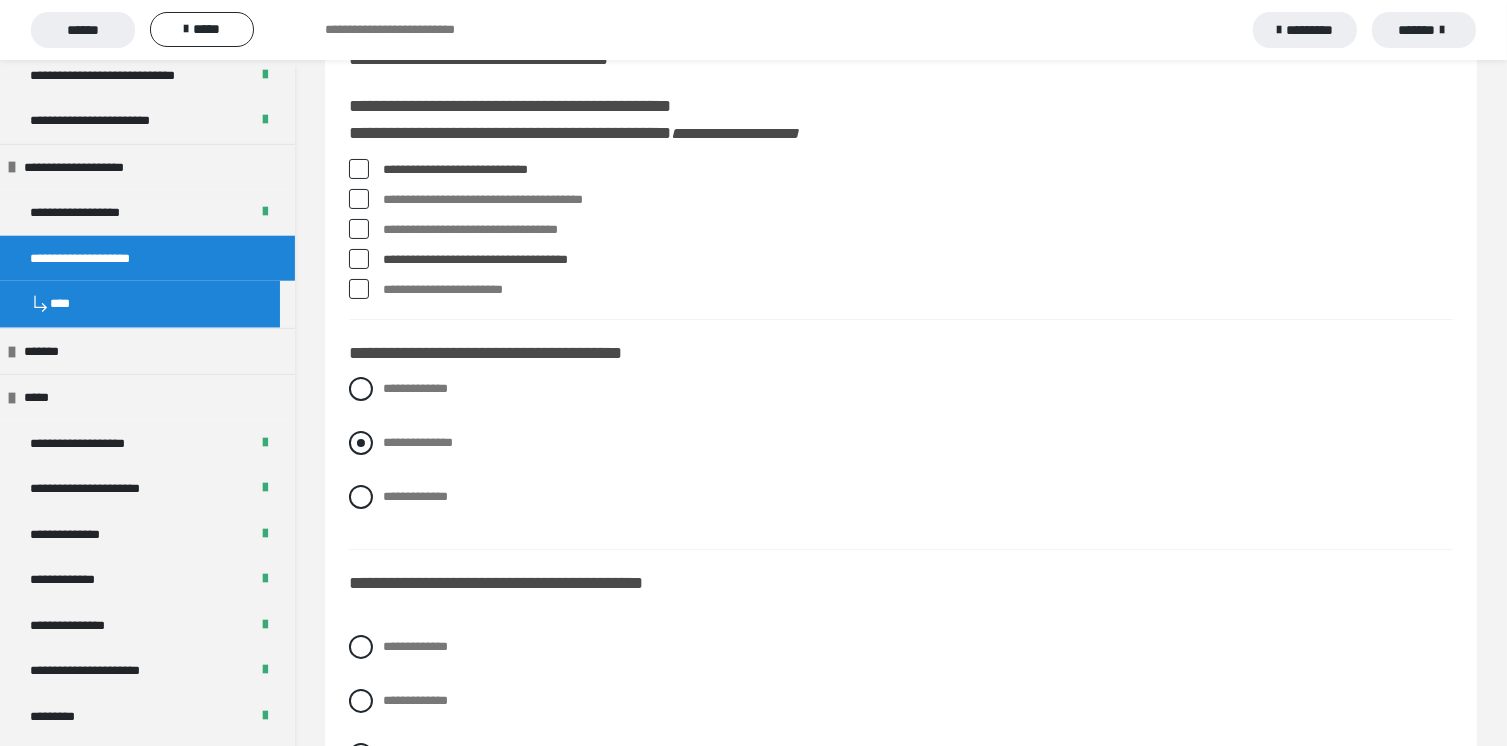 scroll, scrollTop: 200, scrollLeft: 0, axis: vertical 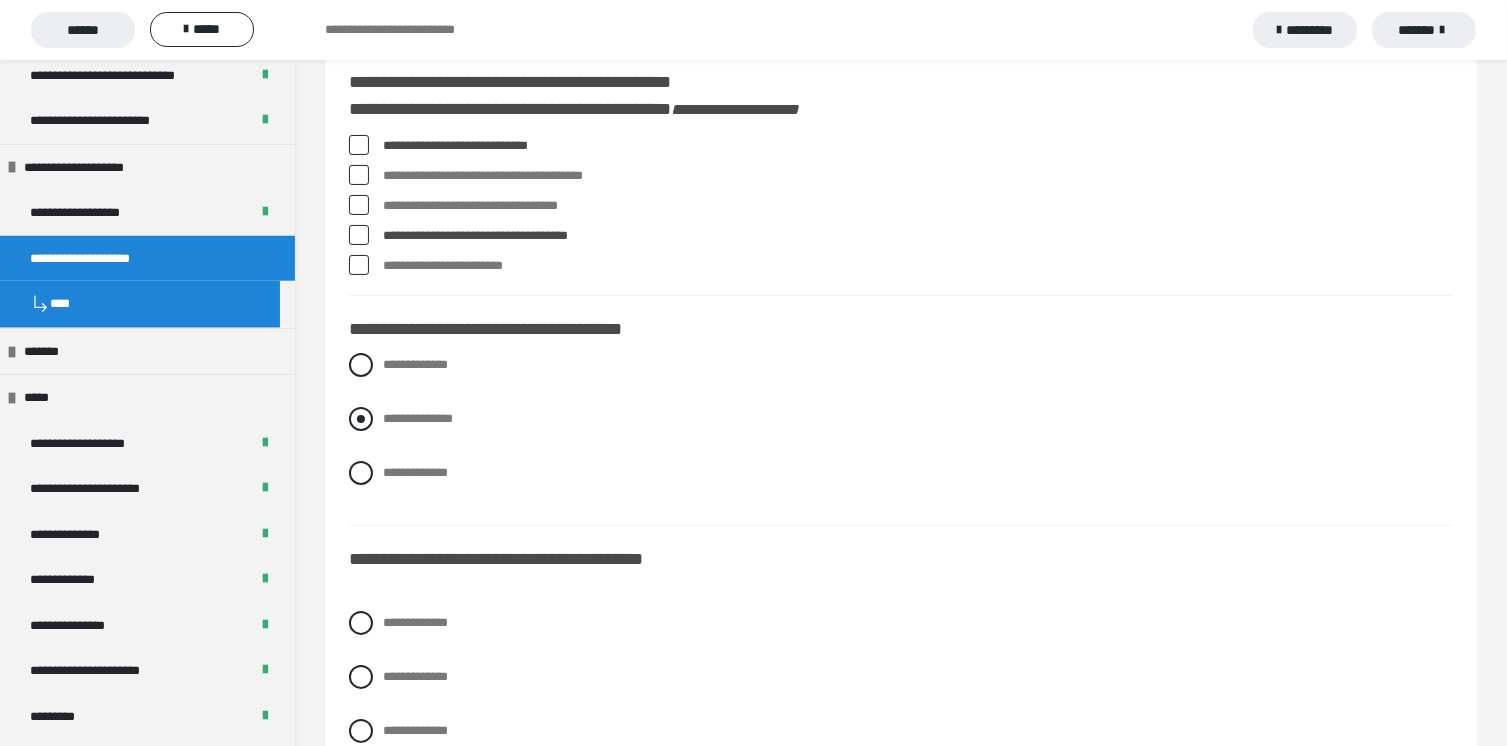 click at bounding box center (361, 419) 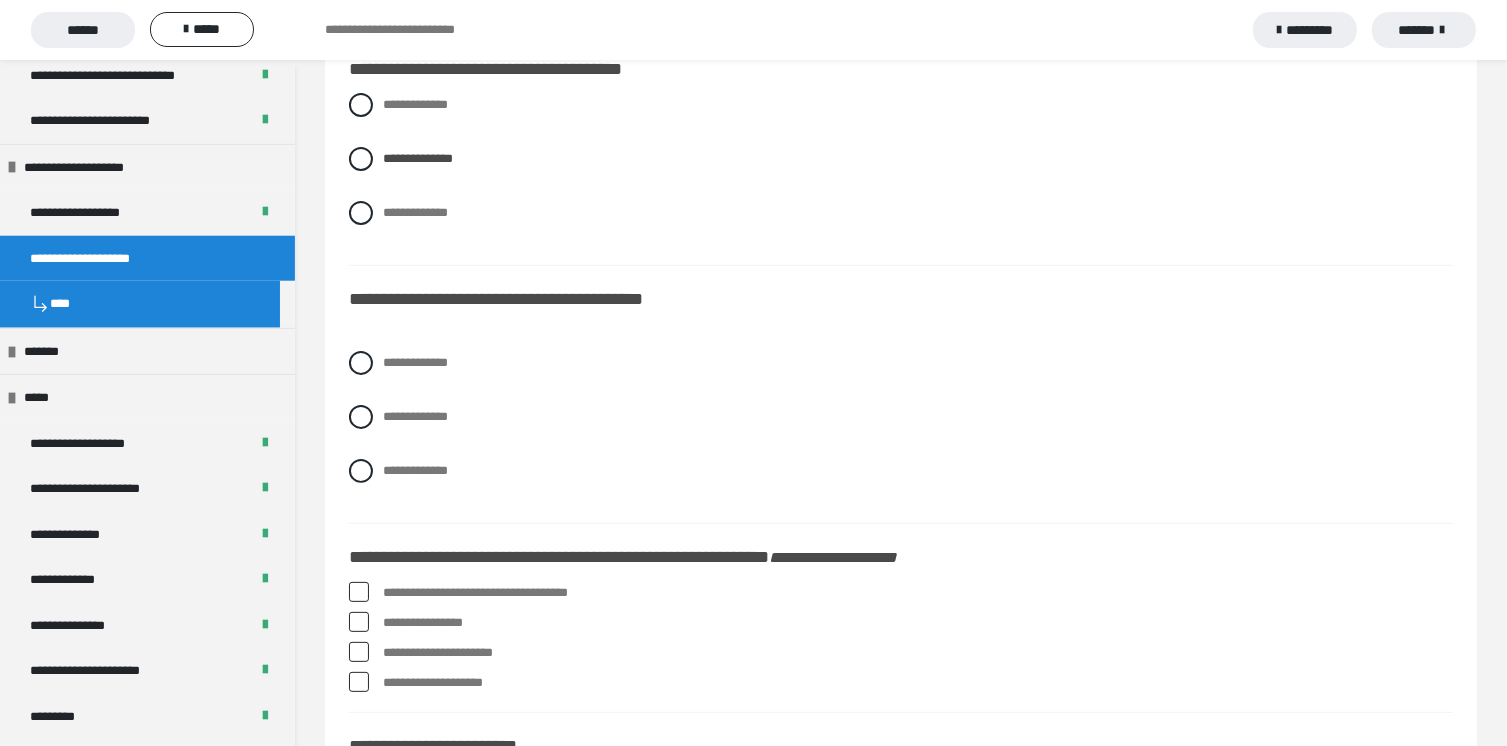 scroll, scrollTop: 500, scrollLeft: 0, axis: vertical 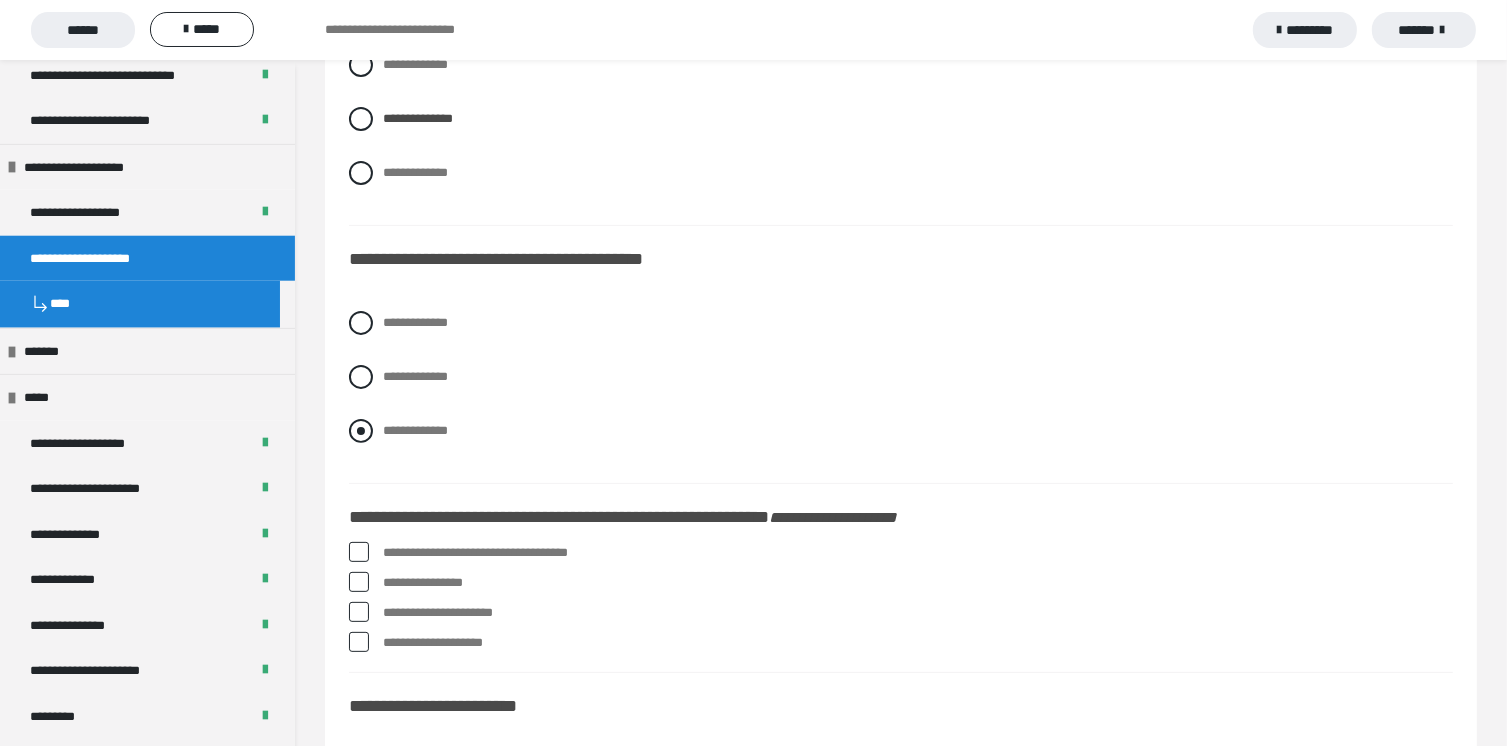 click at bounding box center (361, 431) 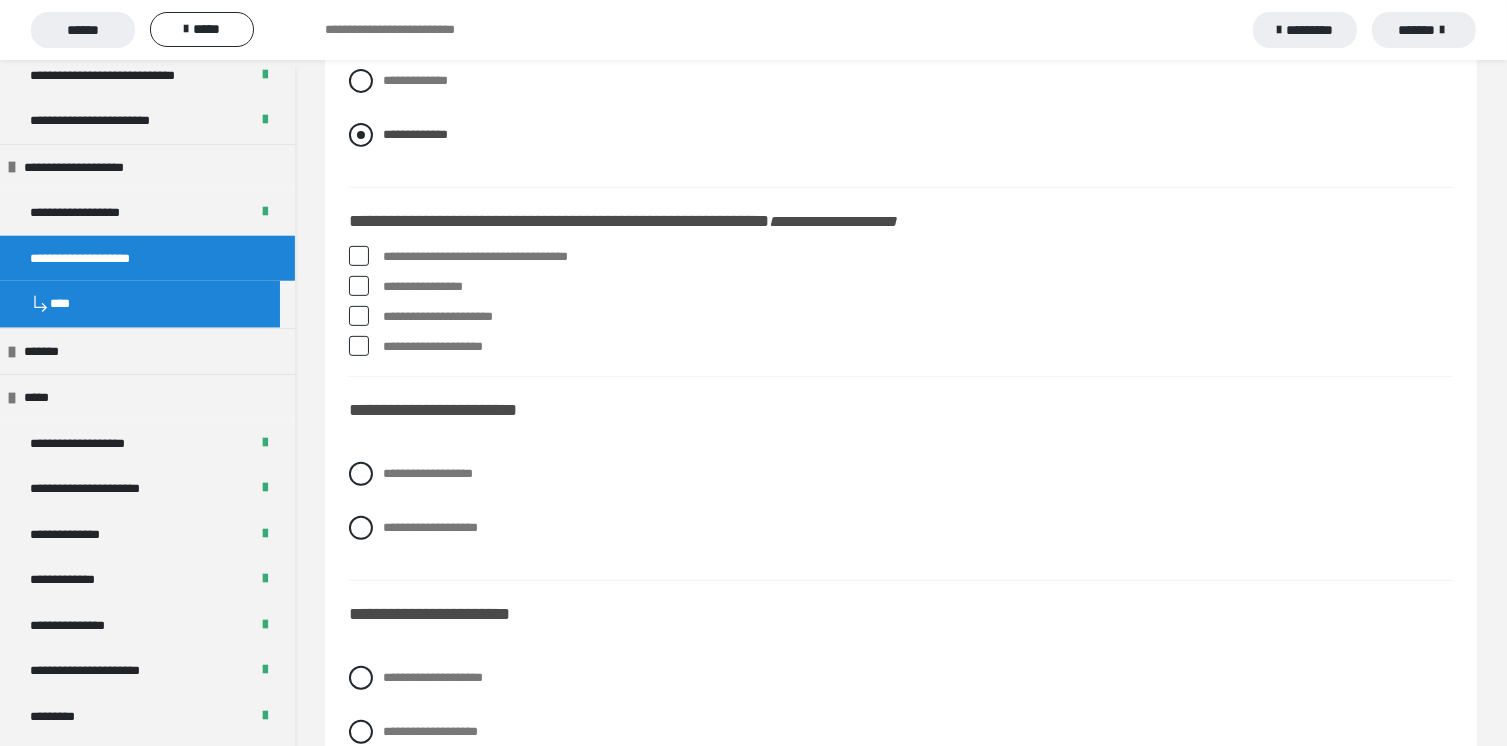 scroll, scrollTop: 800, scrollLeft: 0, axis: vertical 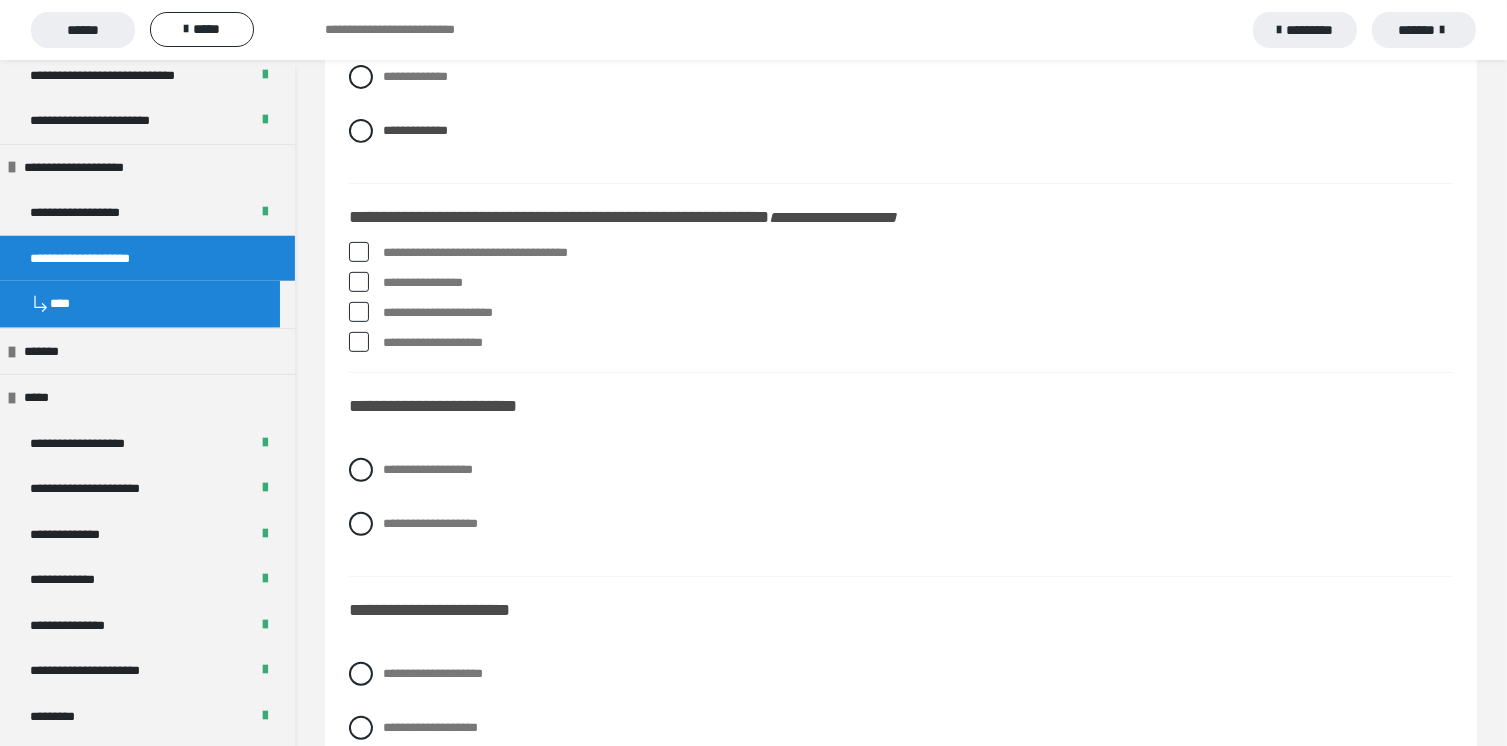 click at bounding box center (359, 282) 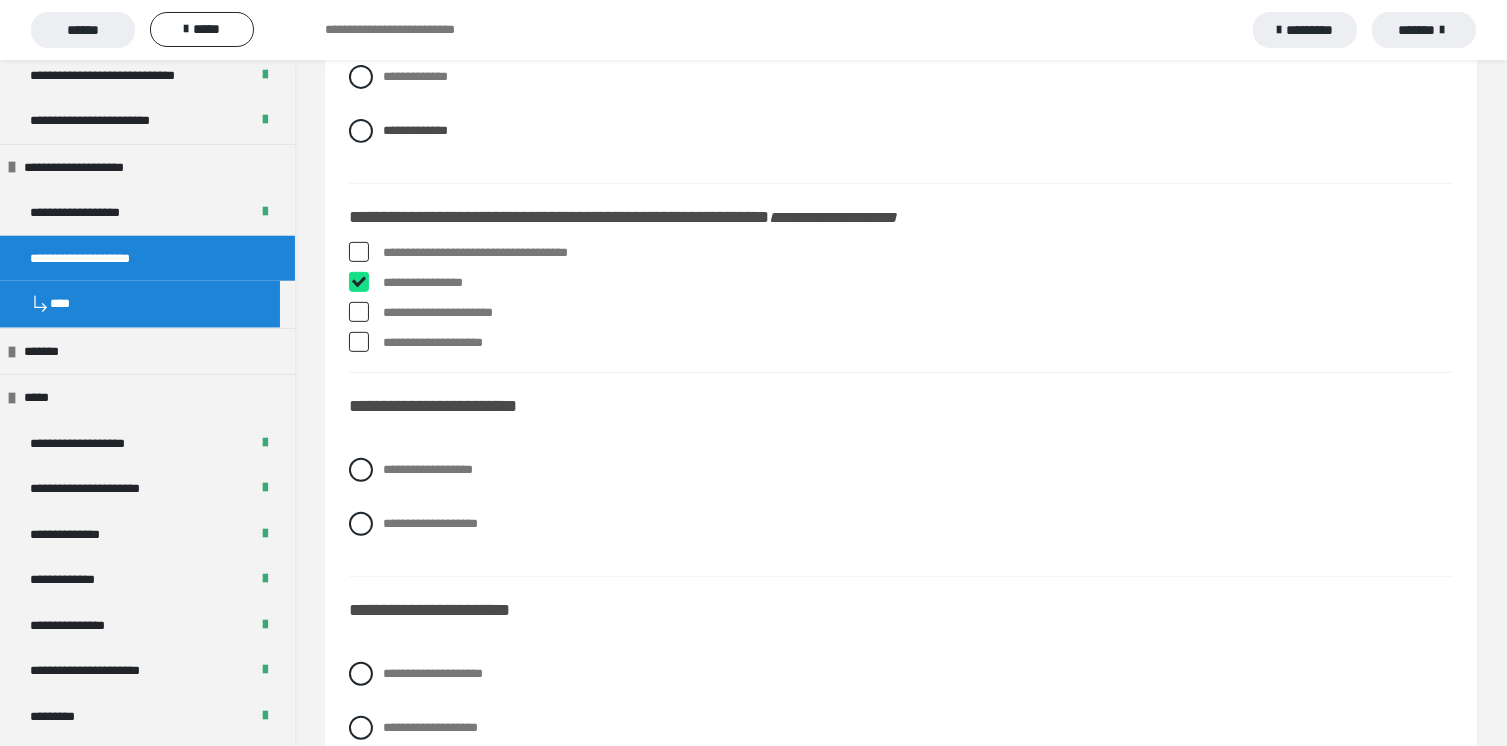 checkbox on "****" 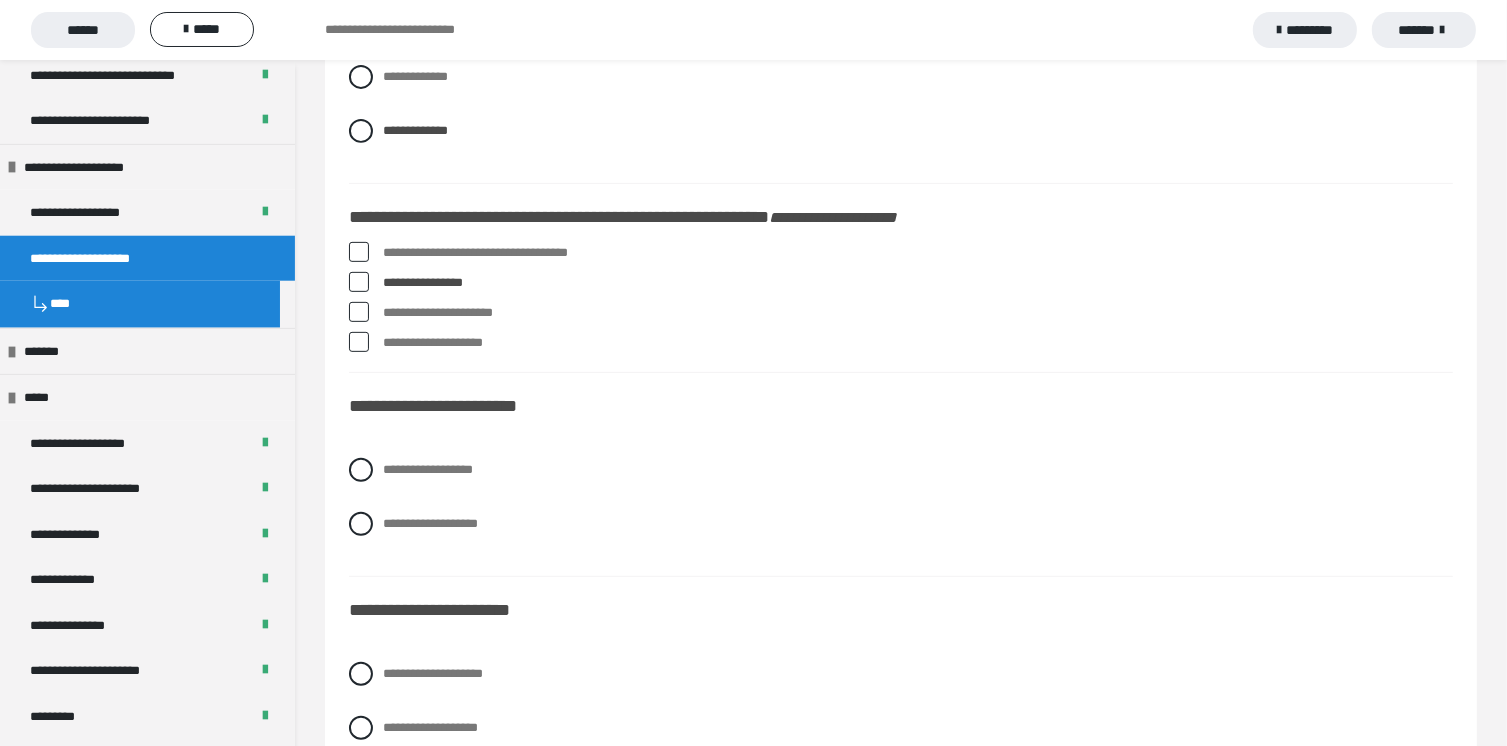 click at bounding box center [359, 342] 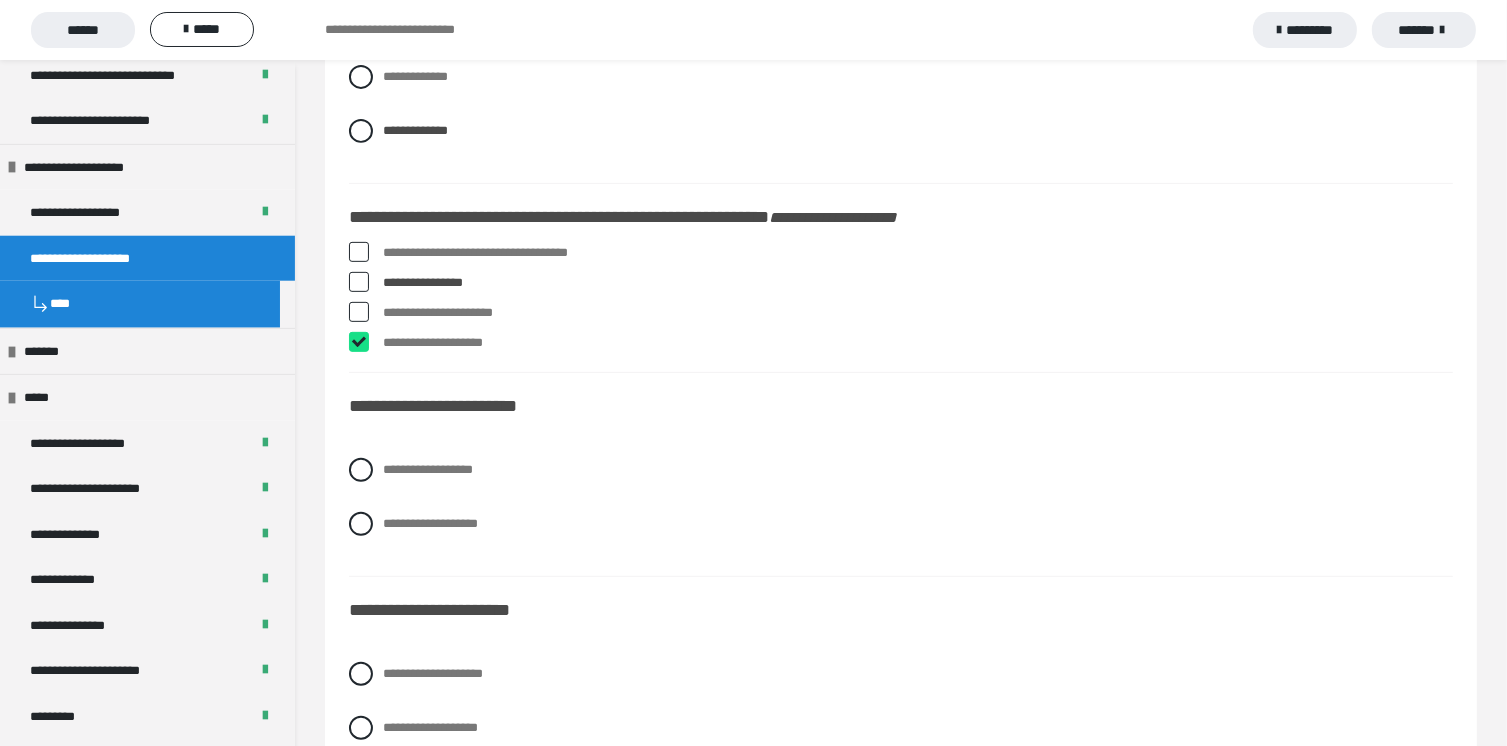 checkbox on "****" 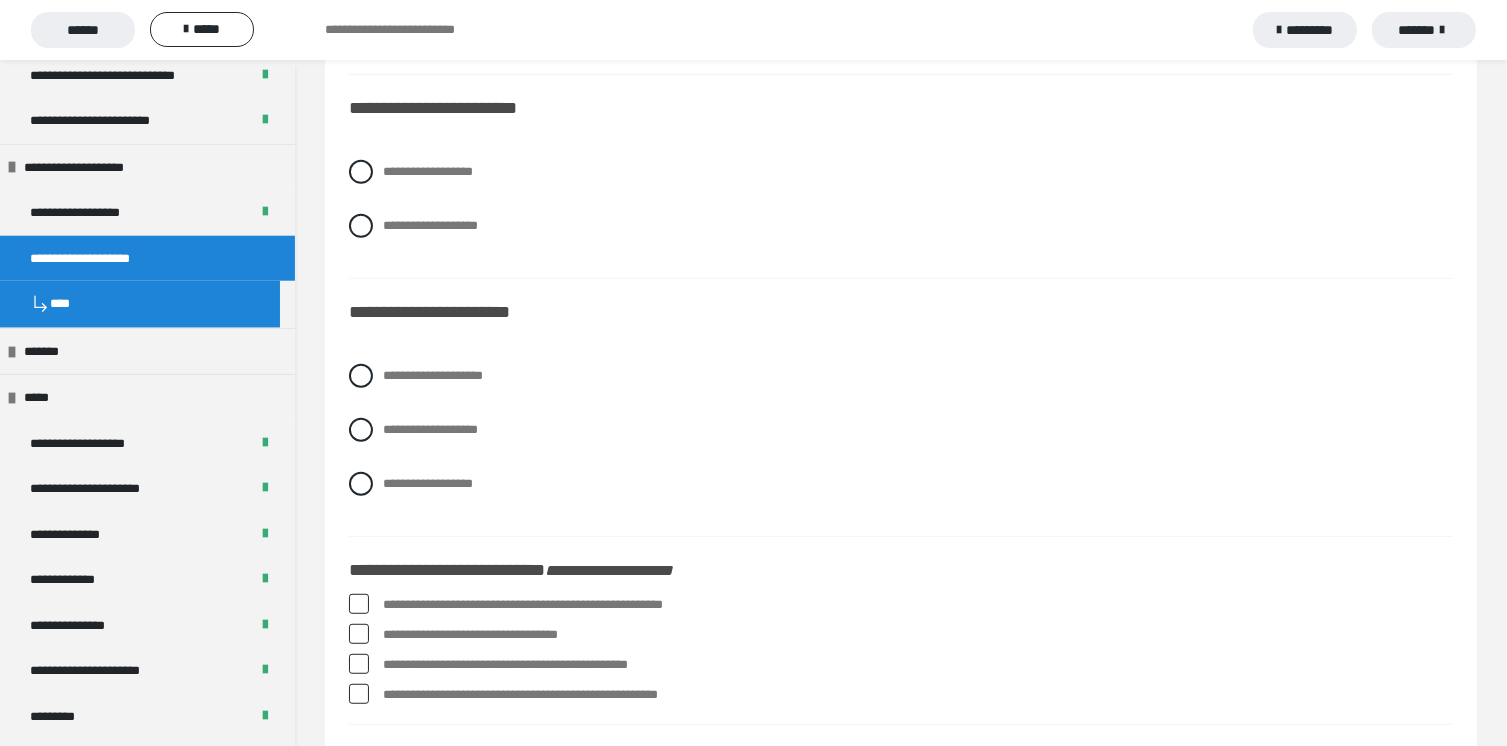scroll, scrollTop: 1100, scrollLeft: 0, axis: vertical 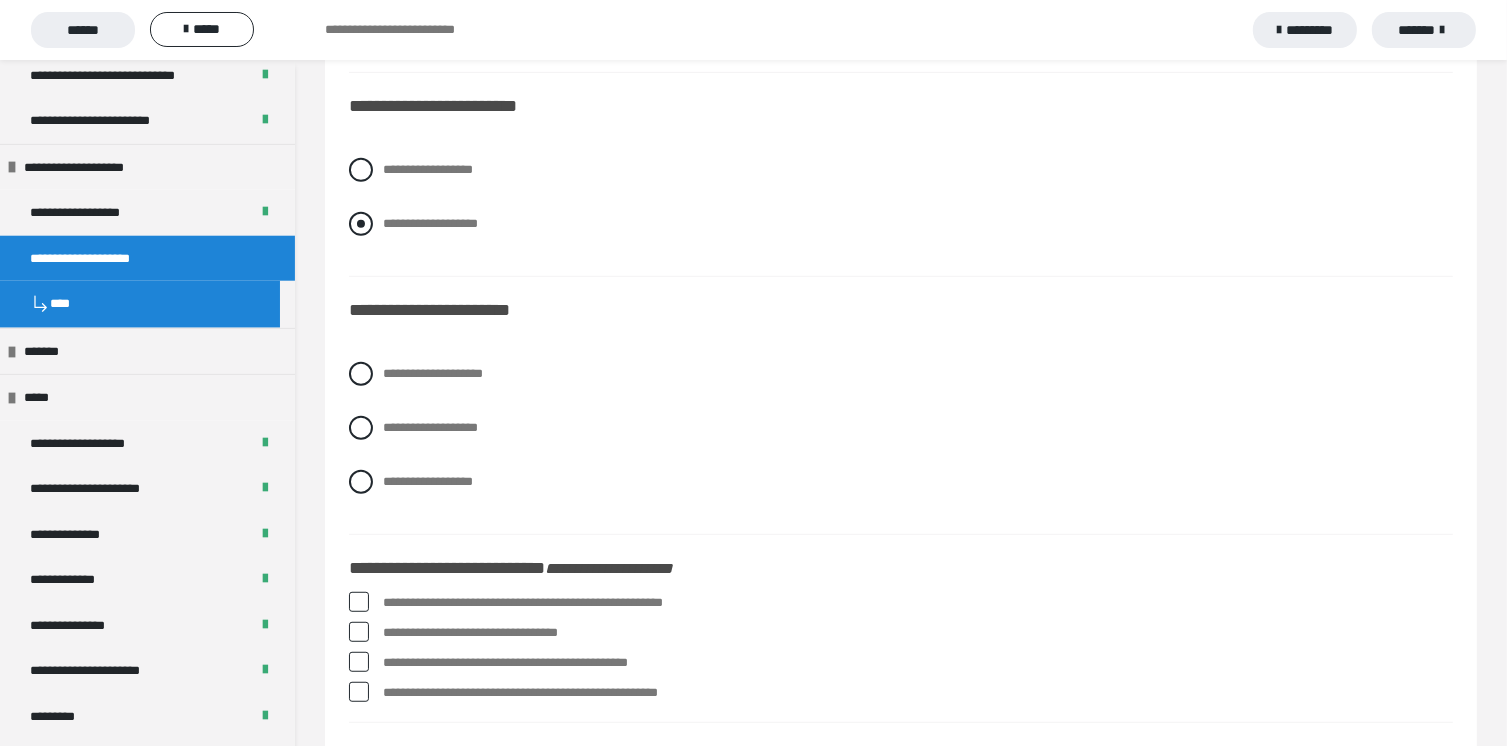 click at bounding box center [361, 224] 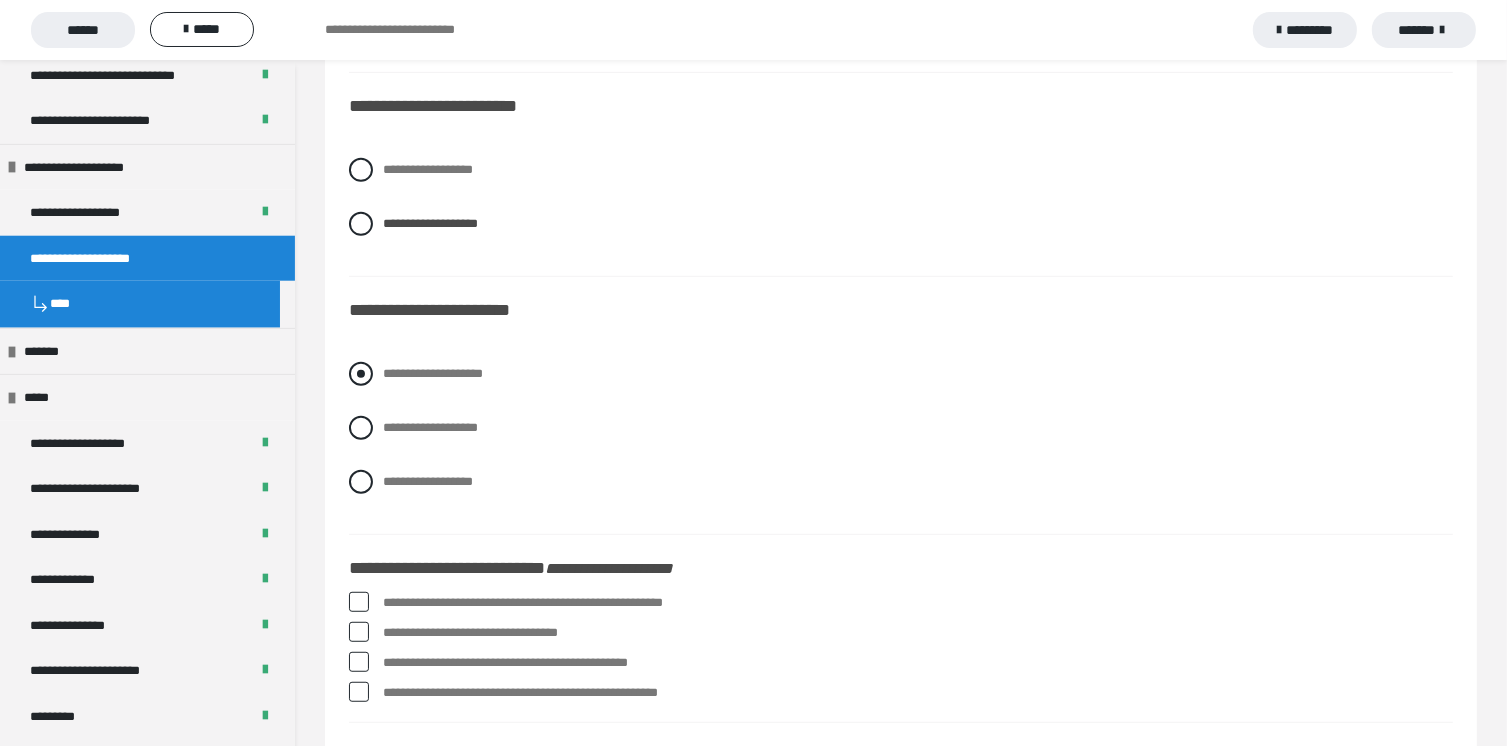 click at bounding box center (361, 374) 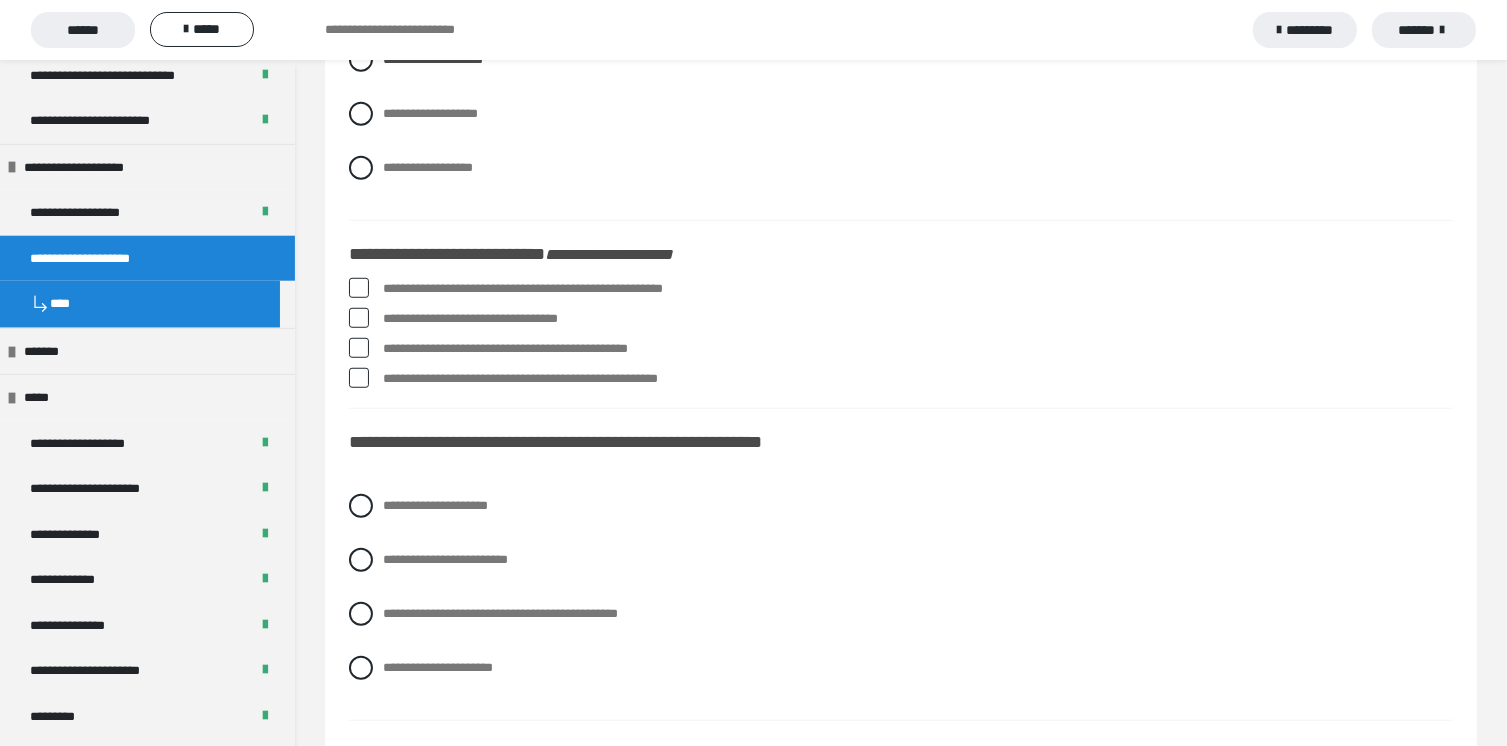 scroll, scrollTop: 1500, scrollLeft: 0, axis: vertical 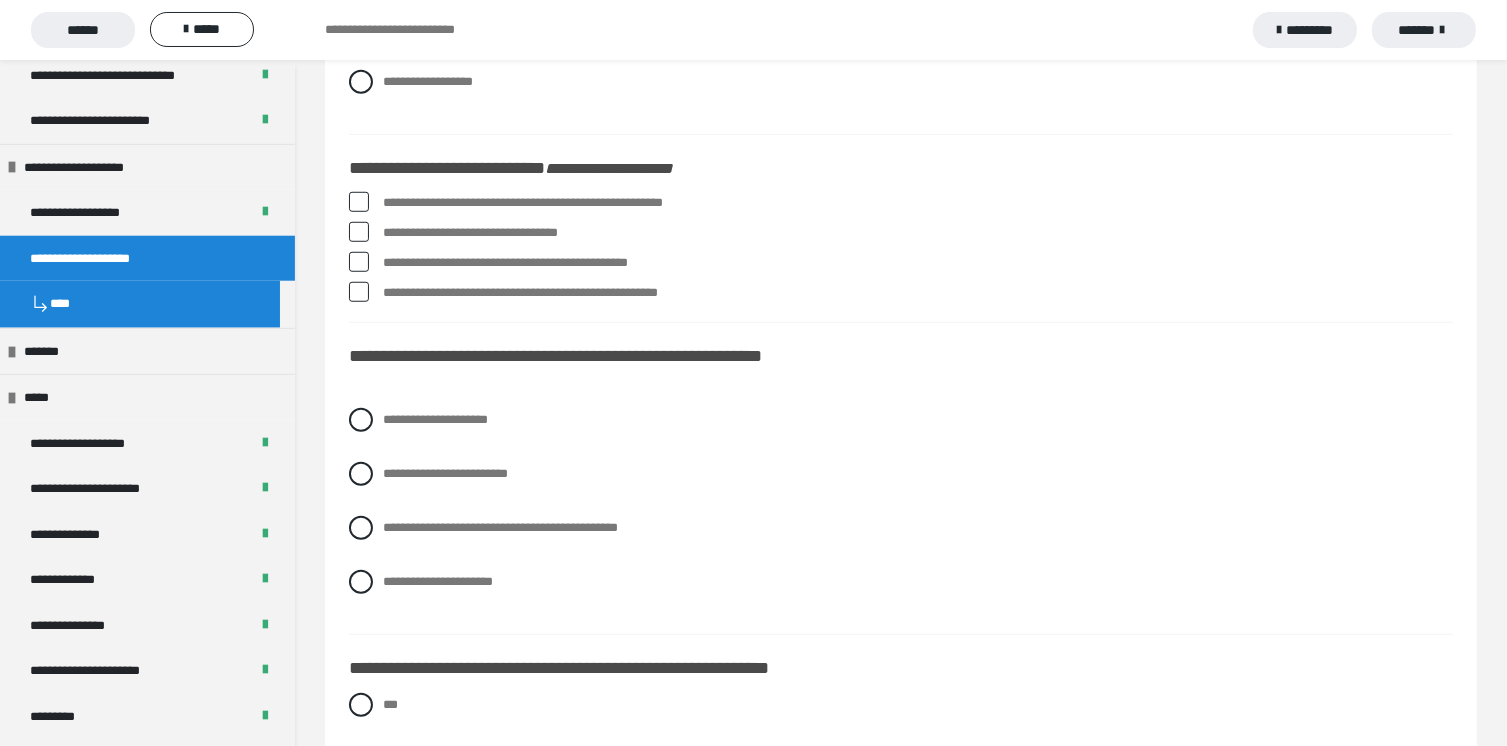 click at bounding box center [359, 202] 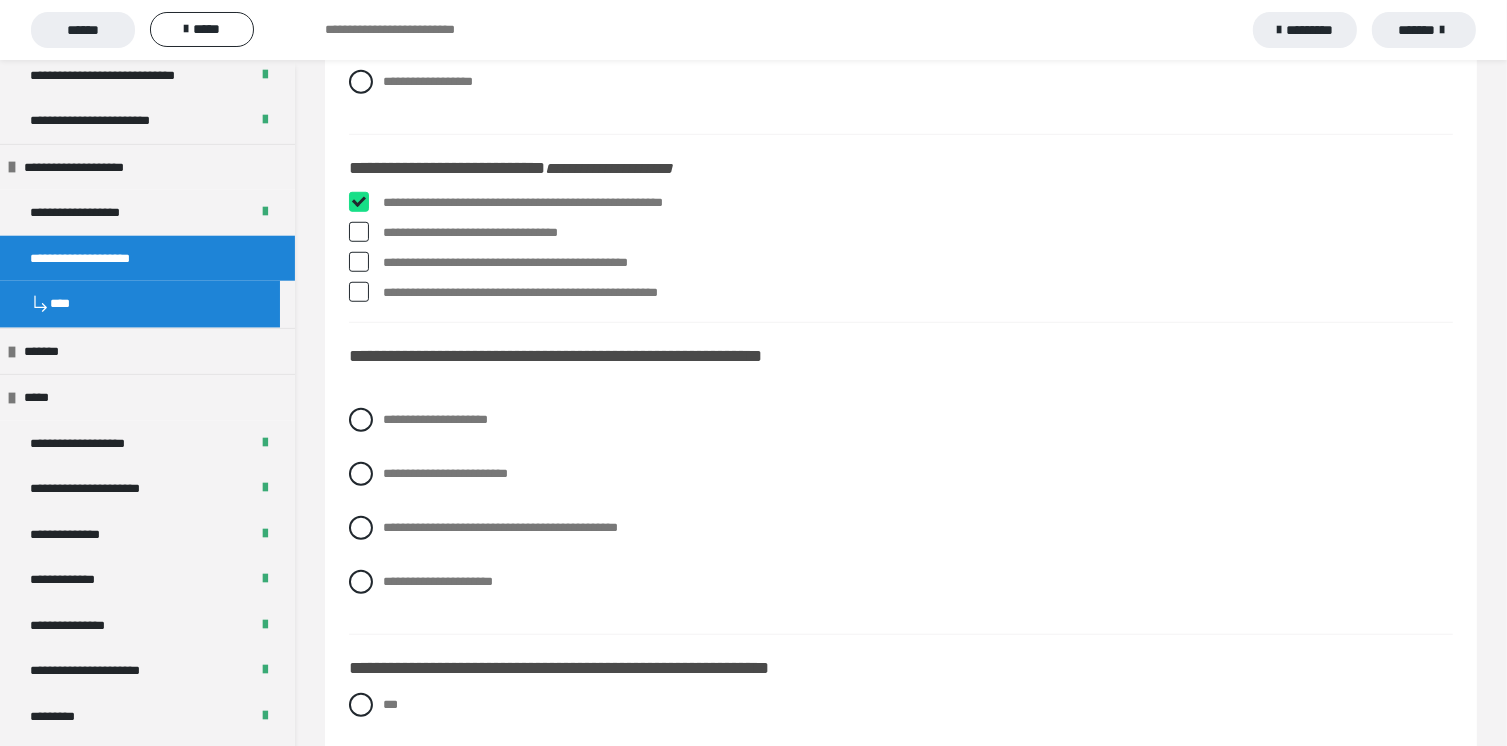 checkbox on "****" 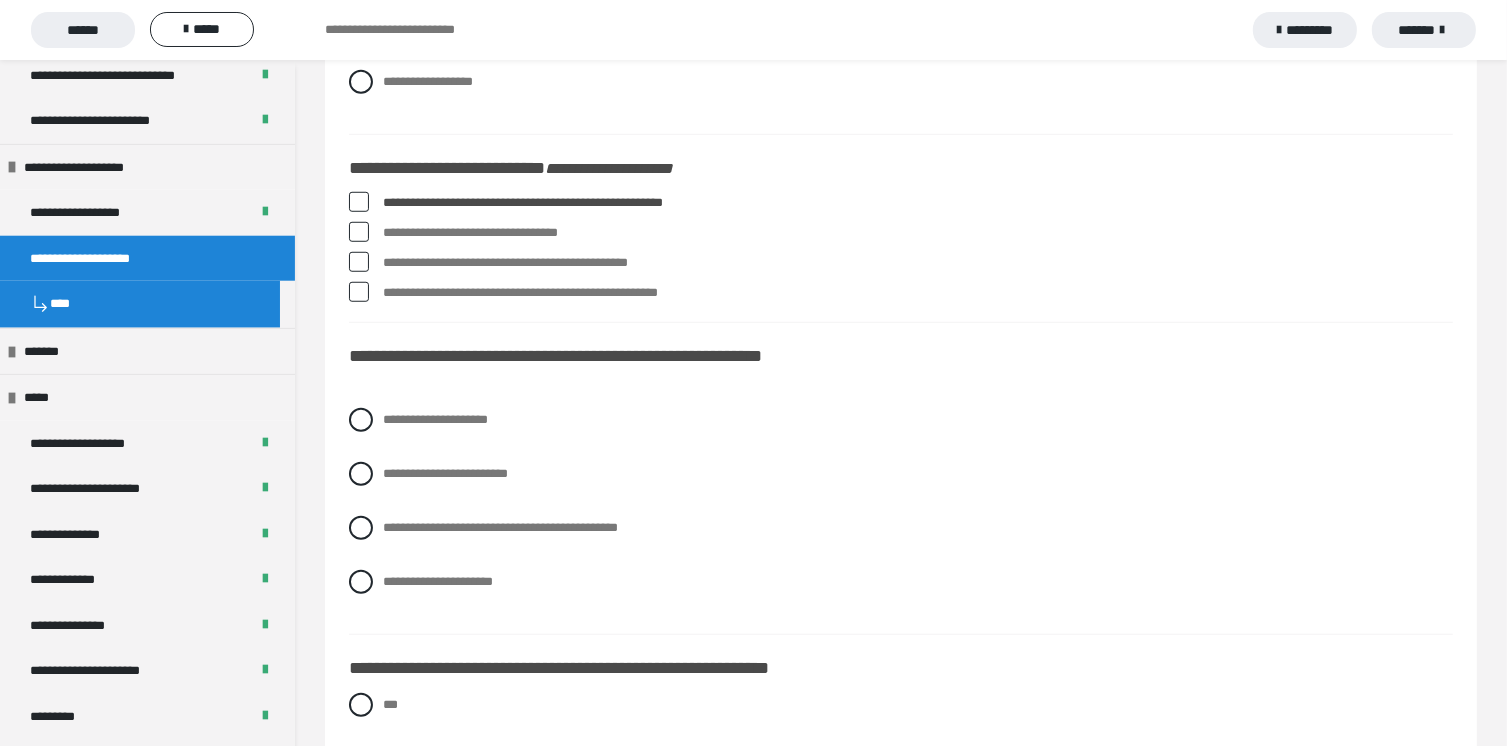 drag, startPoint x: 360, startPoint y: 223, endPoint x: 360, endPoint y: 236, distance: 13 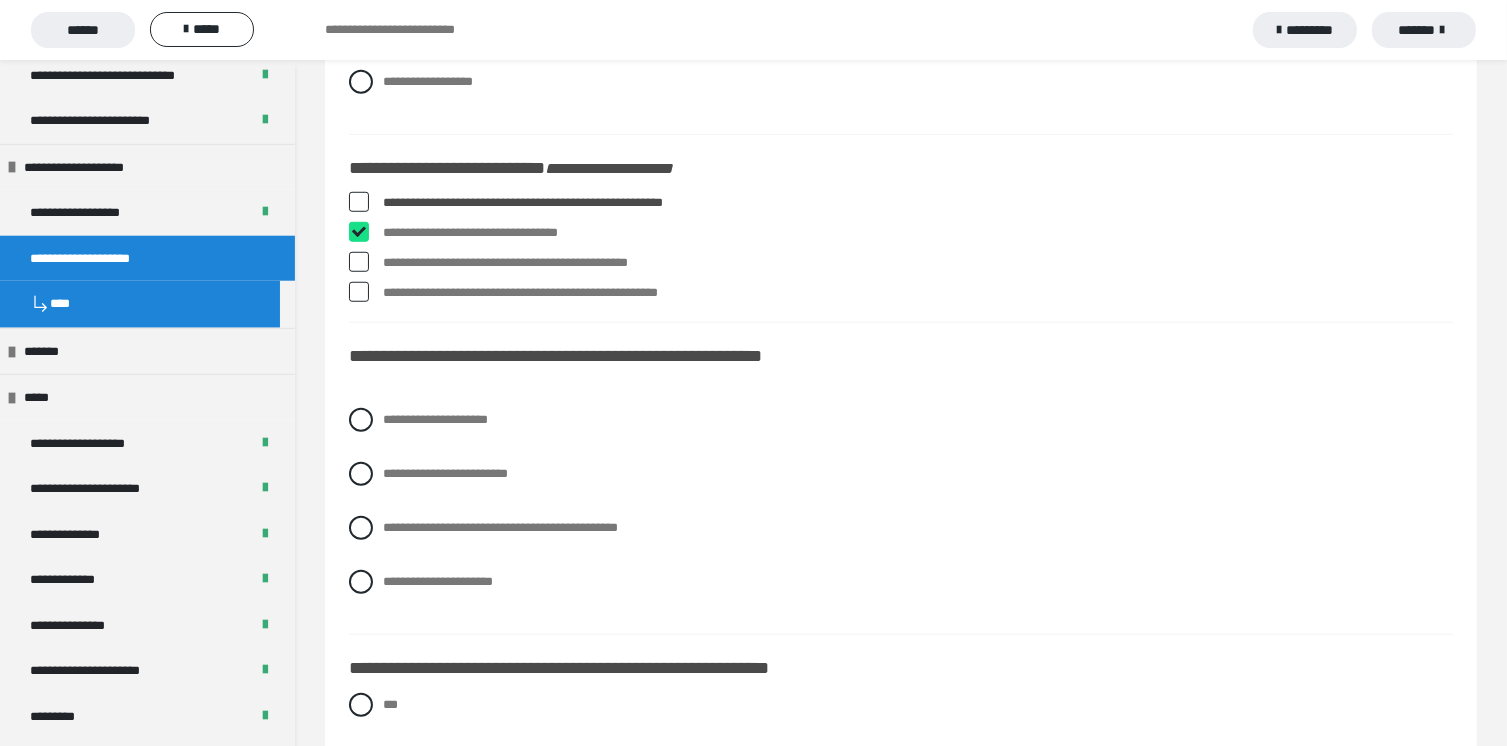 checkbox on "****" 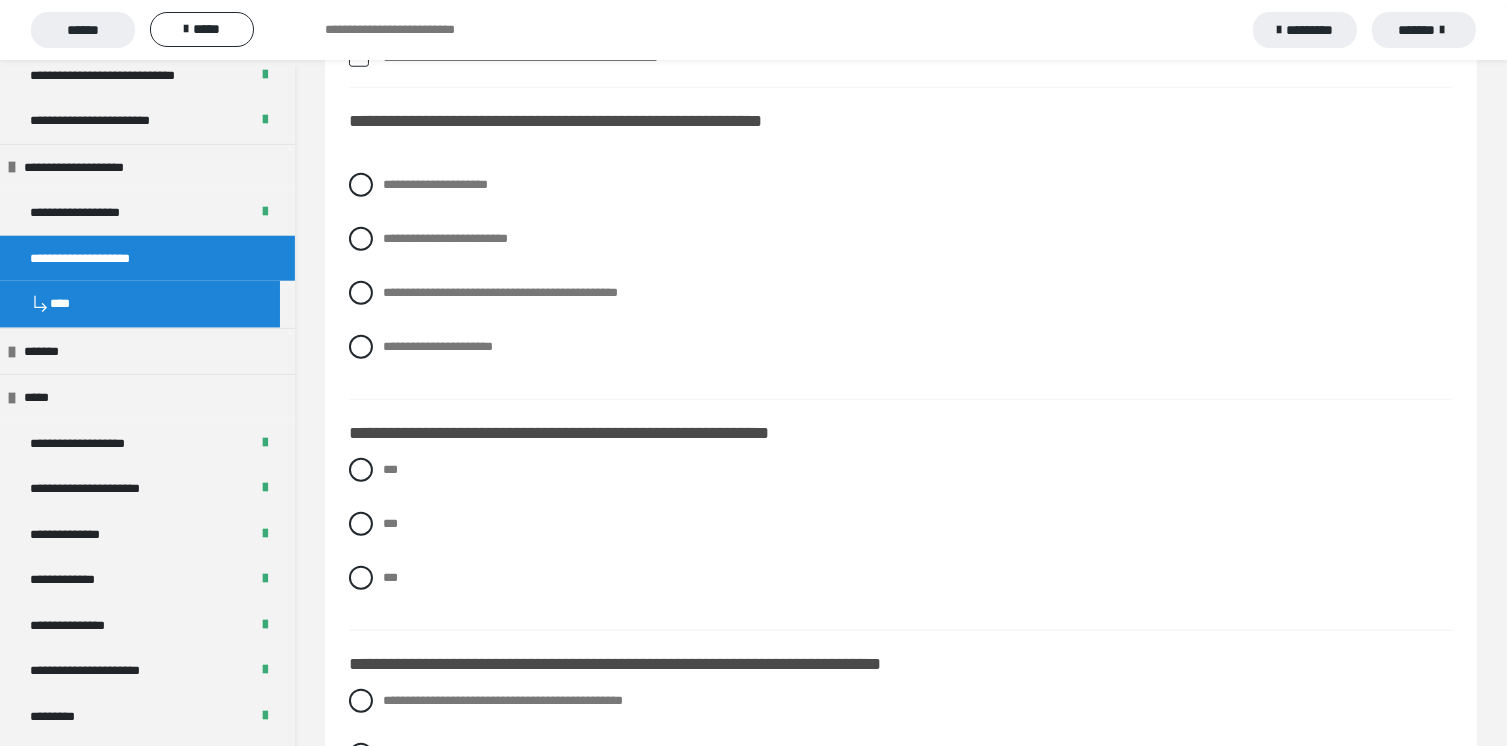 scroll, scrollTop: 1700, scrollLeft: 0, axis: vertical 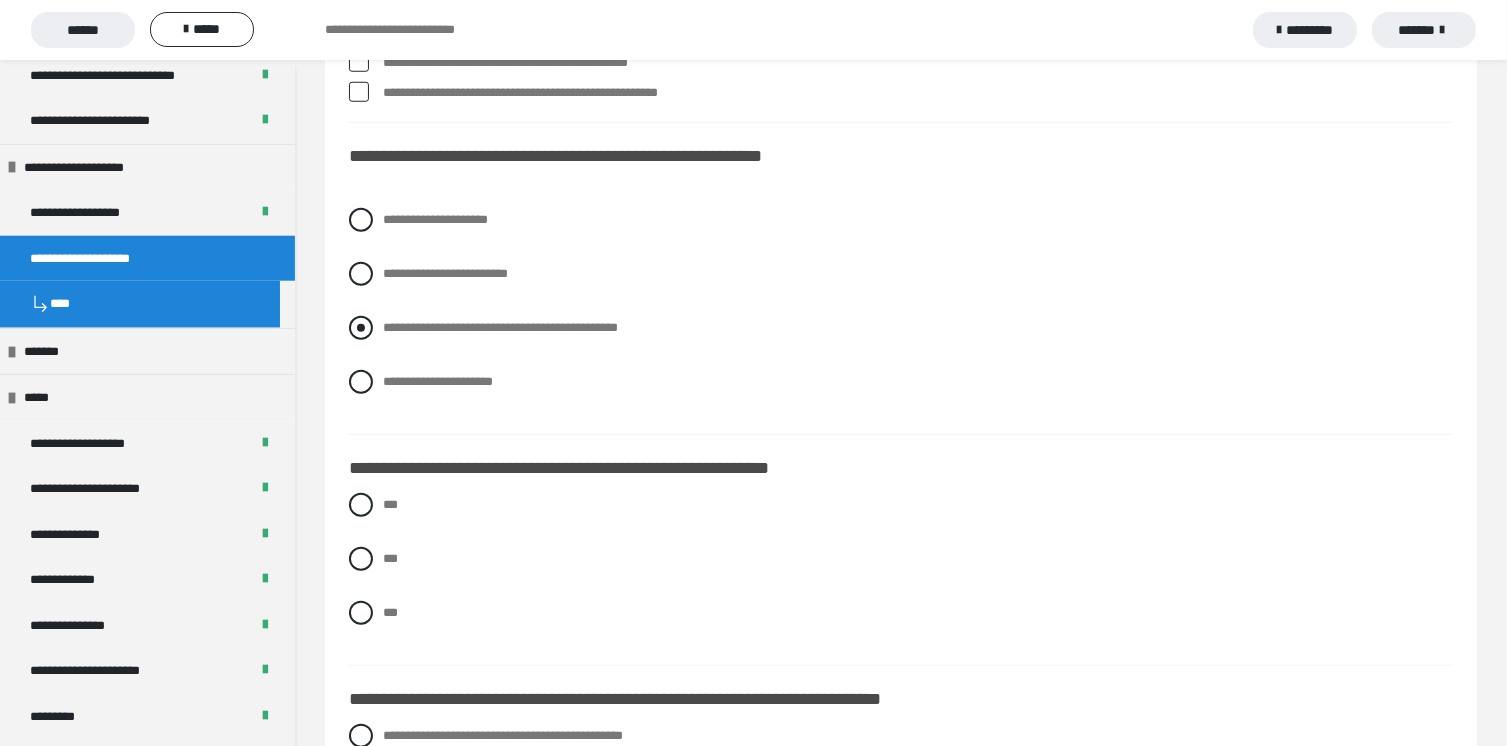 click at bounding box center (361, 328) 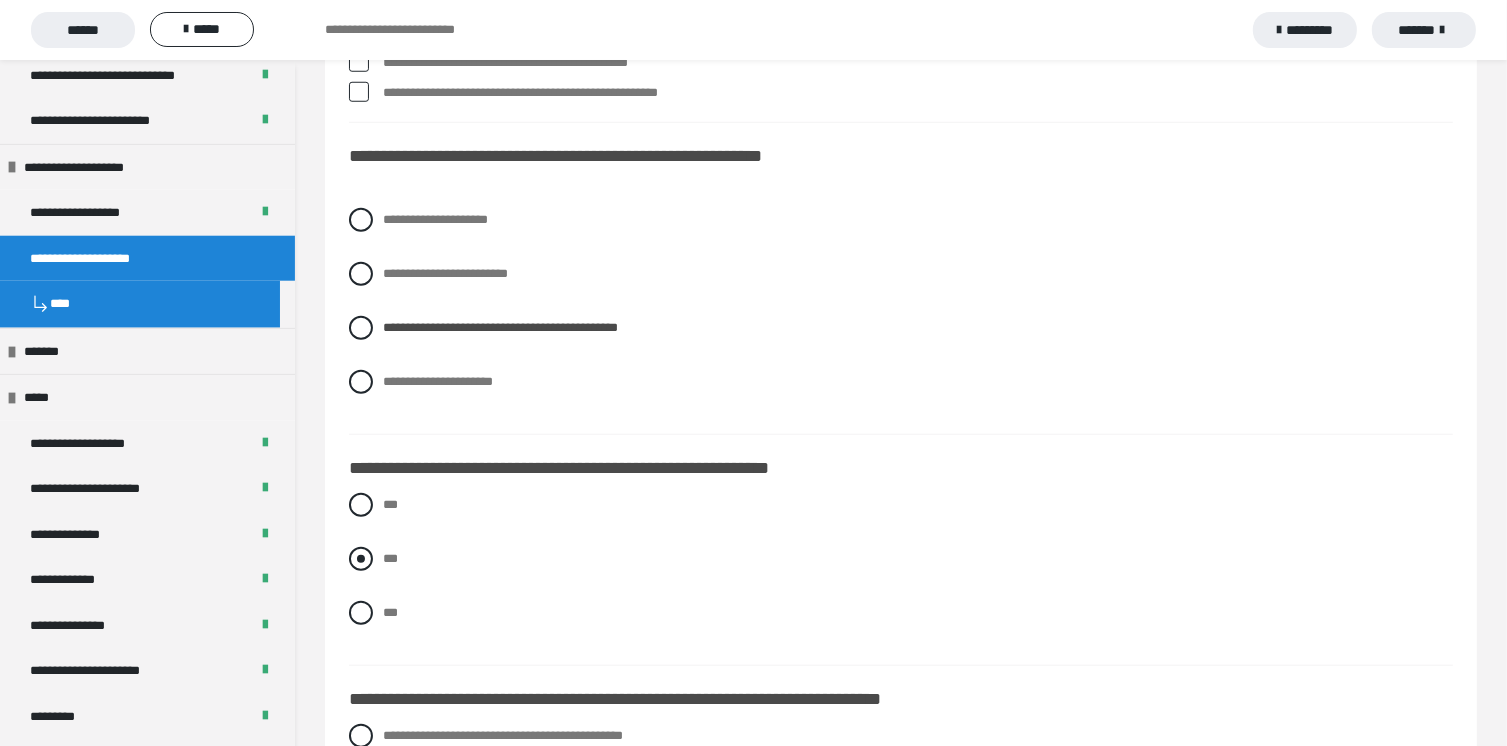 click at bounding box center (361, 559) 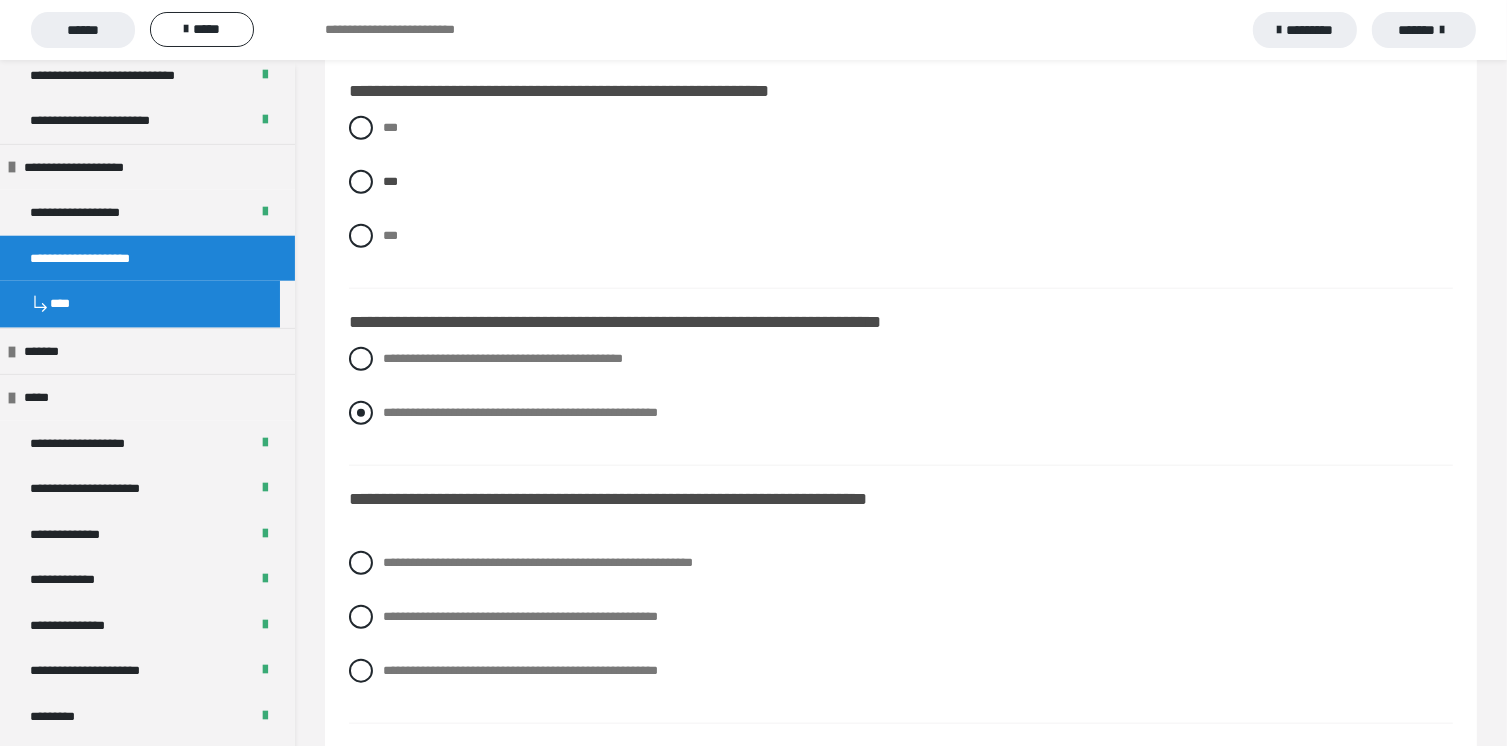 scroll, scrollTop: 2100, scrollLeft: 0, axis: vertical 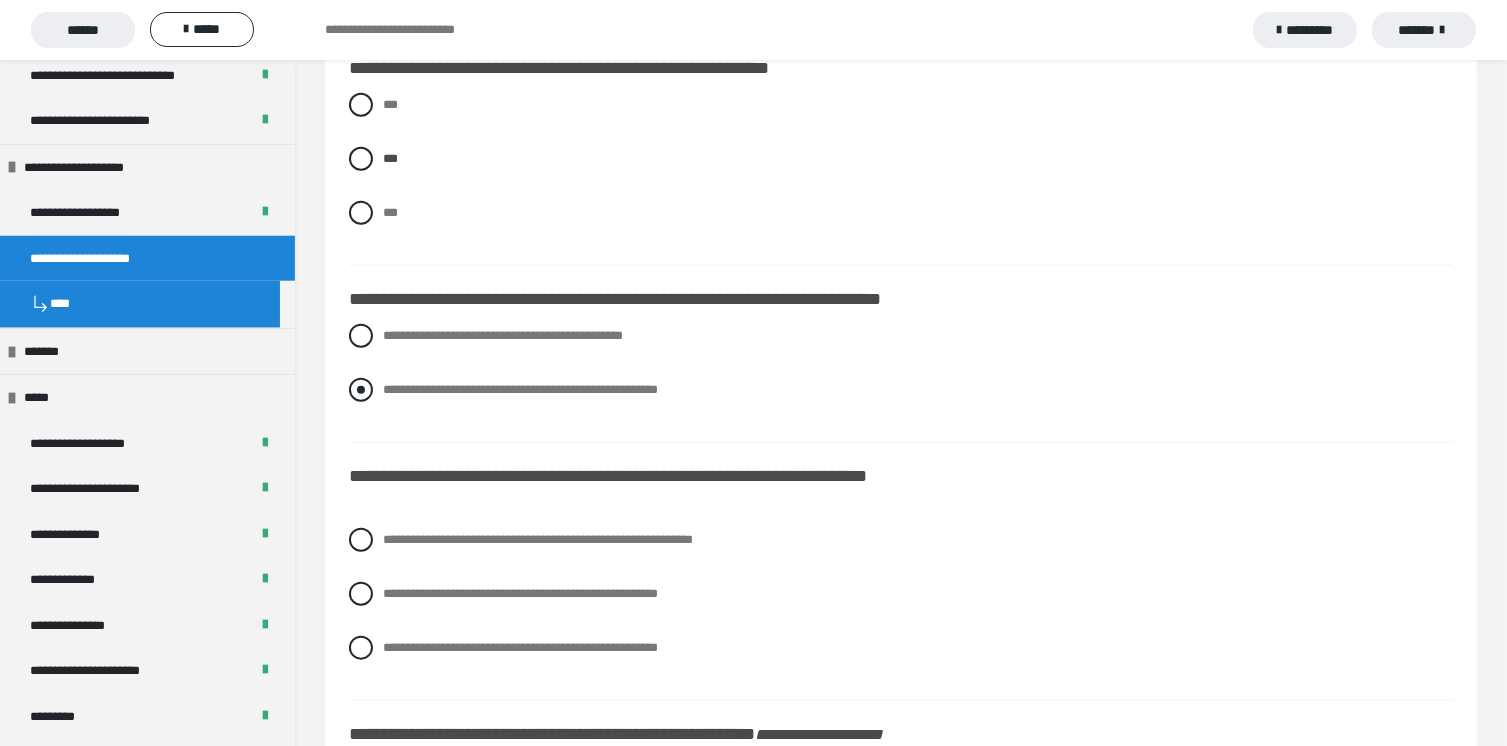 click at bounding box center (361, 390) 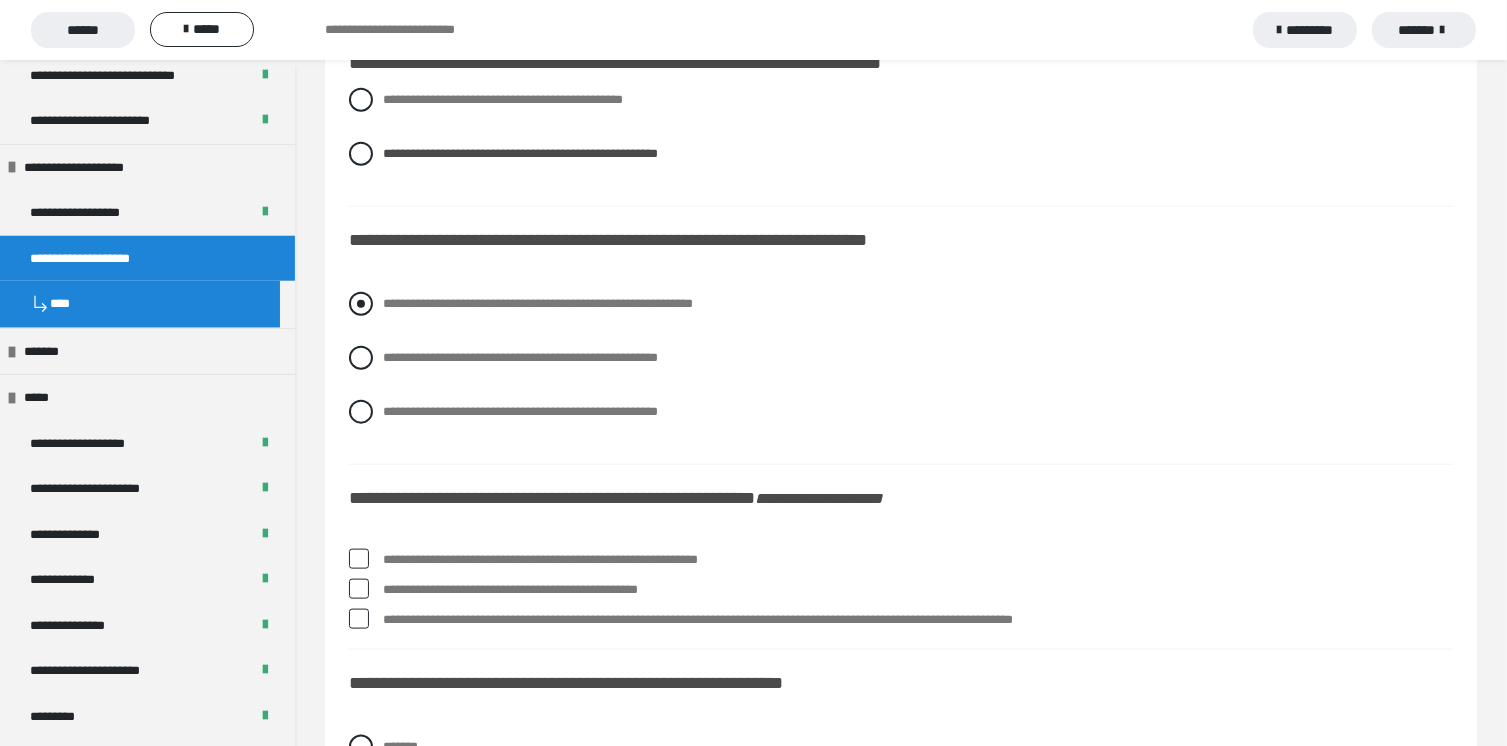 scroll, scrollTop: 2400, scrollLeft: 0, axis: vertical 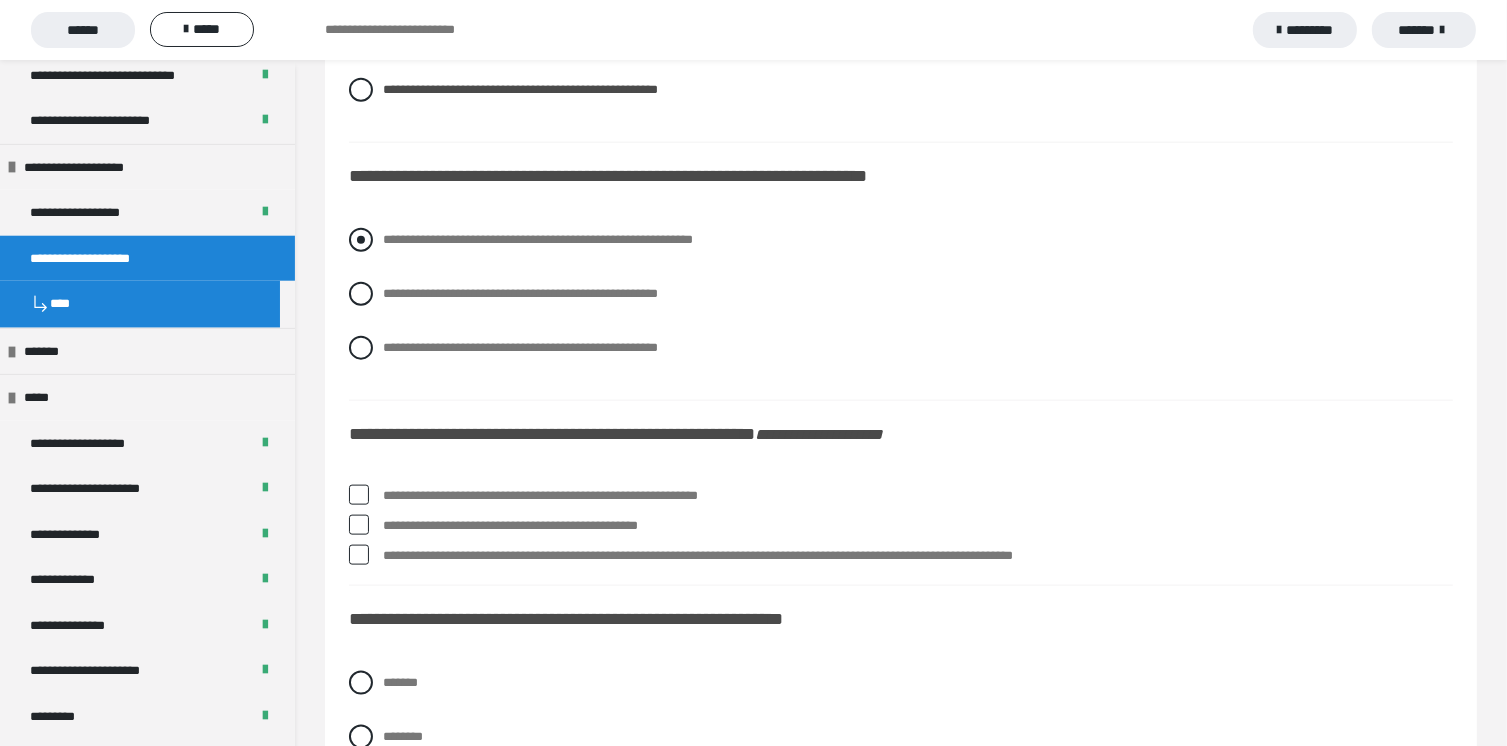 click at bounding box center [361, 240] 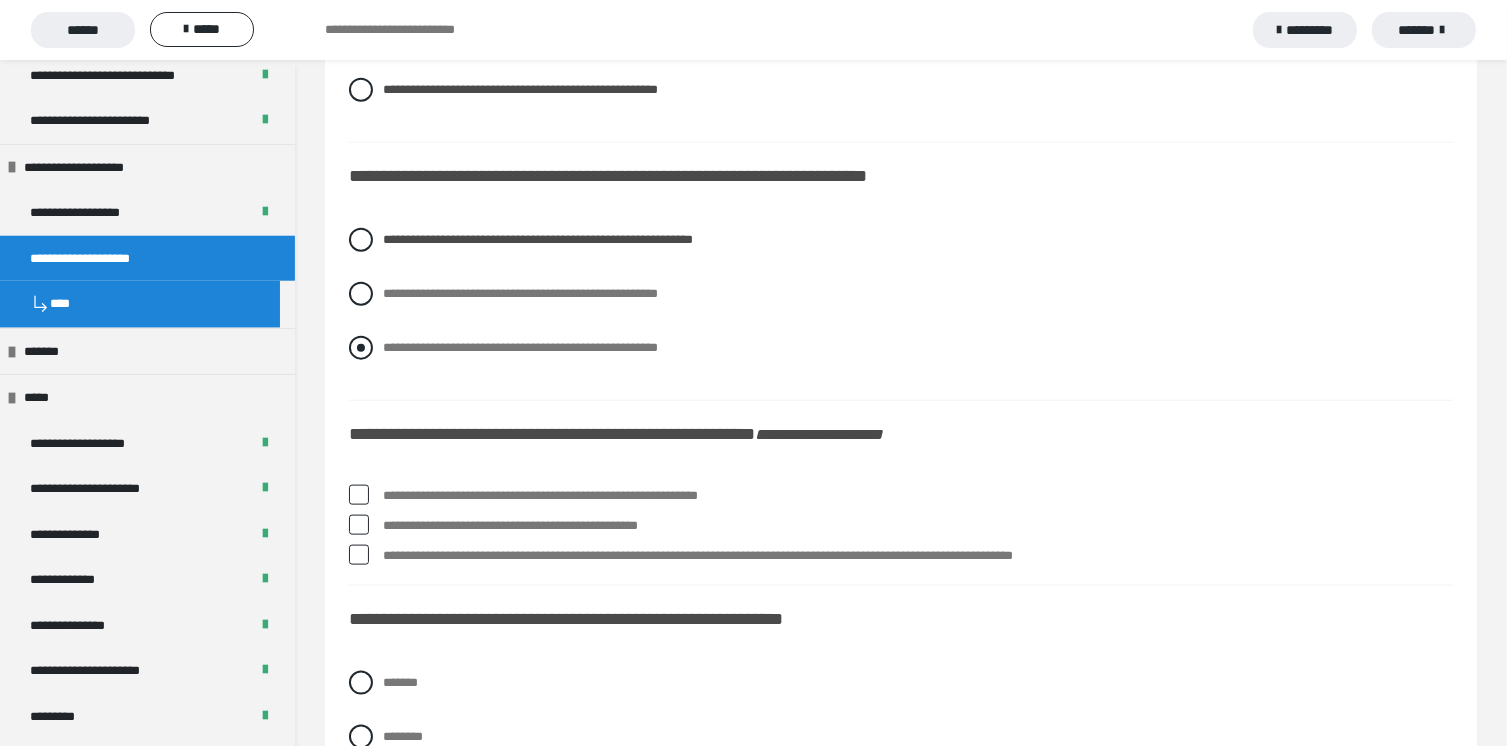 click at bounding box center (361, 348) 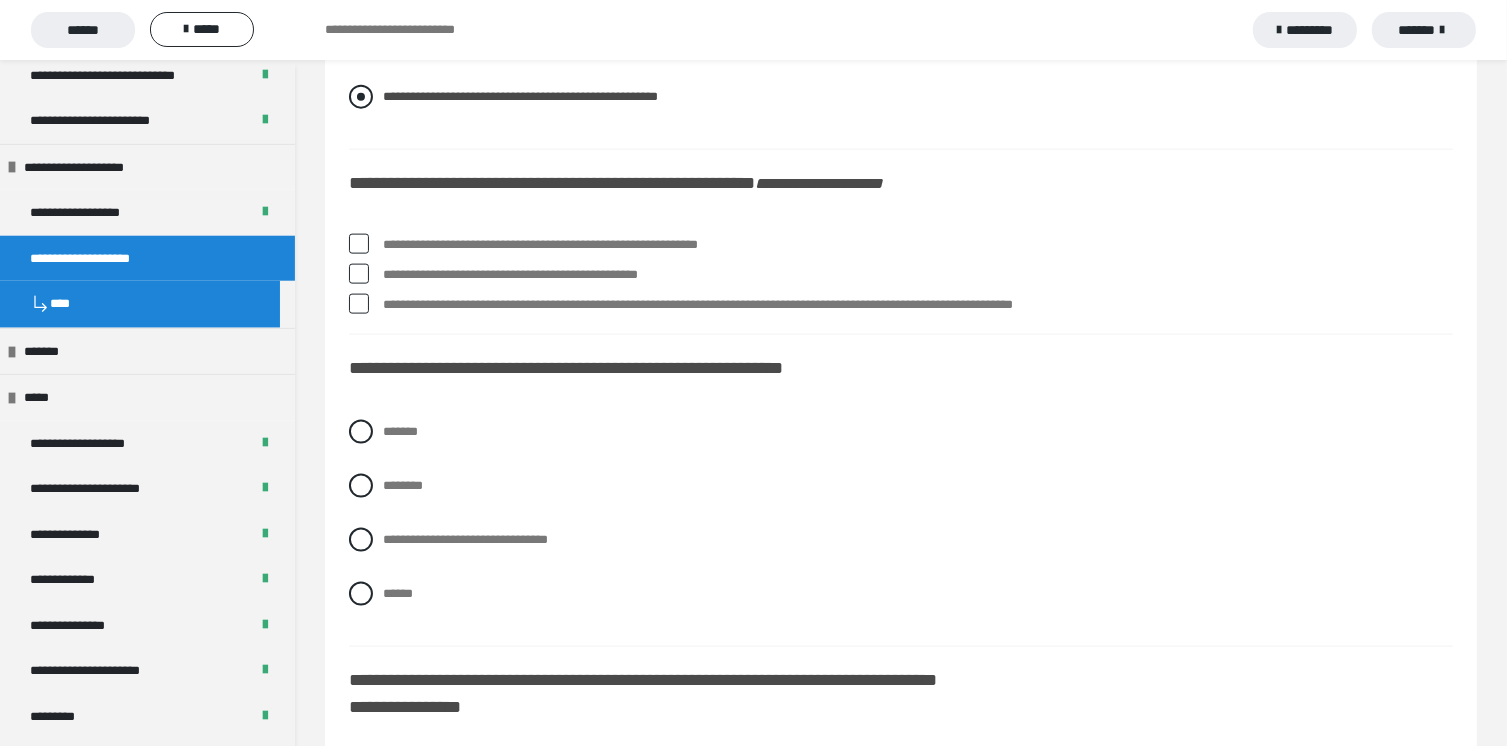 scroll, scrollTop: 2700, scrollLeft: 0, axis: vertical 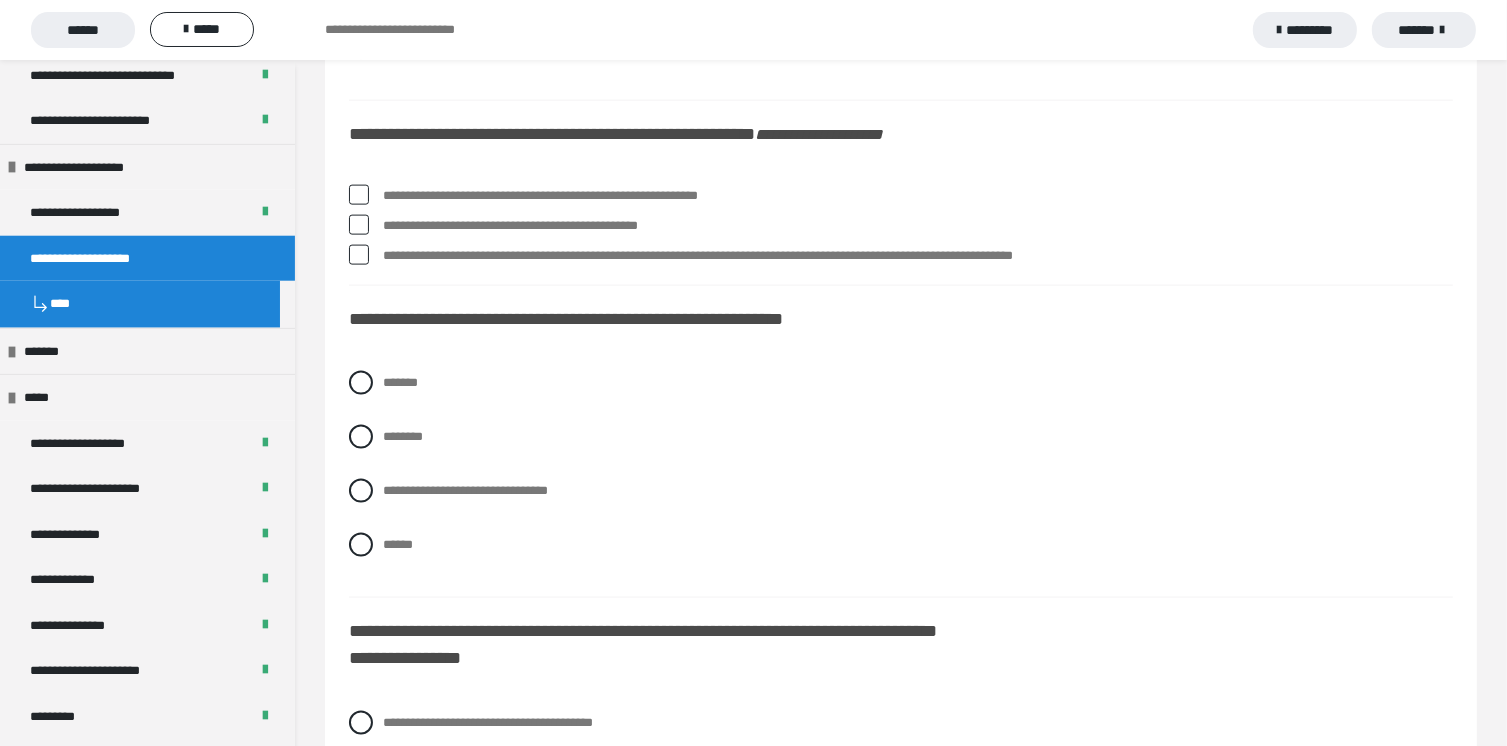 click at bounding box center [359, 195] 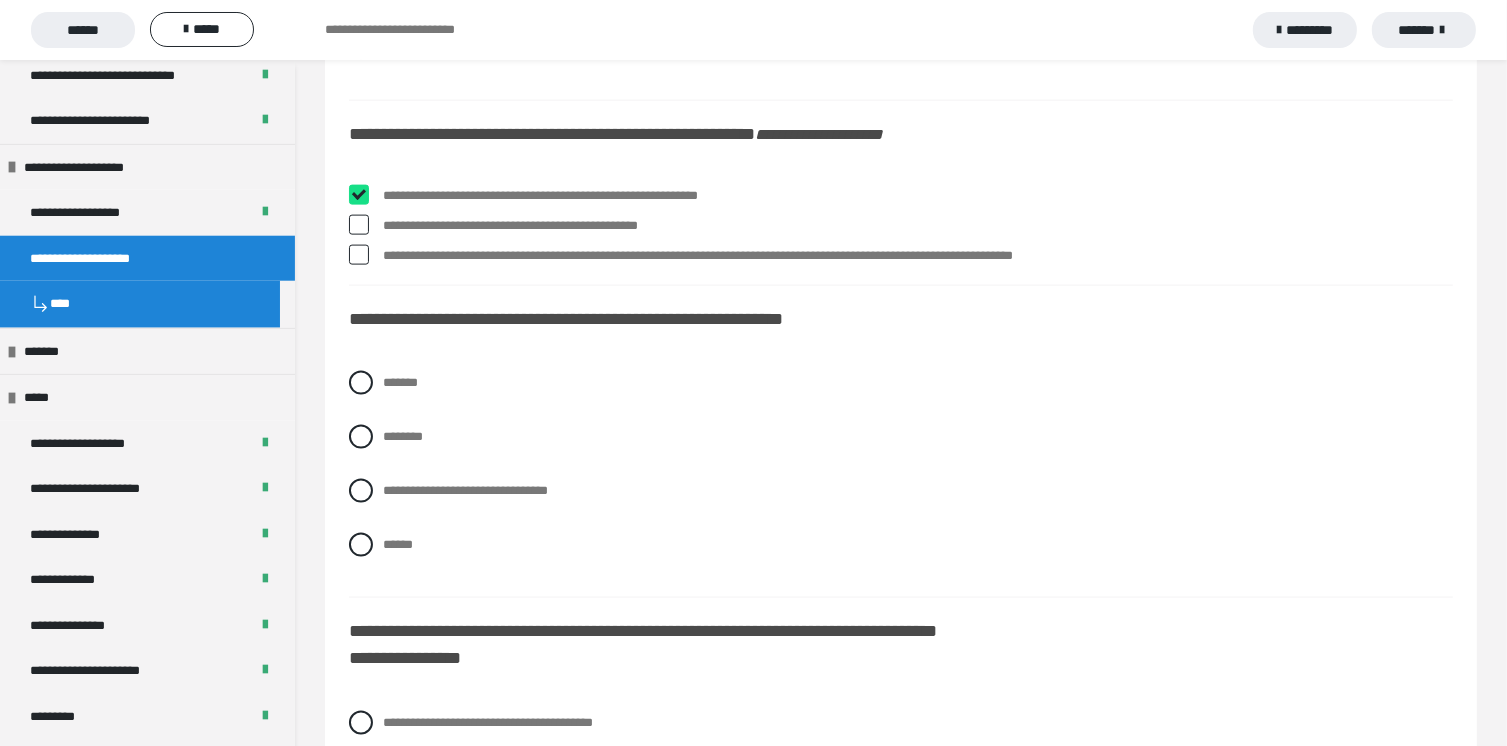 checkbox on "****" 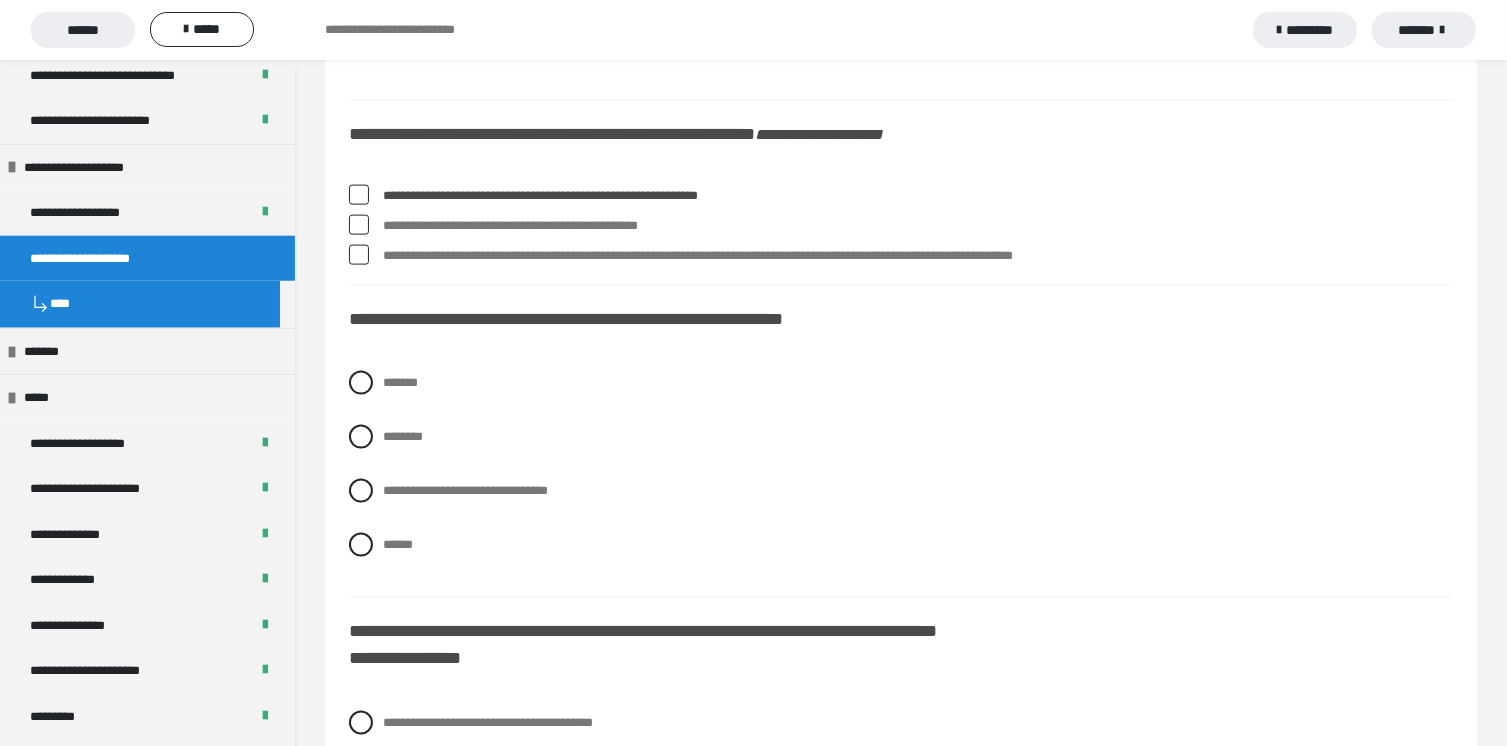 click at bounding box center (359, 225) 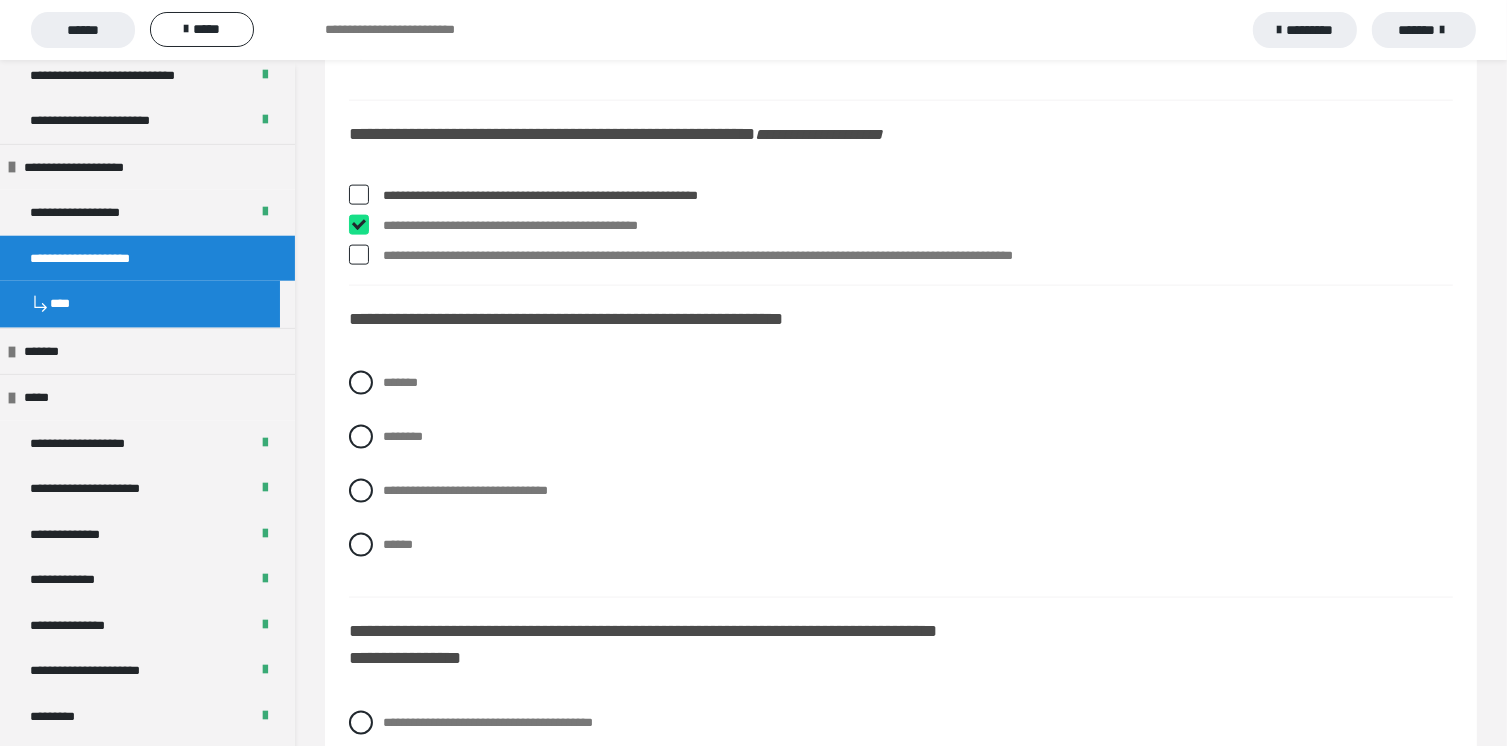 checkbox on "****" 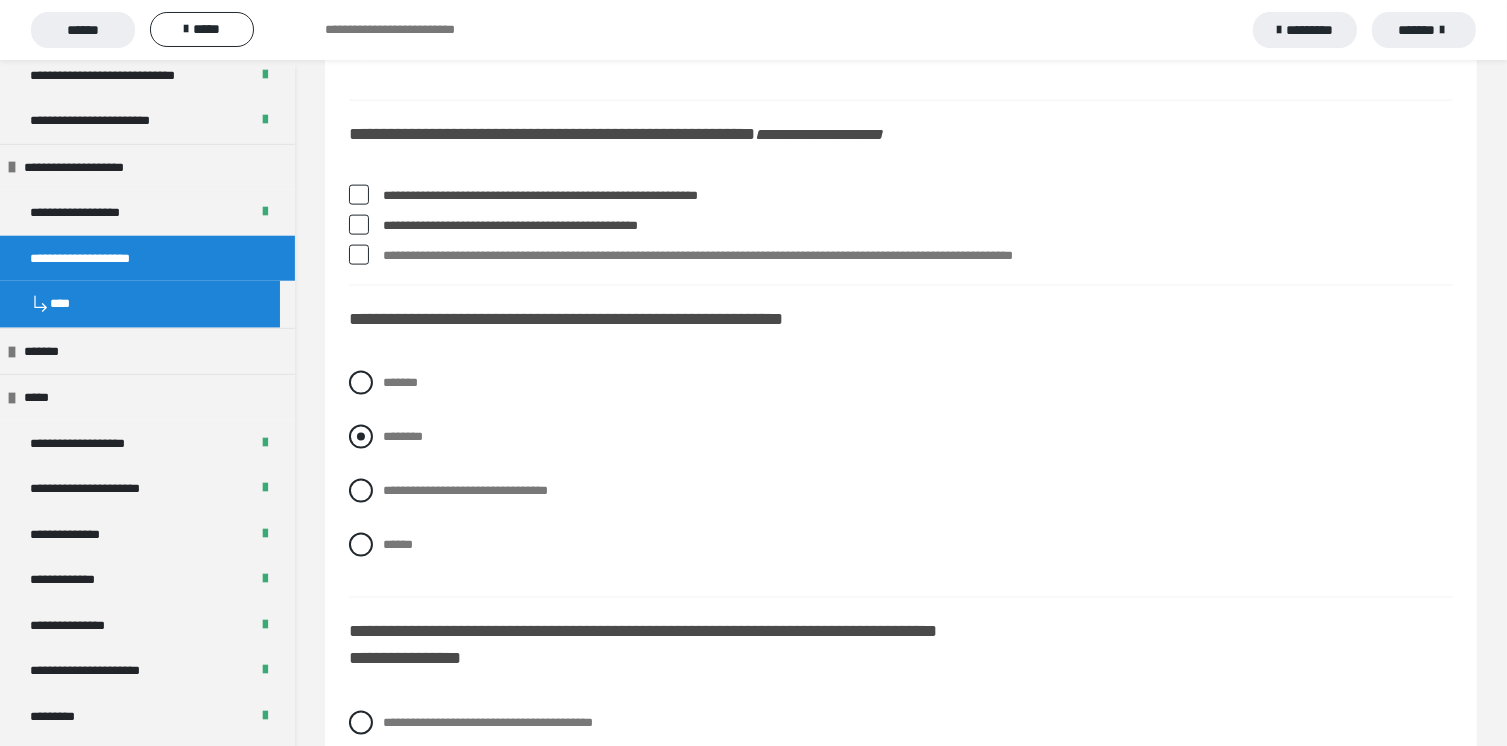 click at bounding box center (361, 437) 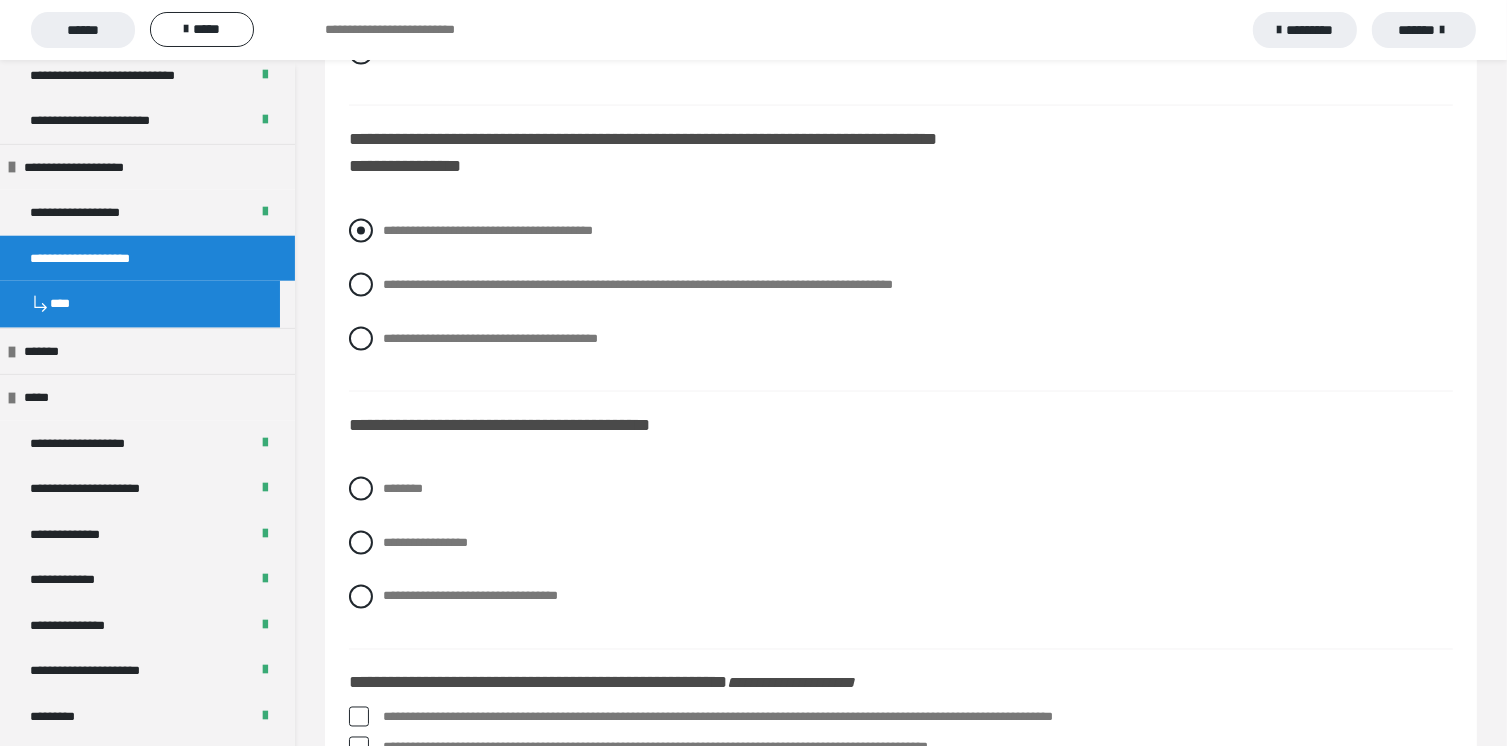 scroll, scrollTop: 3200, scrollLeft: 0, axis: vertical 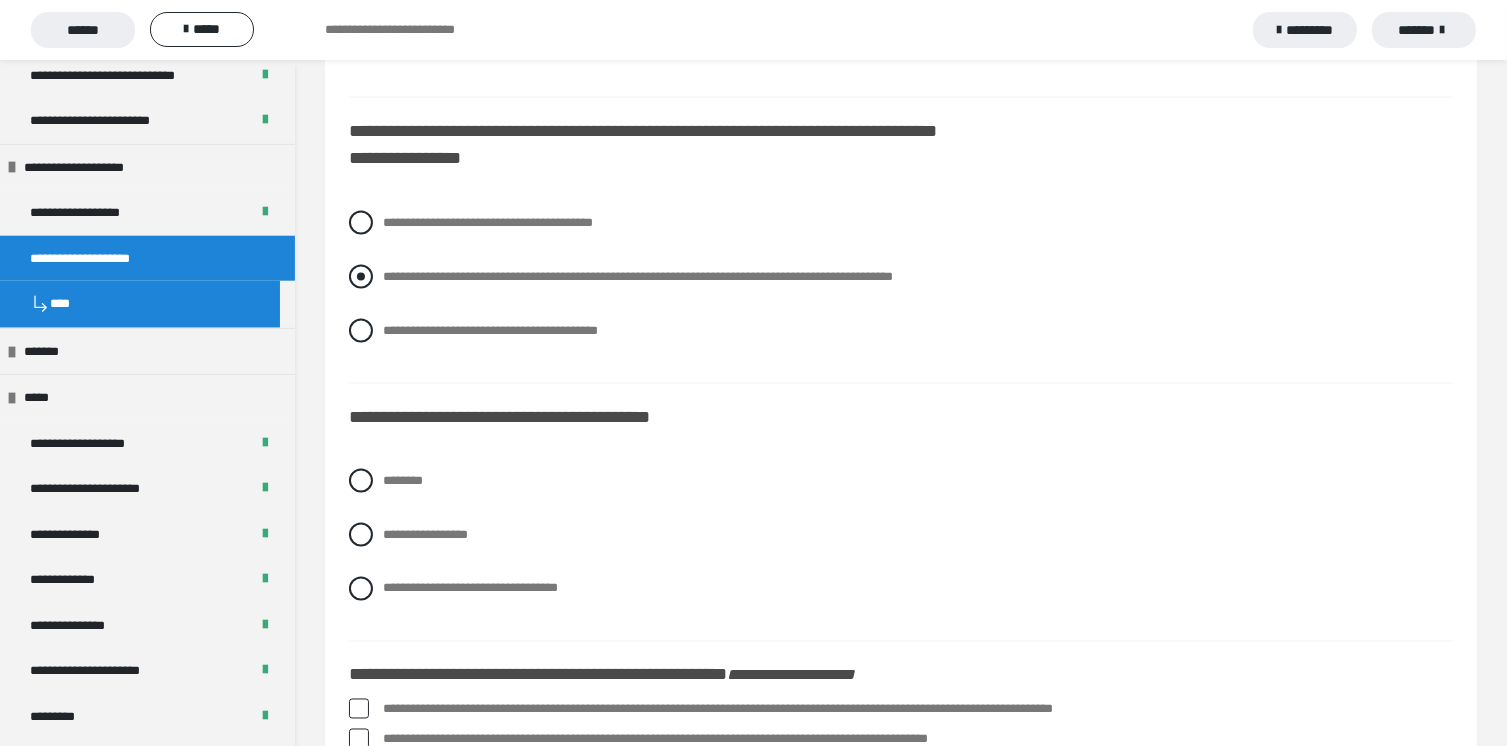 click at bounding box center [361, 277] 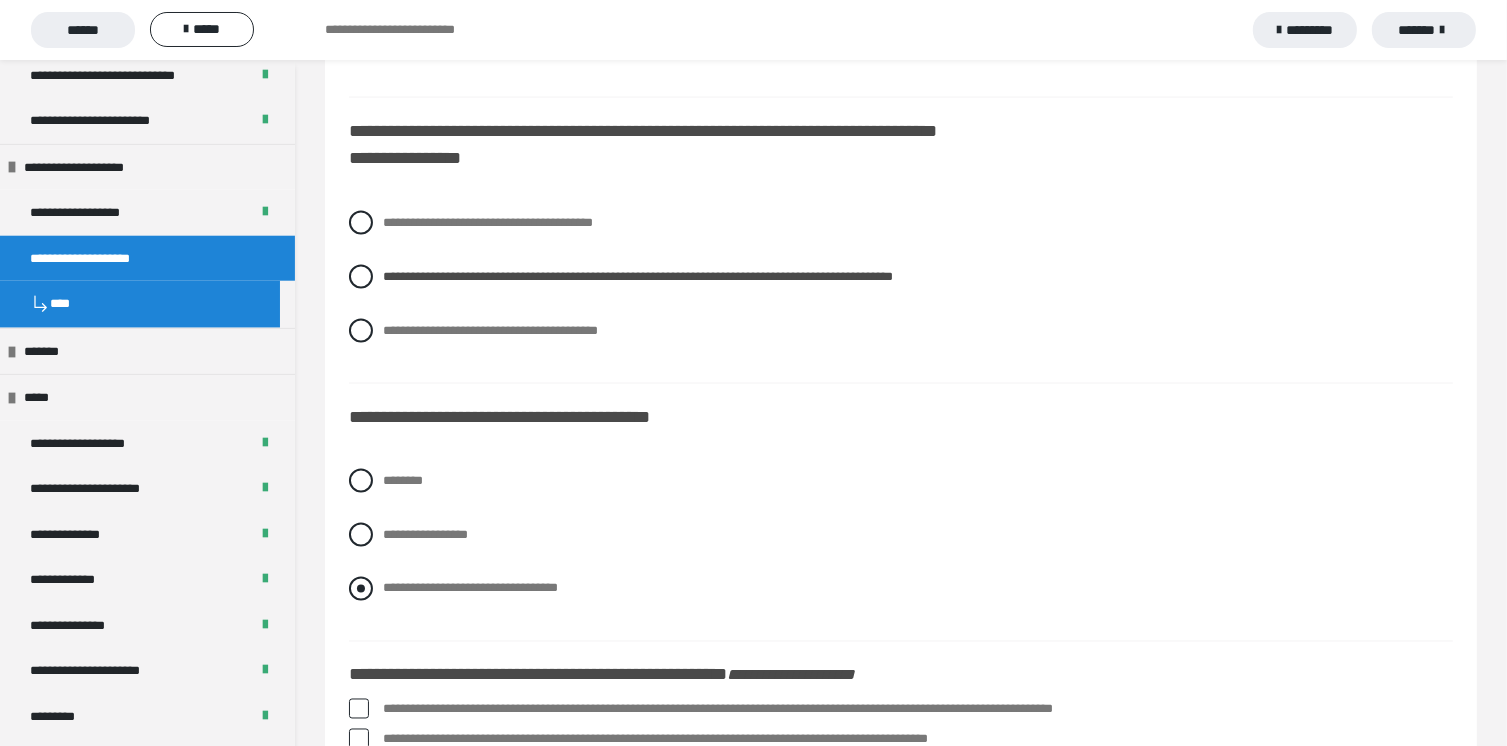 click on "**********" at bounding box center (901, 589) 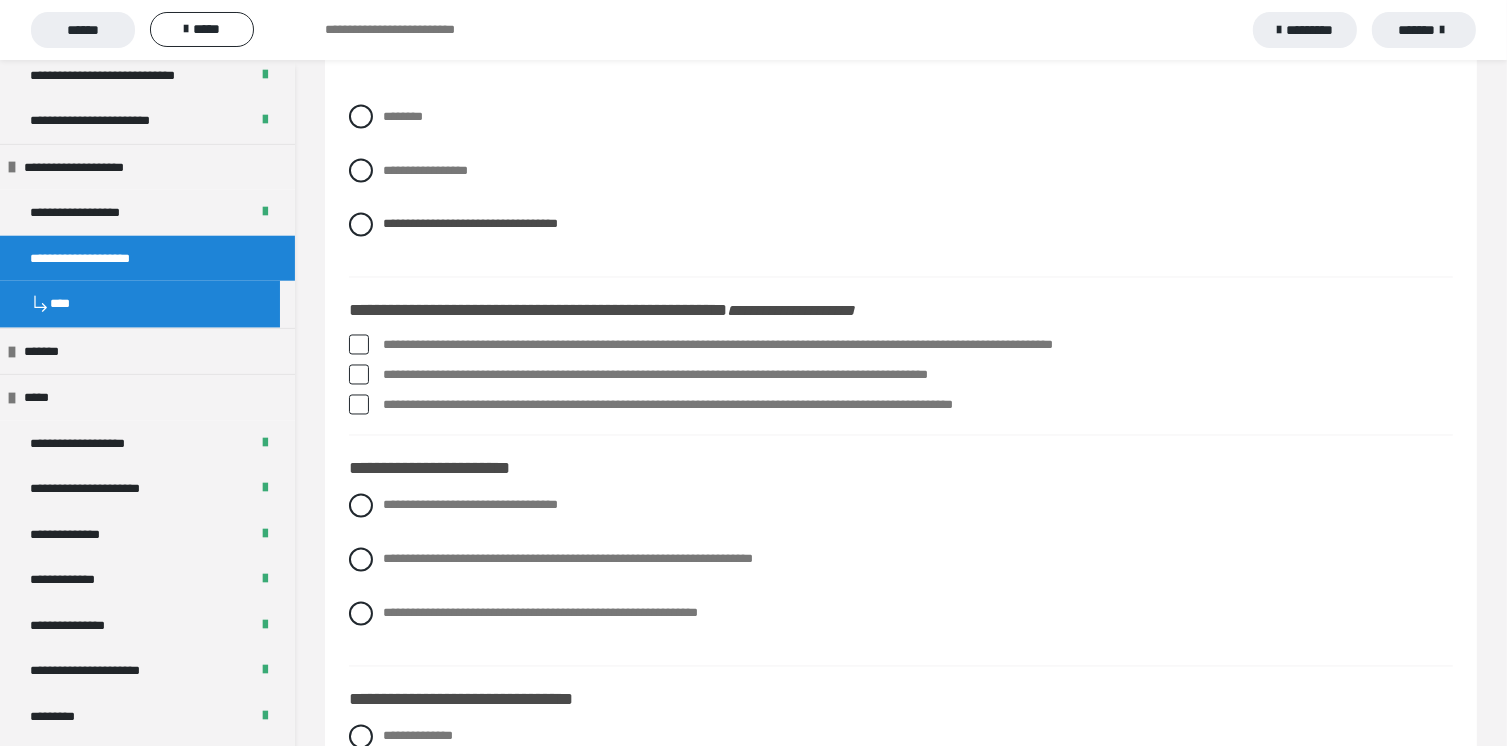 scroll, scrollTop: 3600, scrollLeft: 0, axis: vertical 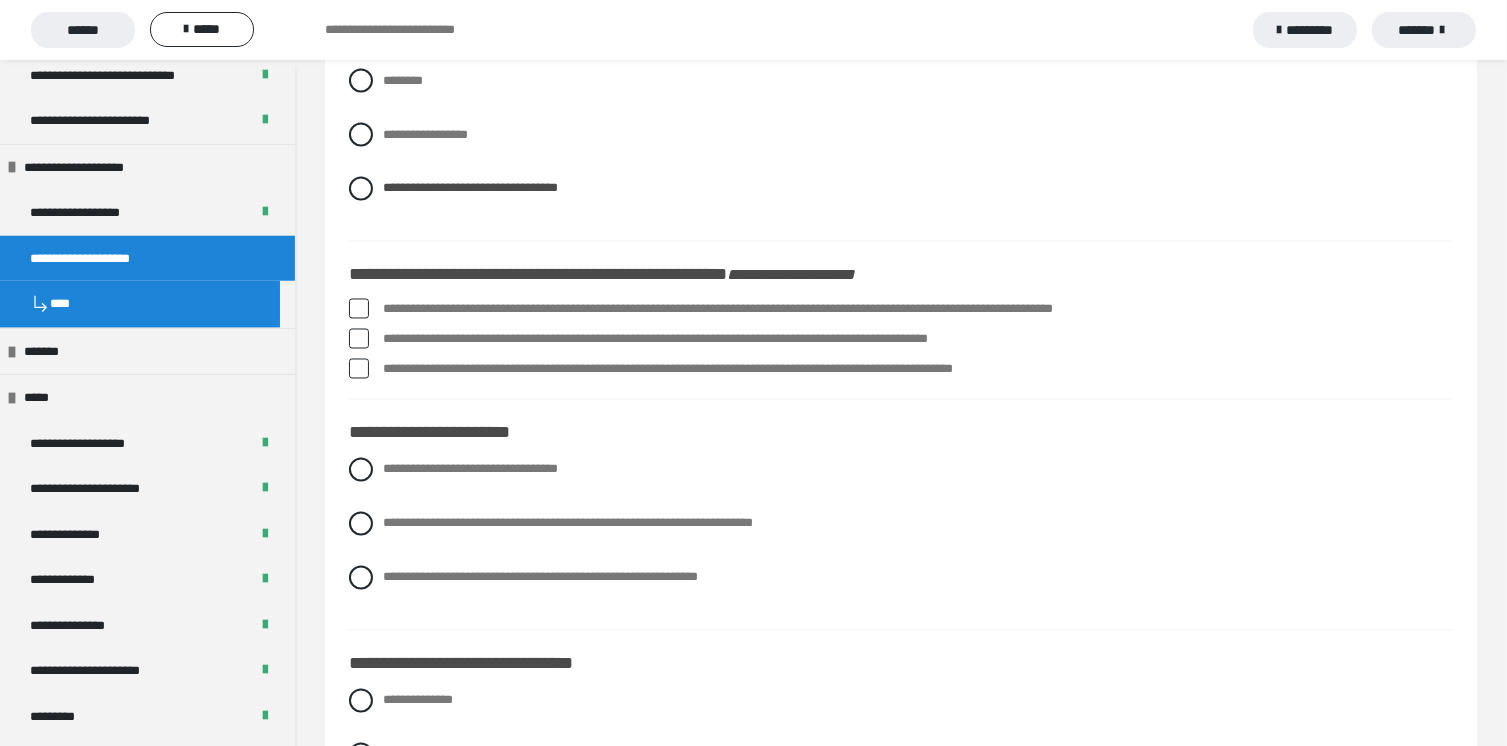 click at bounding box center (359, 339) 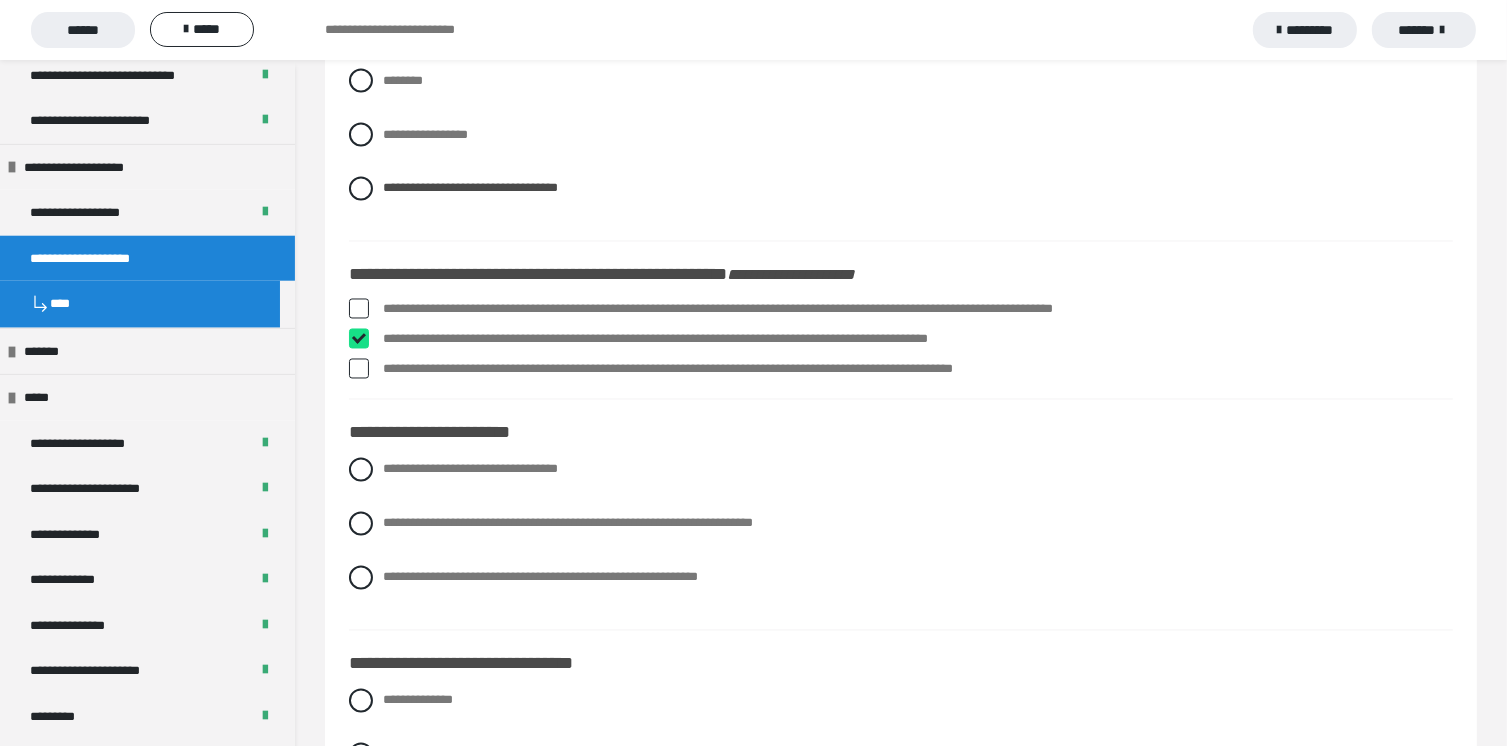 checkbox on "****" 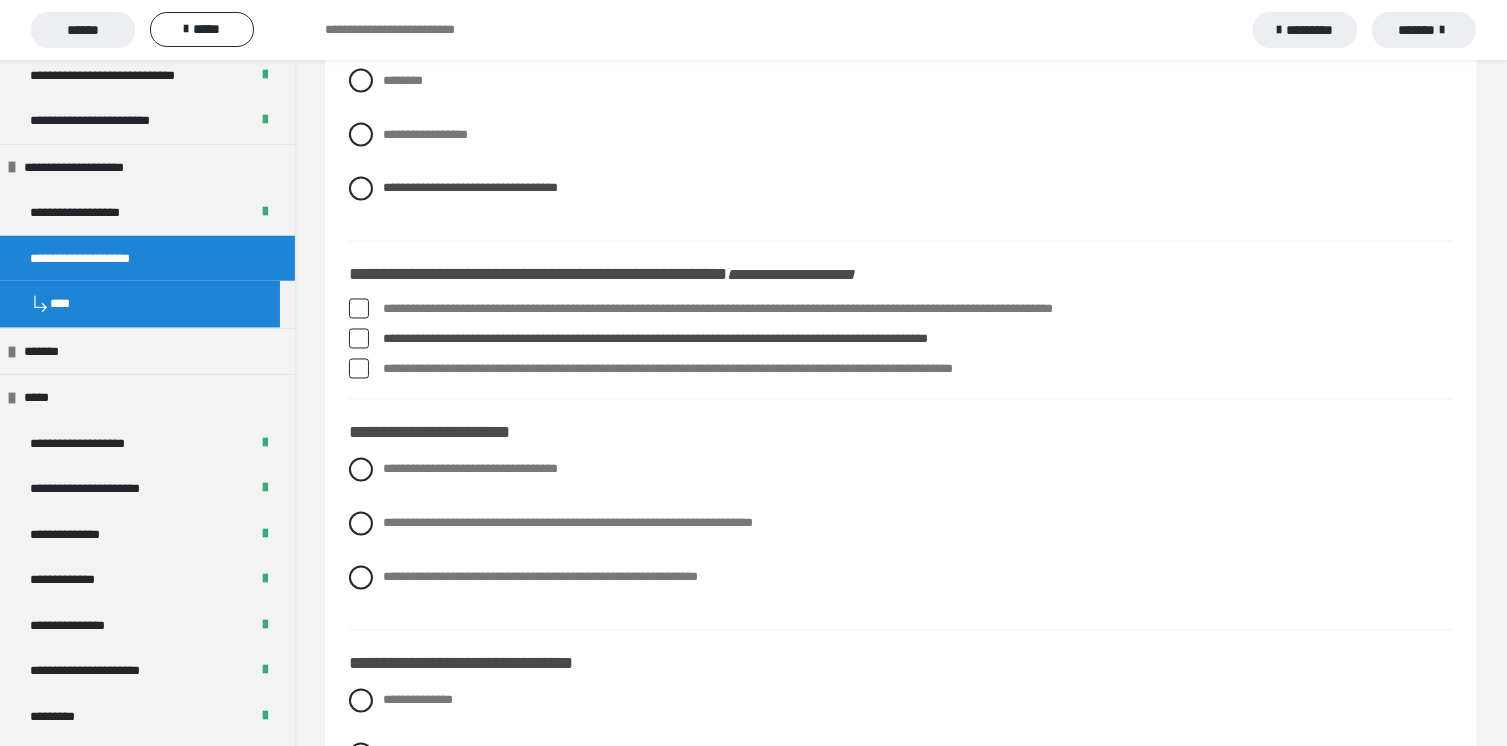 click on "**********" at bounding box center [901, 5713] 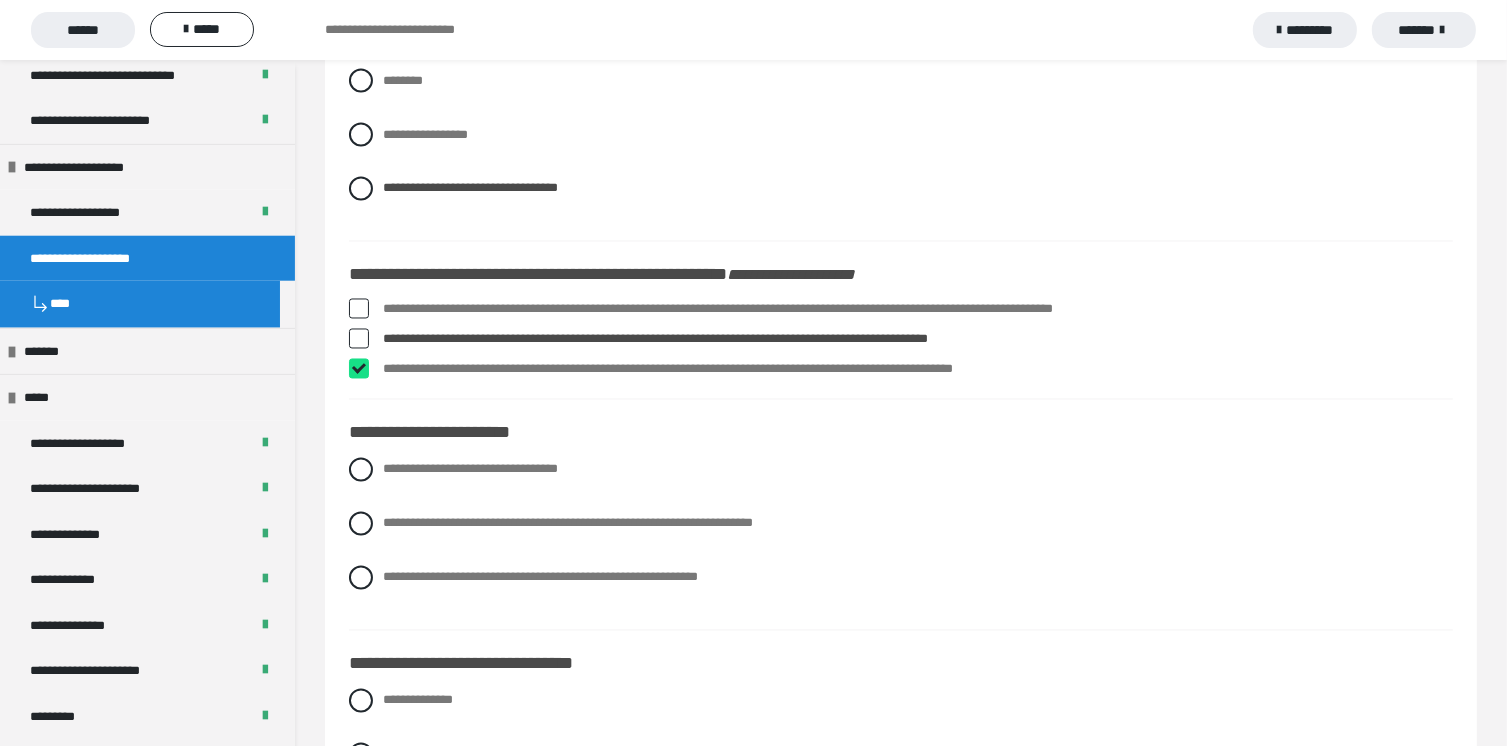 checkbox on "****" 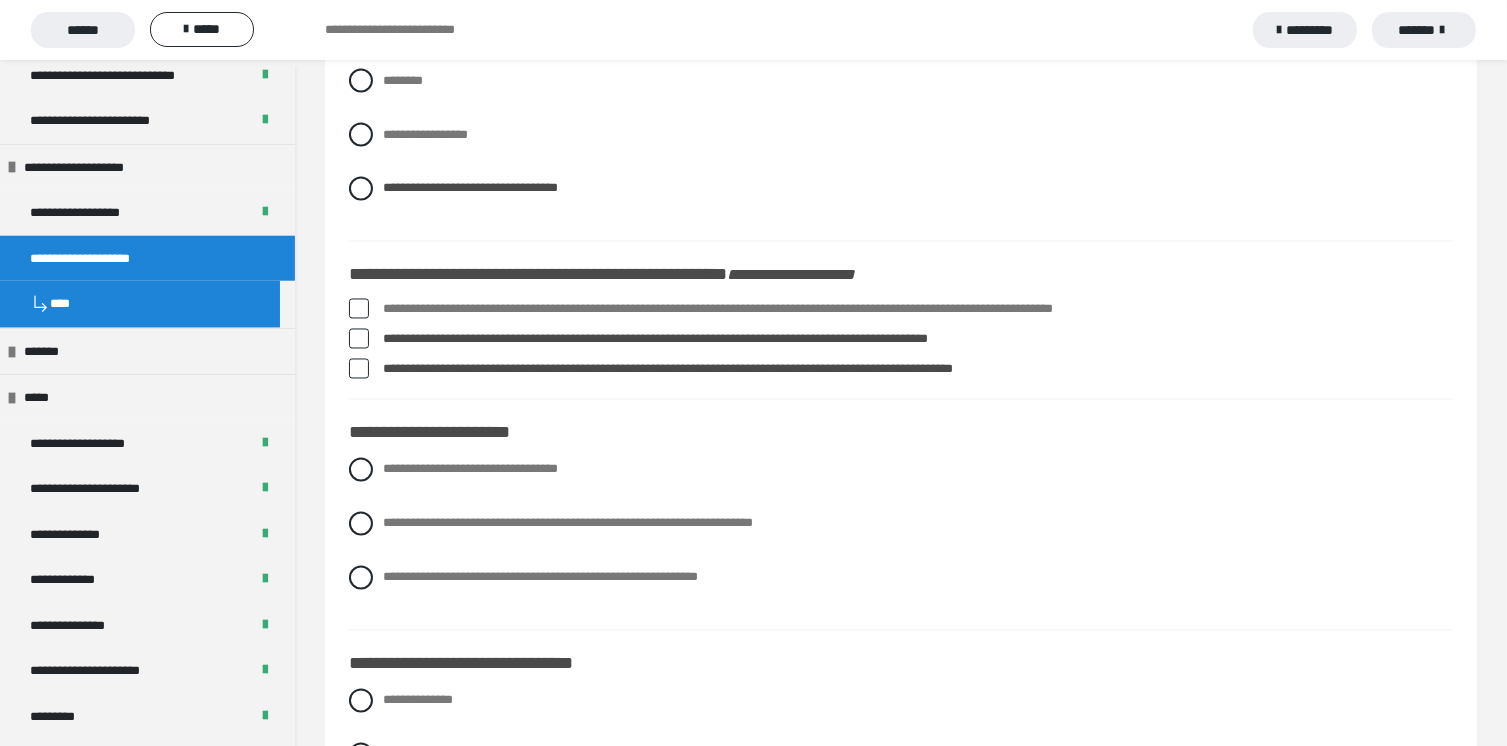 click at bounding box center (359, 309) 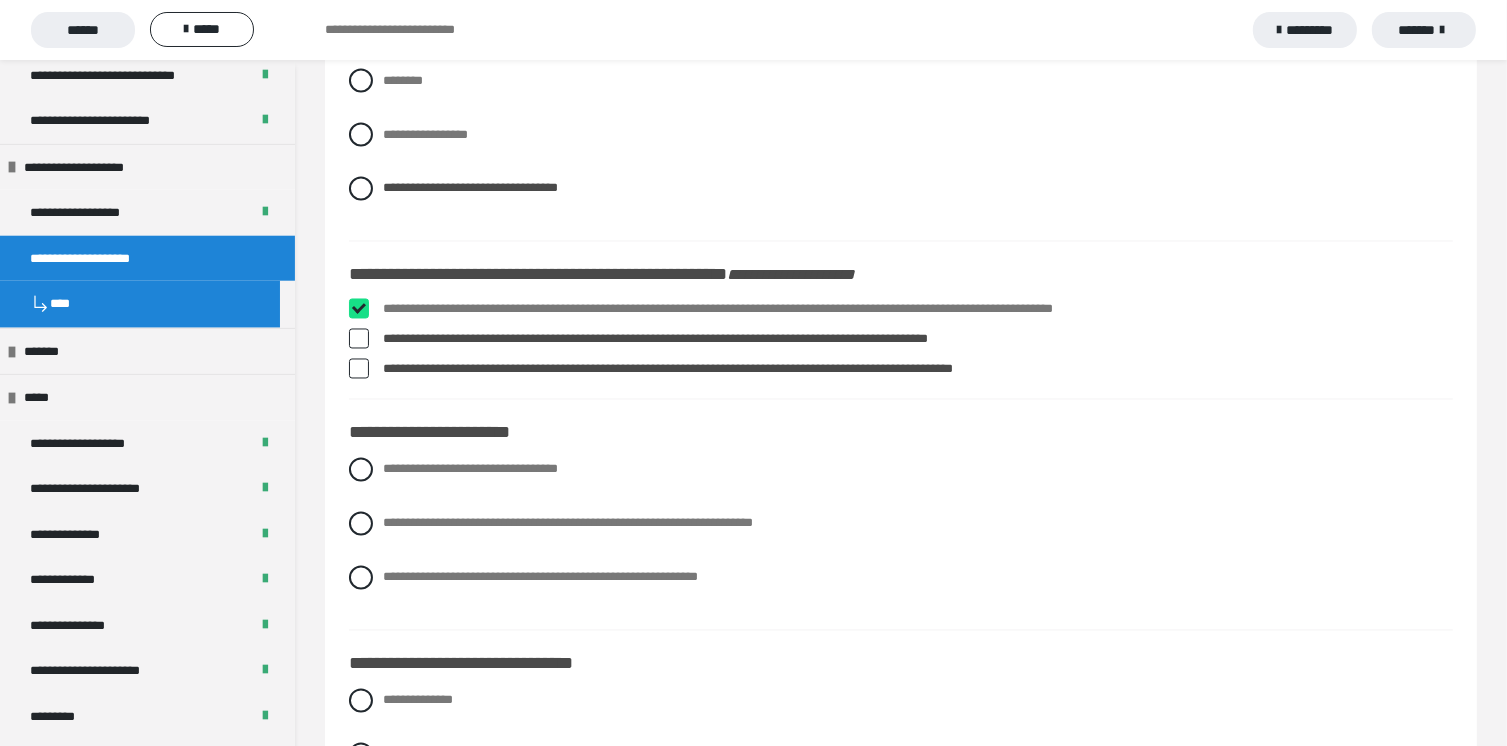 checkbox on "****" 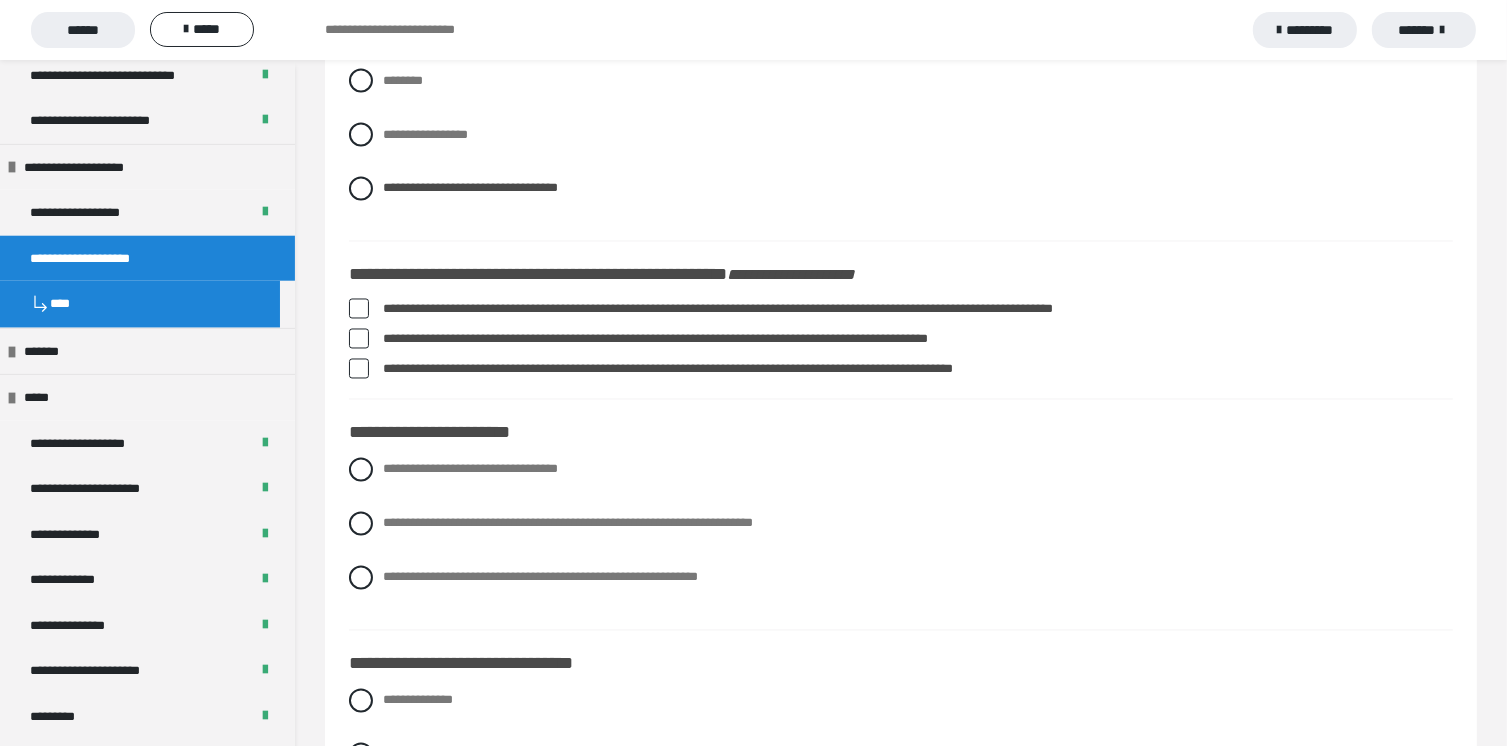 click at bounding box center [359, 339] 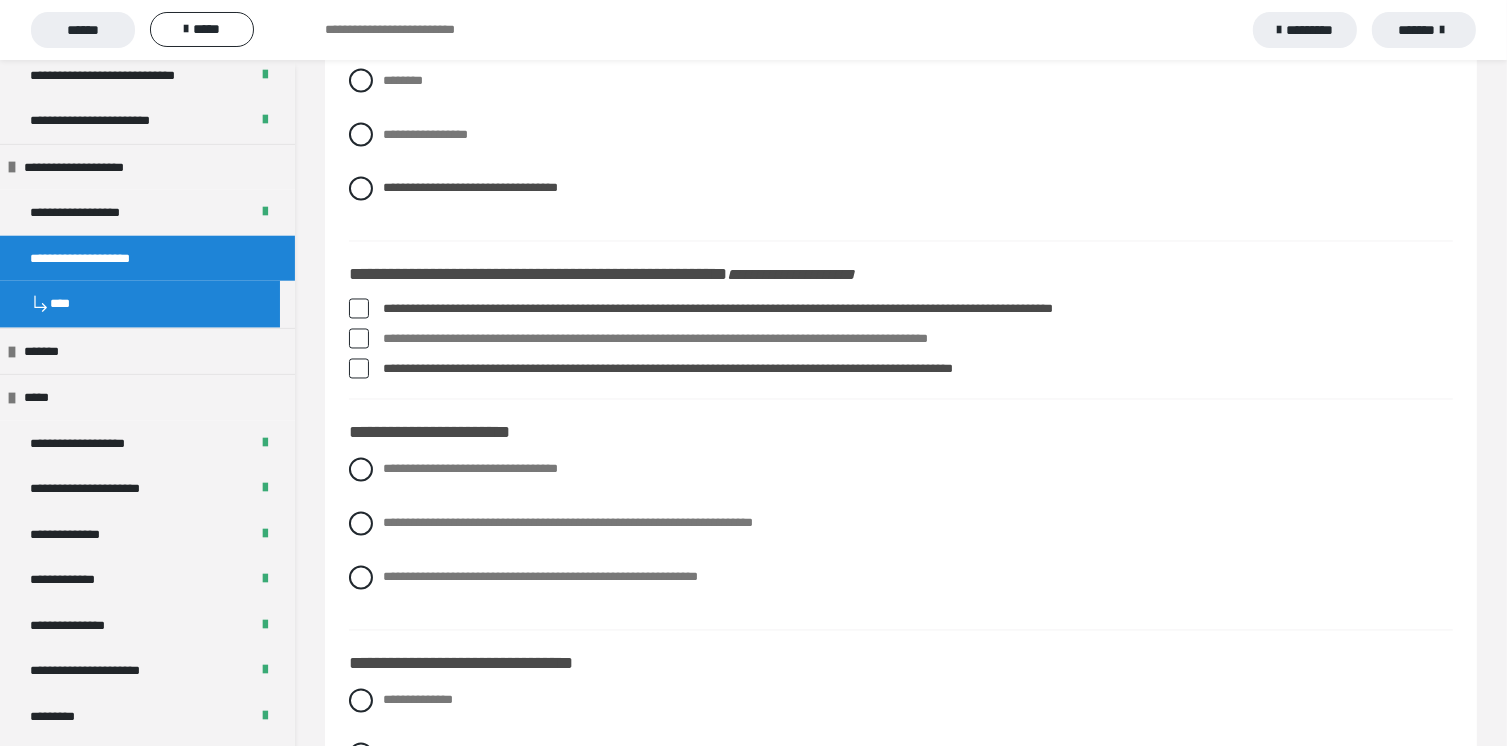 scroll, scrollTop: 3800, scrollLeft: 0, axis: vertical 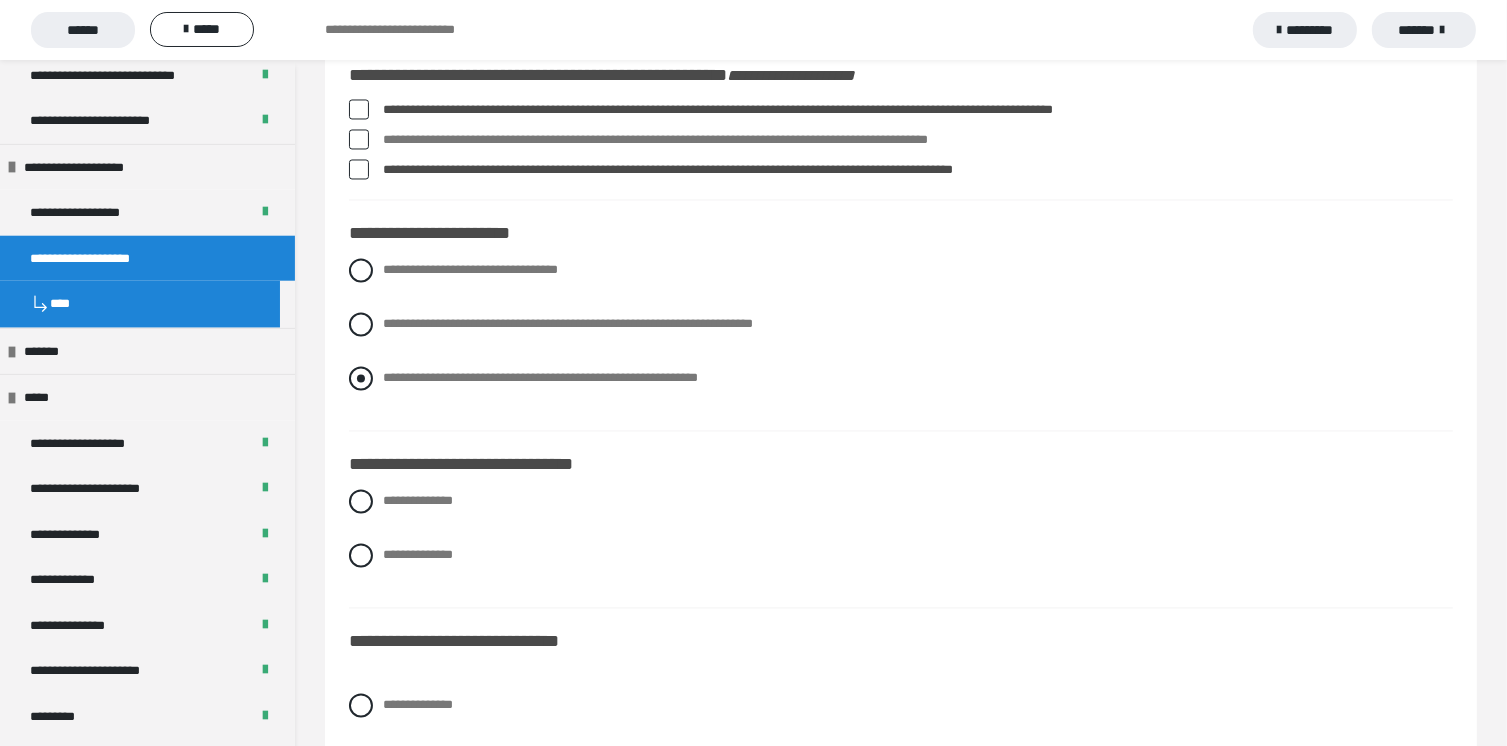 click on "**********" at bounding box center (901, 378) 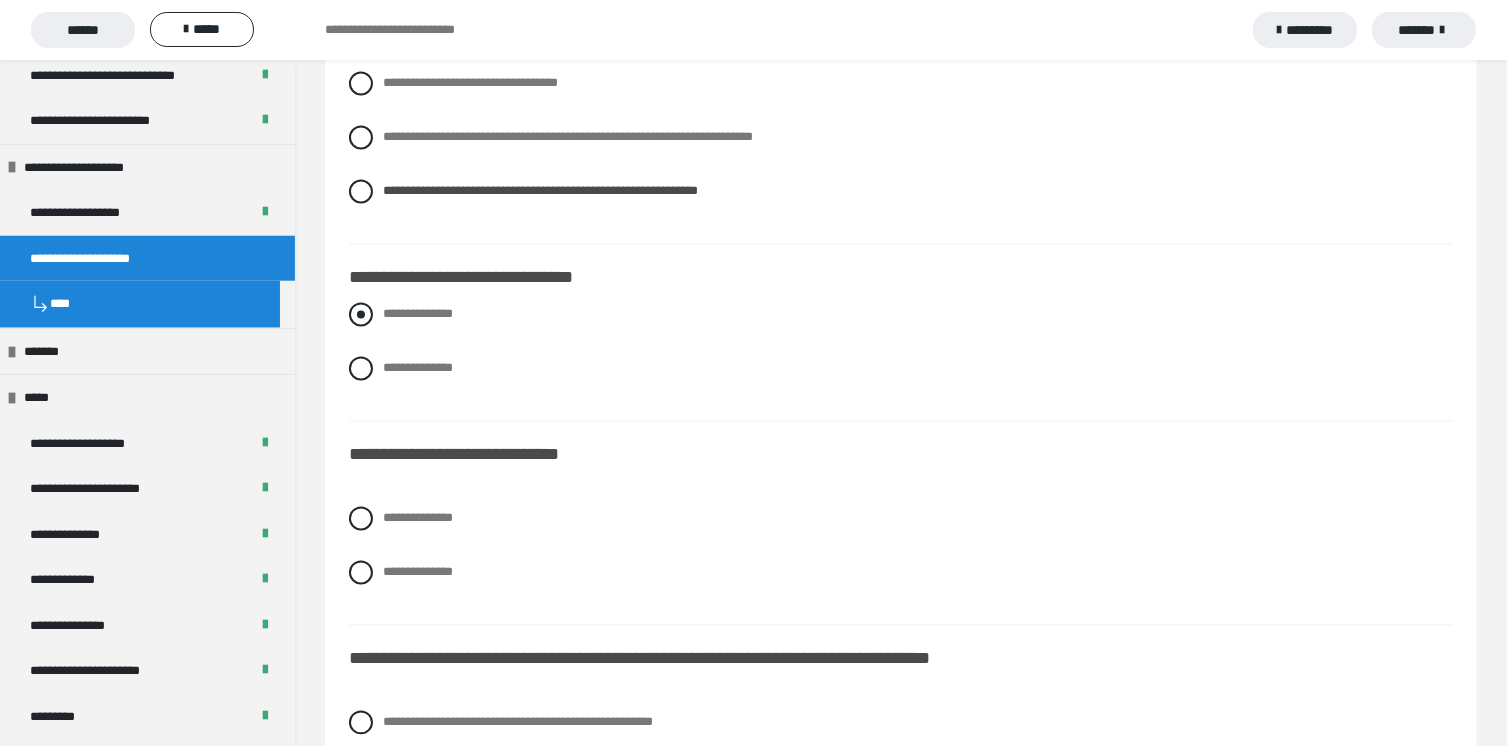 scroll, scrollTop: 4000, scrollLeft: 0, axis: vertical 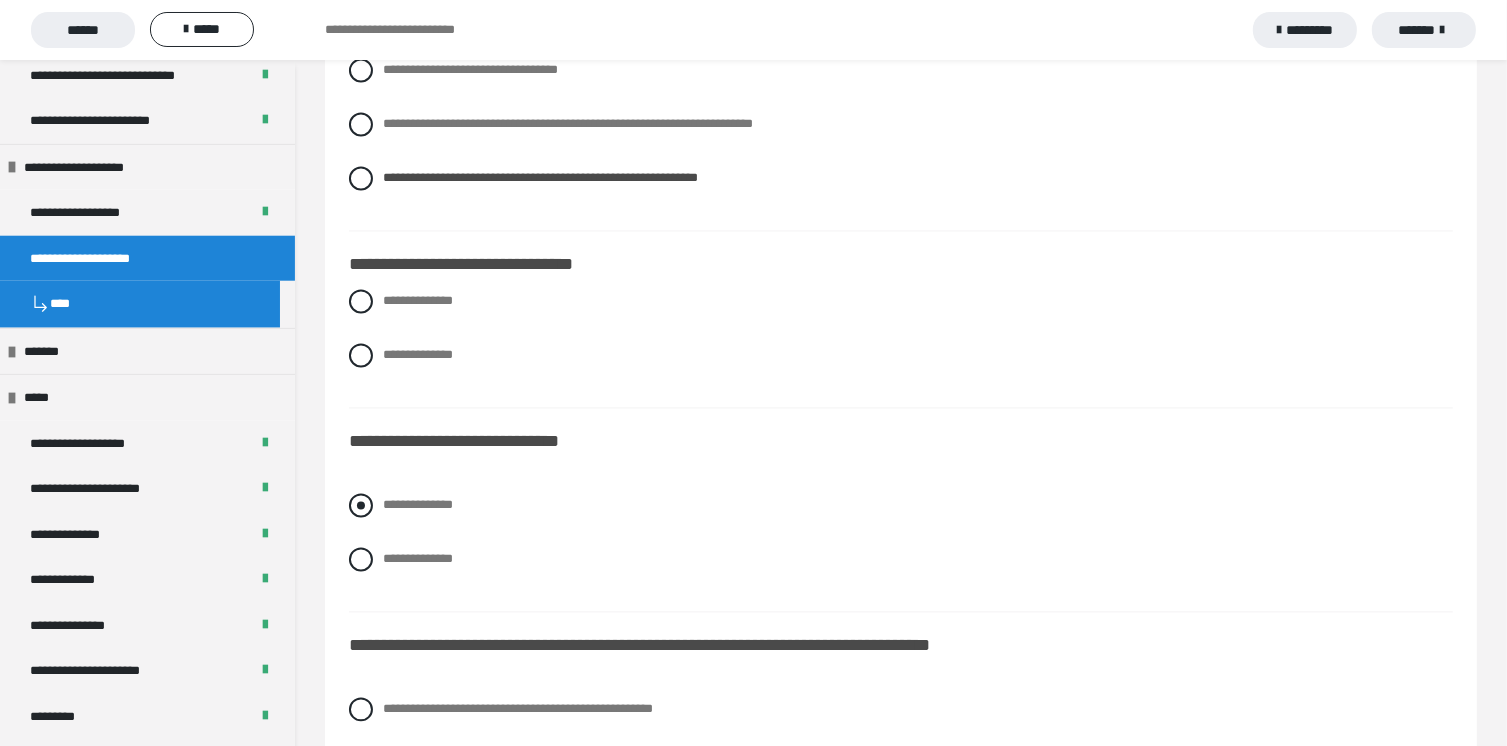 click on "**********" at bounding box center [901, 505] 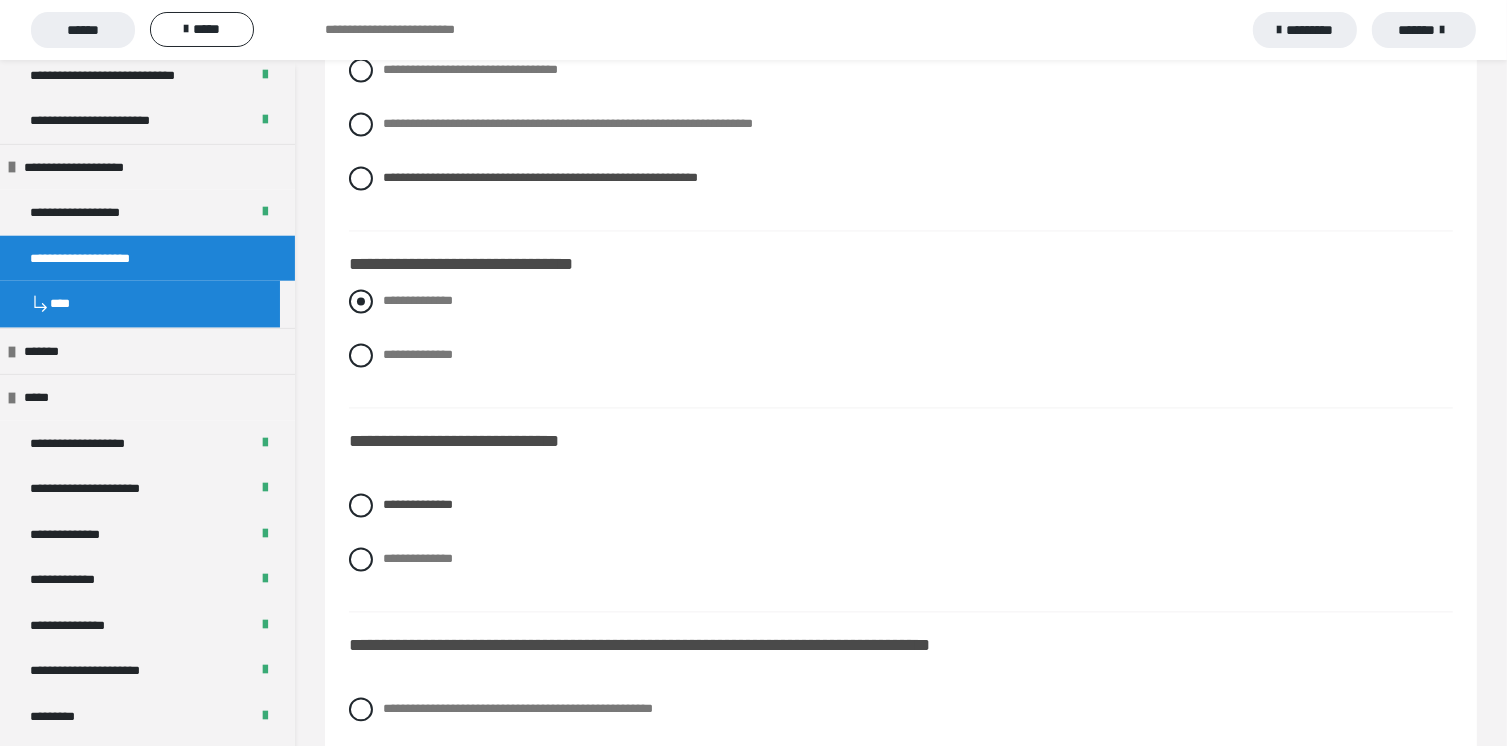 click at bounding box center [361, 301] 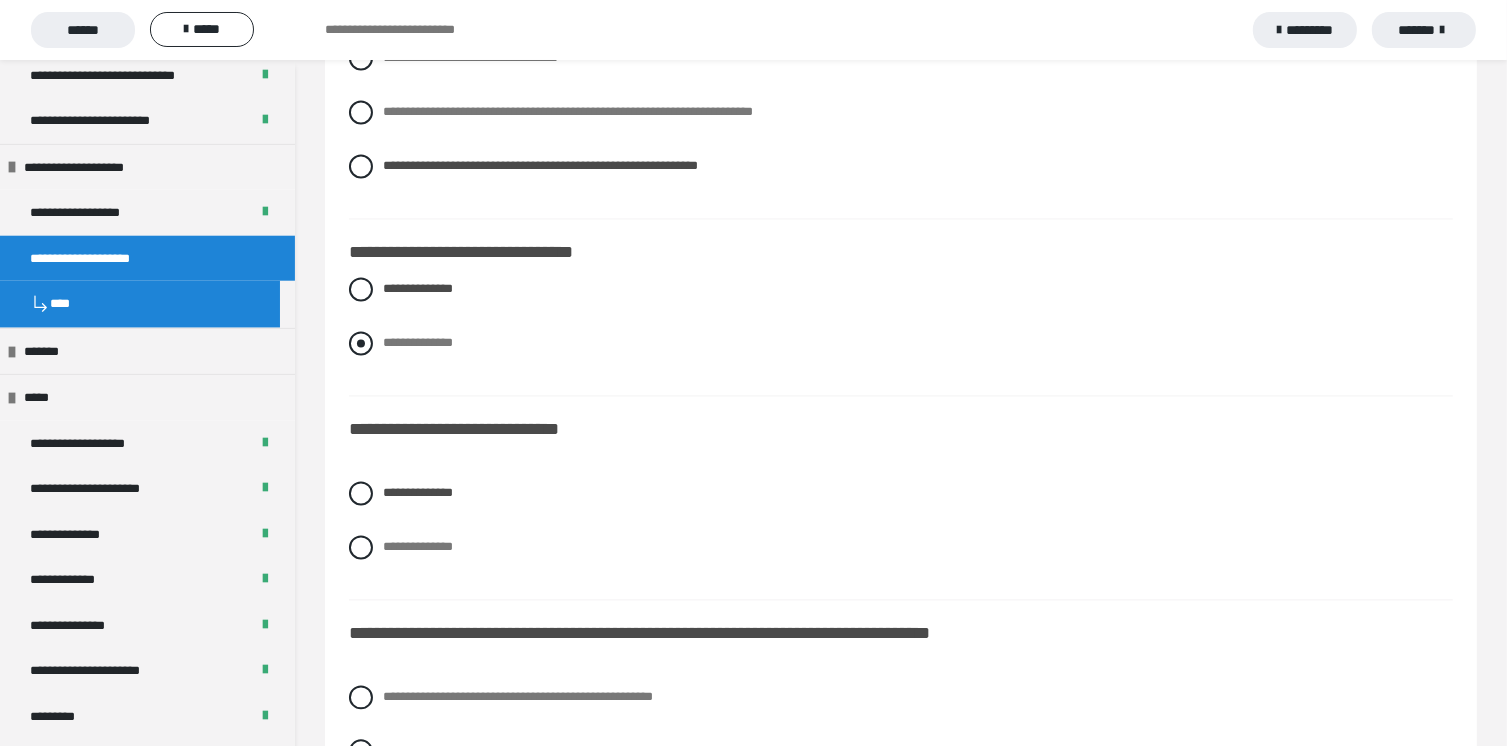 scroll, scrollTop: 4400, scrollLeft: 0, axis: vertical 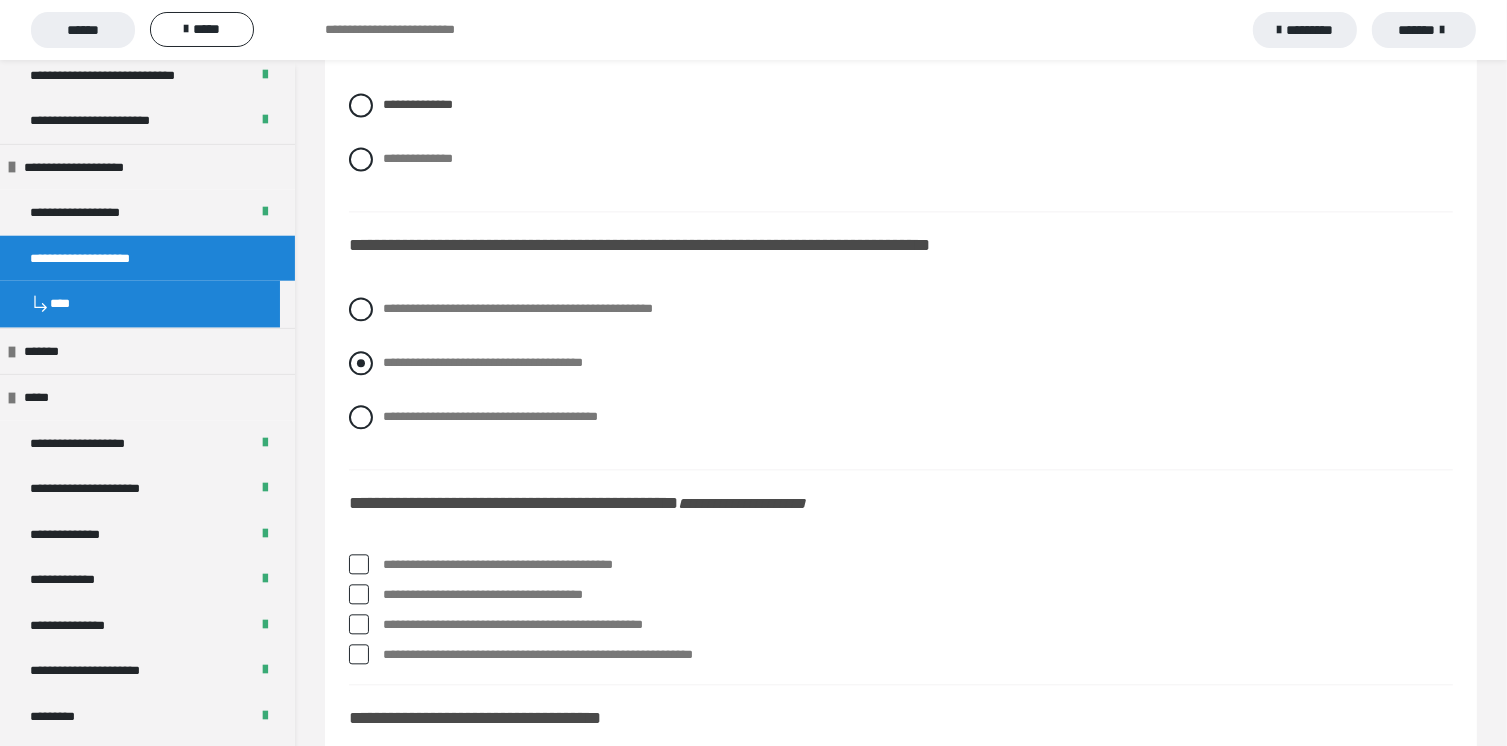 click at bounding box center (361, 363) 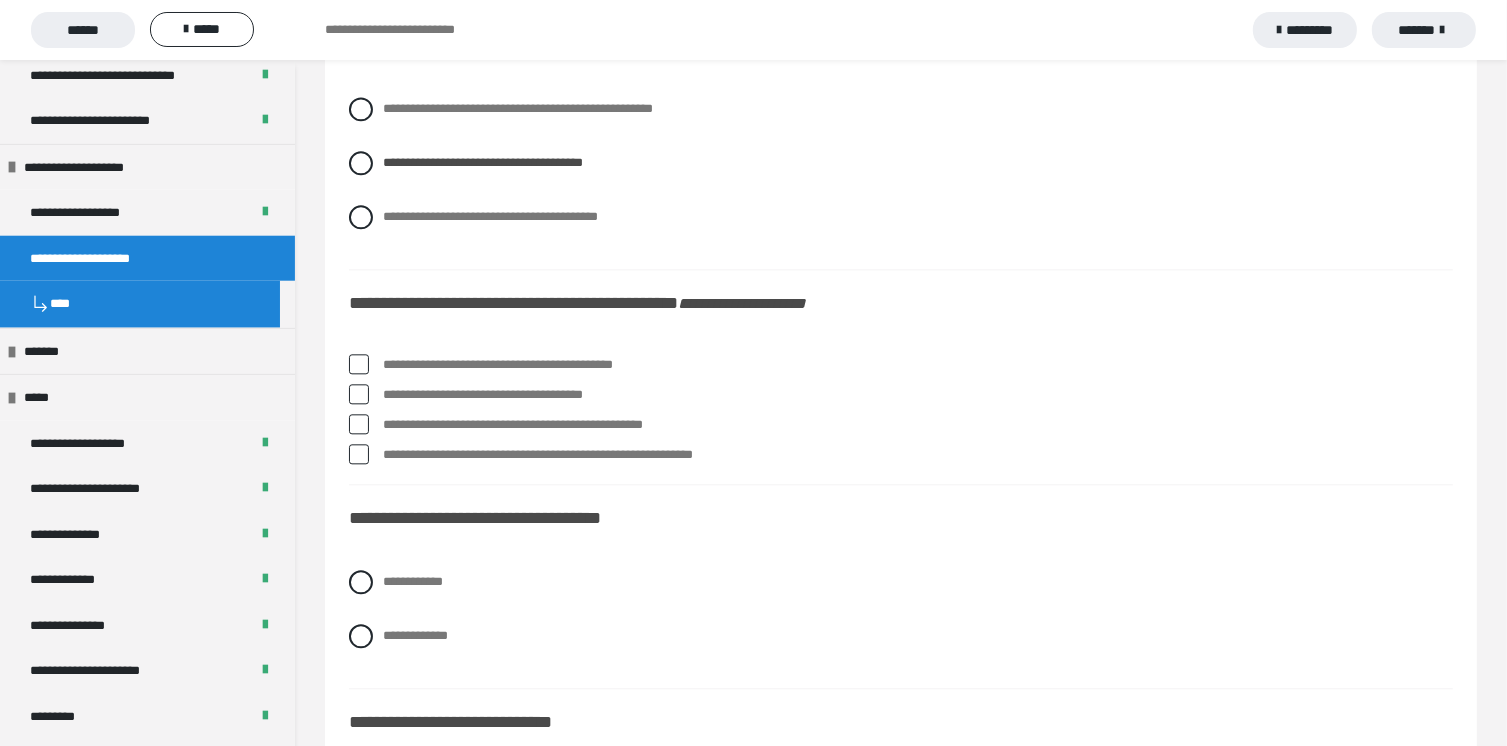 scroll, scrollTop: 4700, scrollLeft: 0, axis: vertical 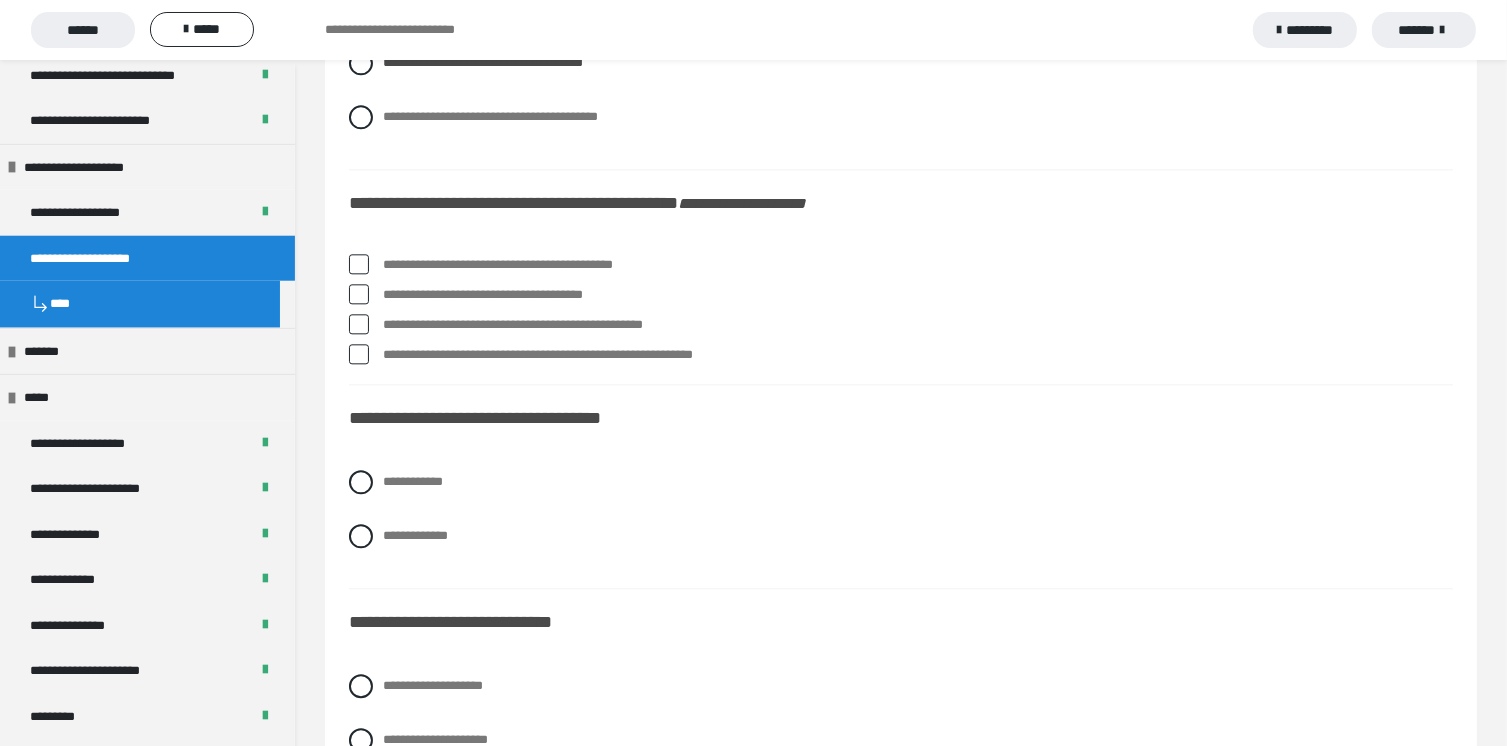 click at bounding box center [359, 294] 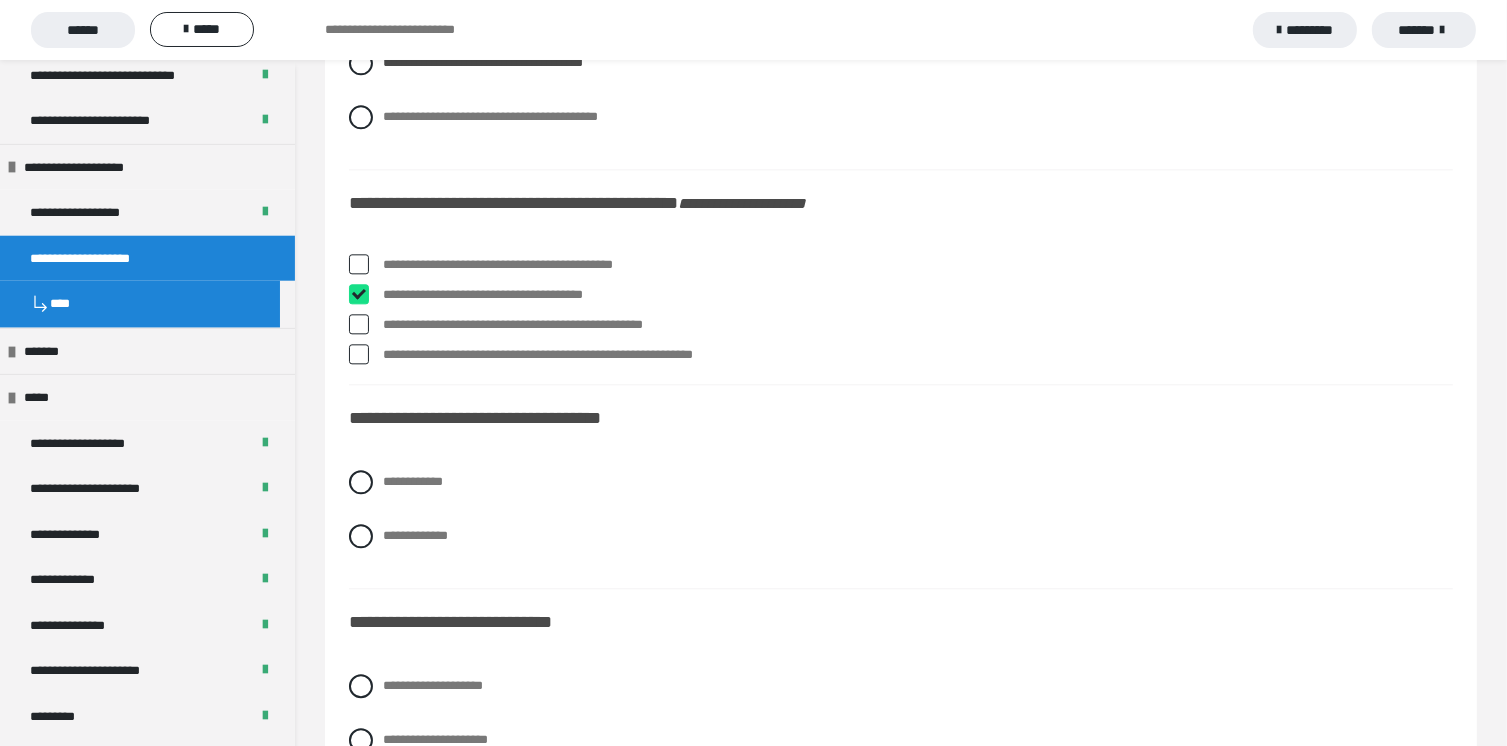 checkbox on "****" 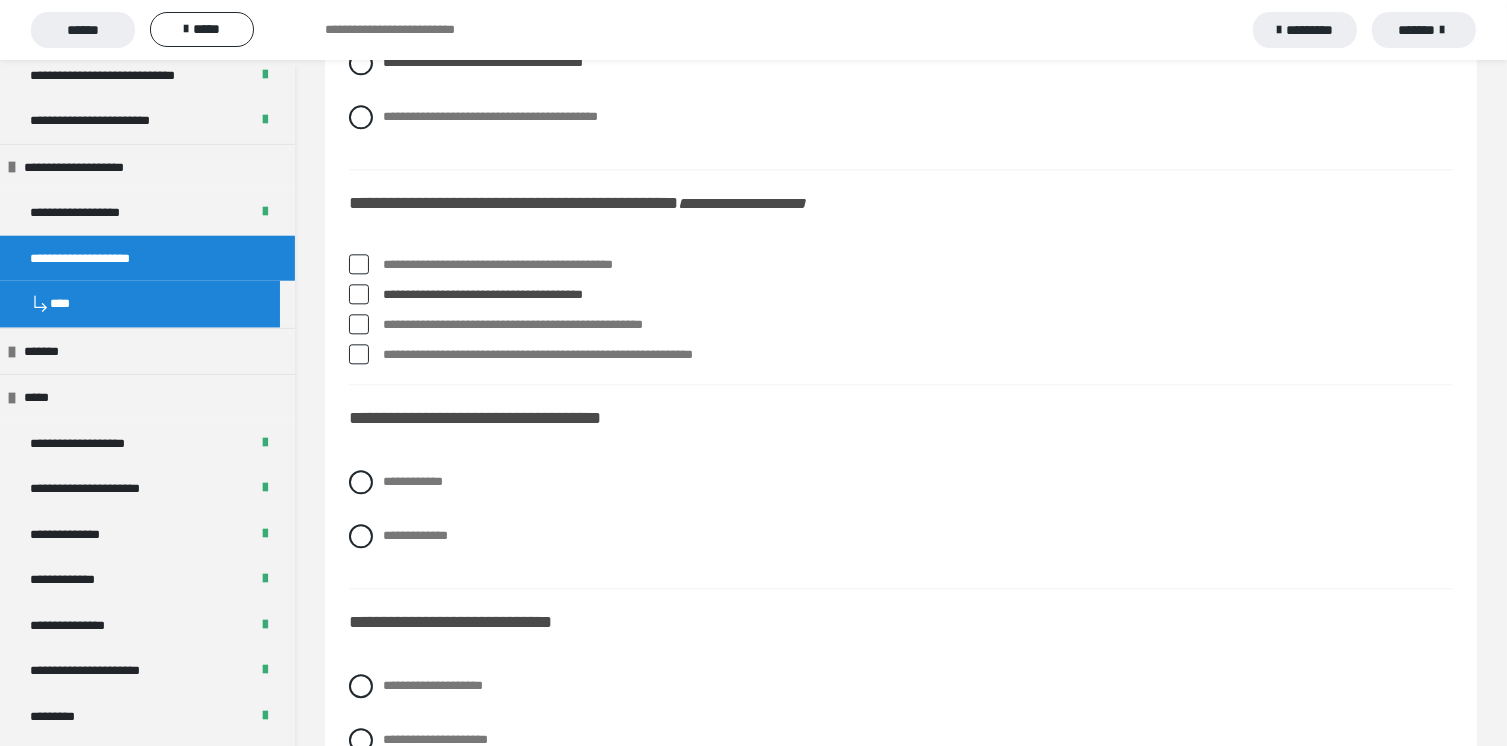 click at bounding box center [359, 264] 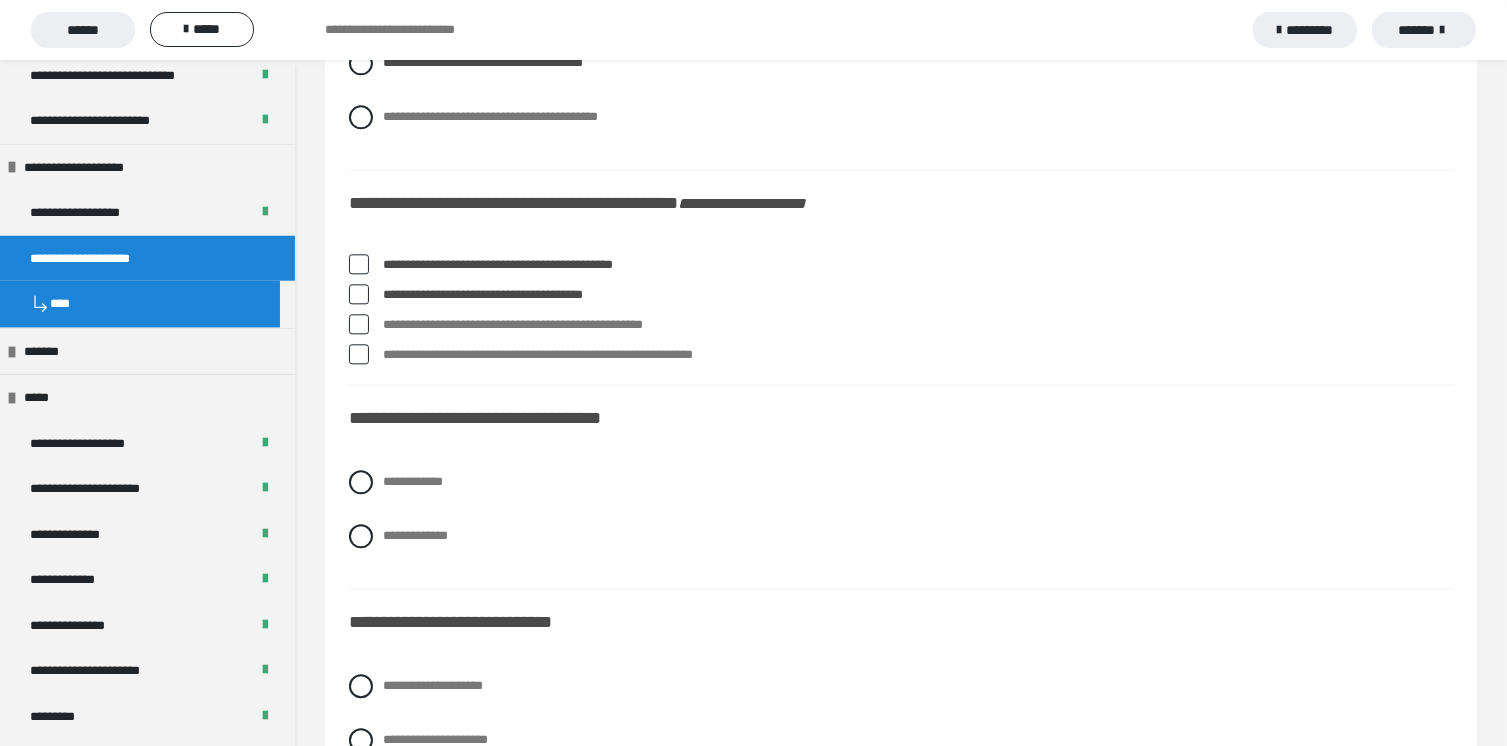 click at bounding box center (359, 264) 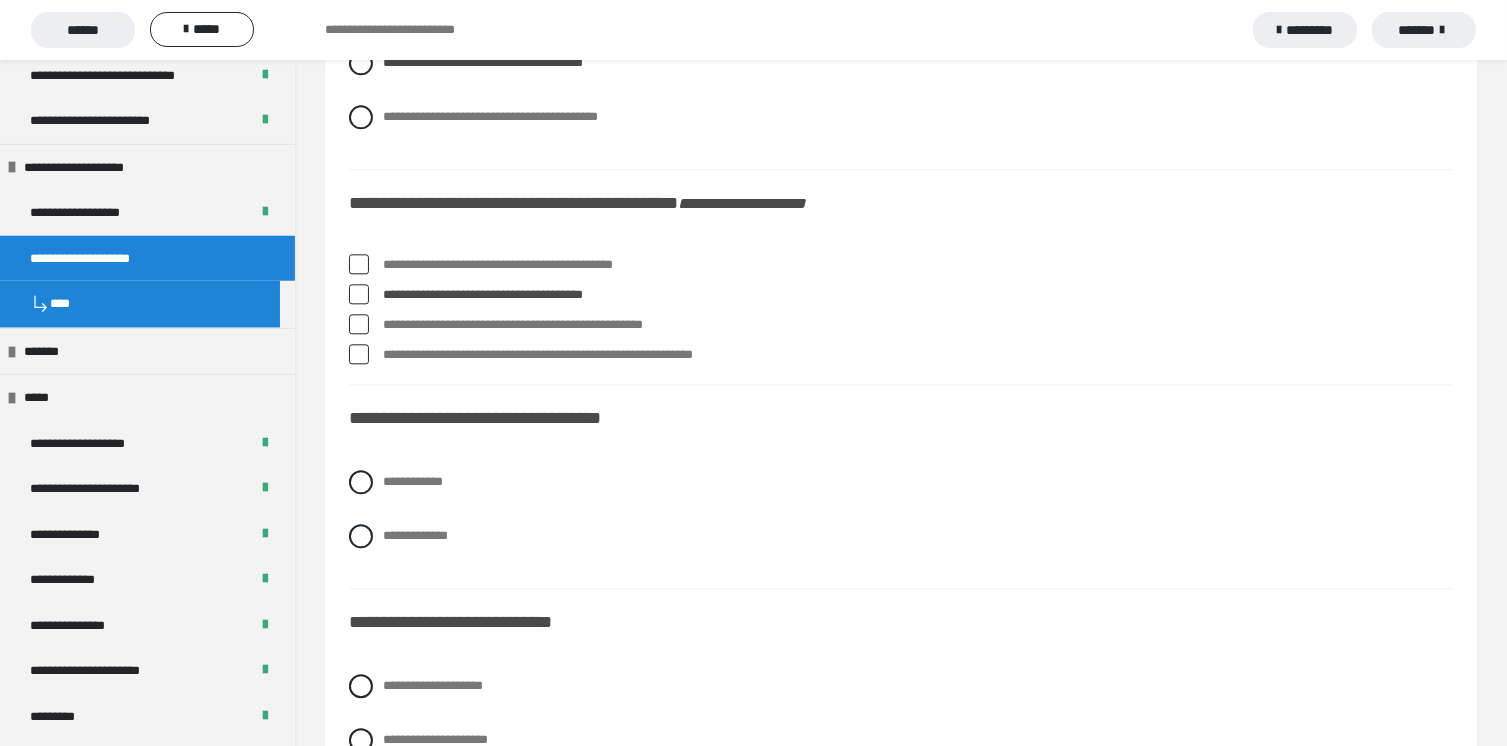 click at bounding box center [359, 324] 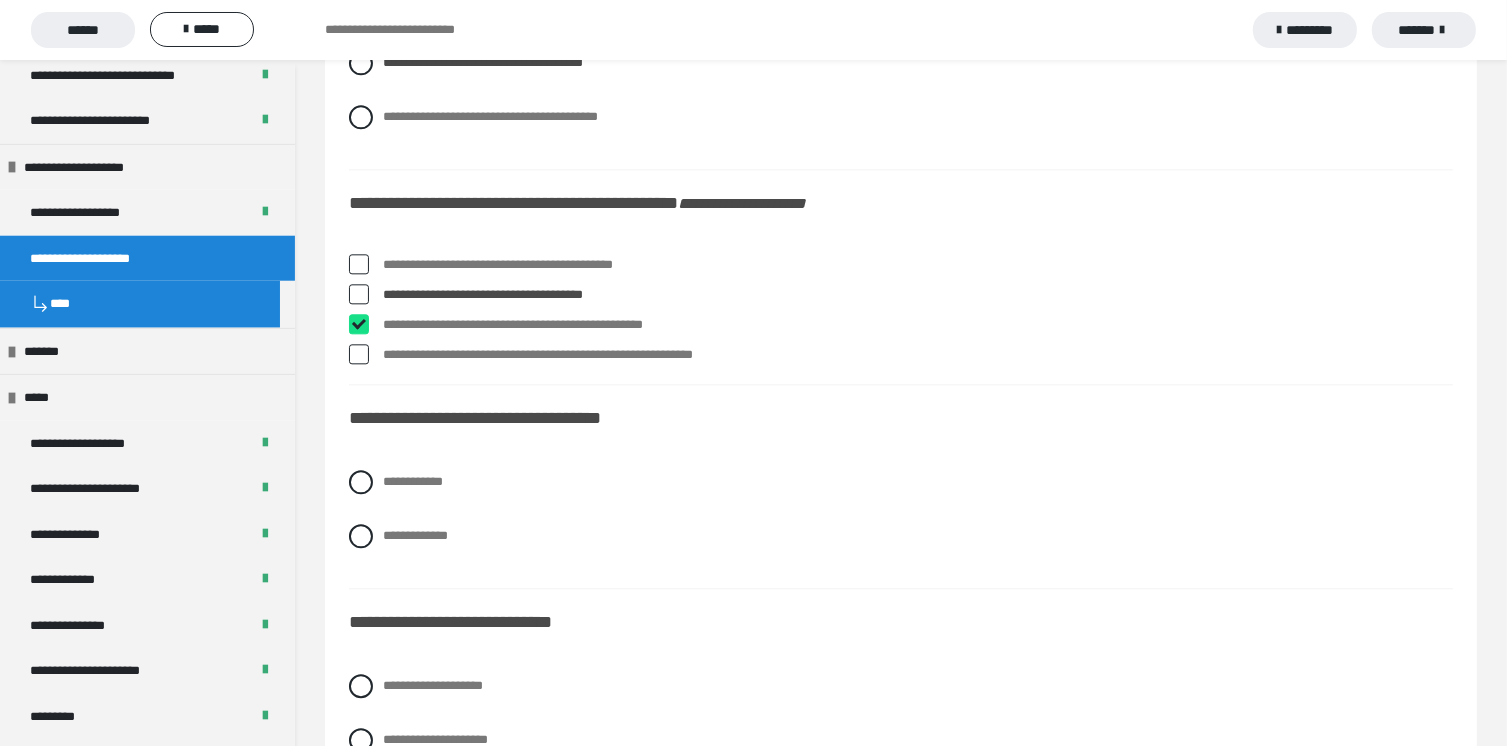 checkbox on "****" 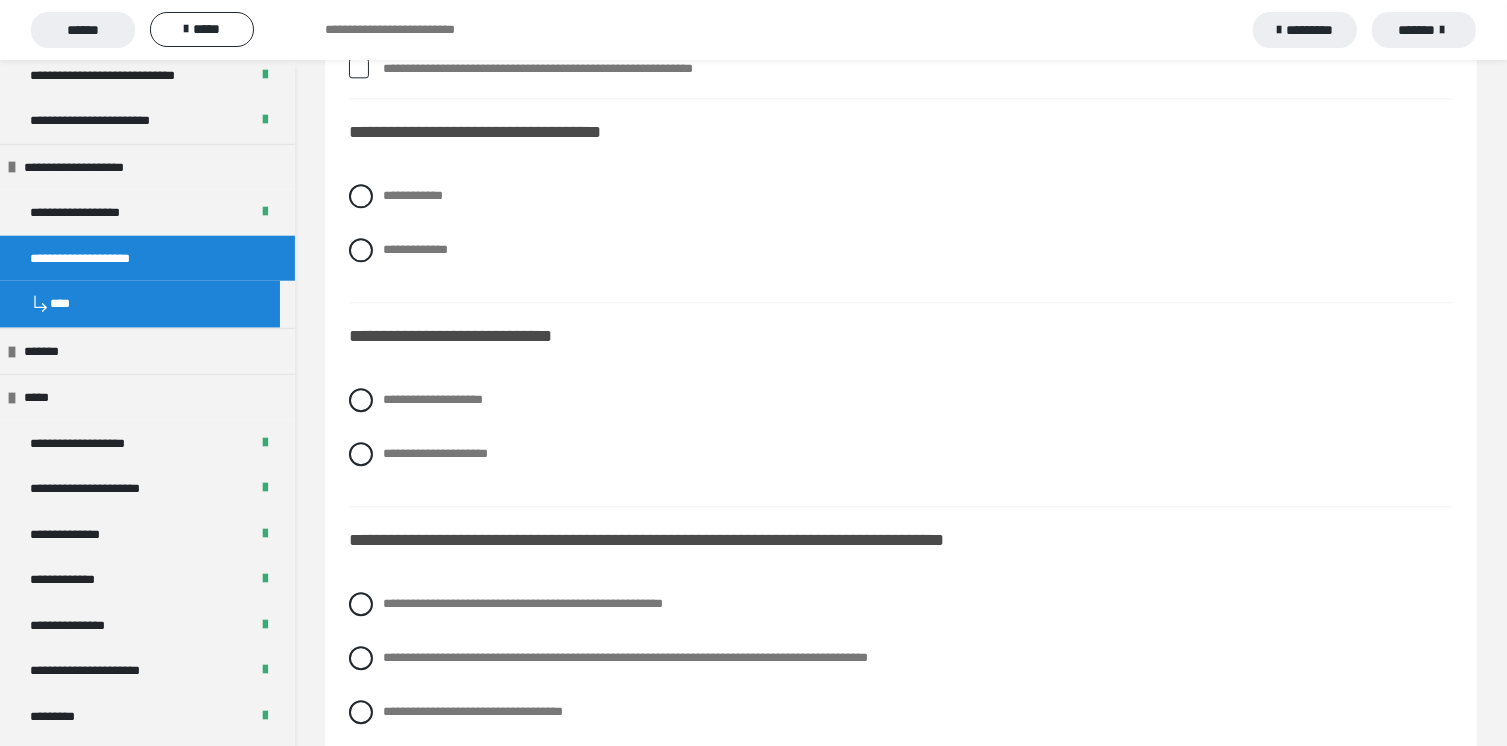 scroll, scrollTop: 5000, scrollLeft: 0, axis: vertical 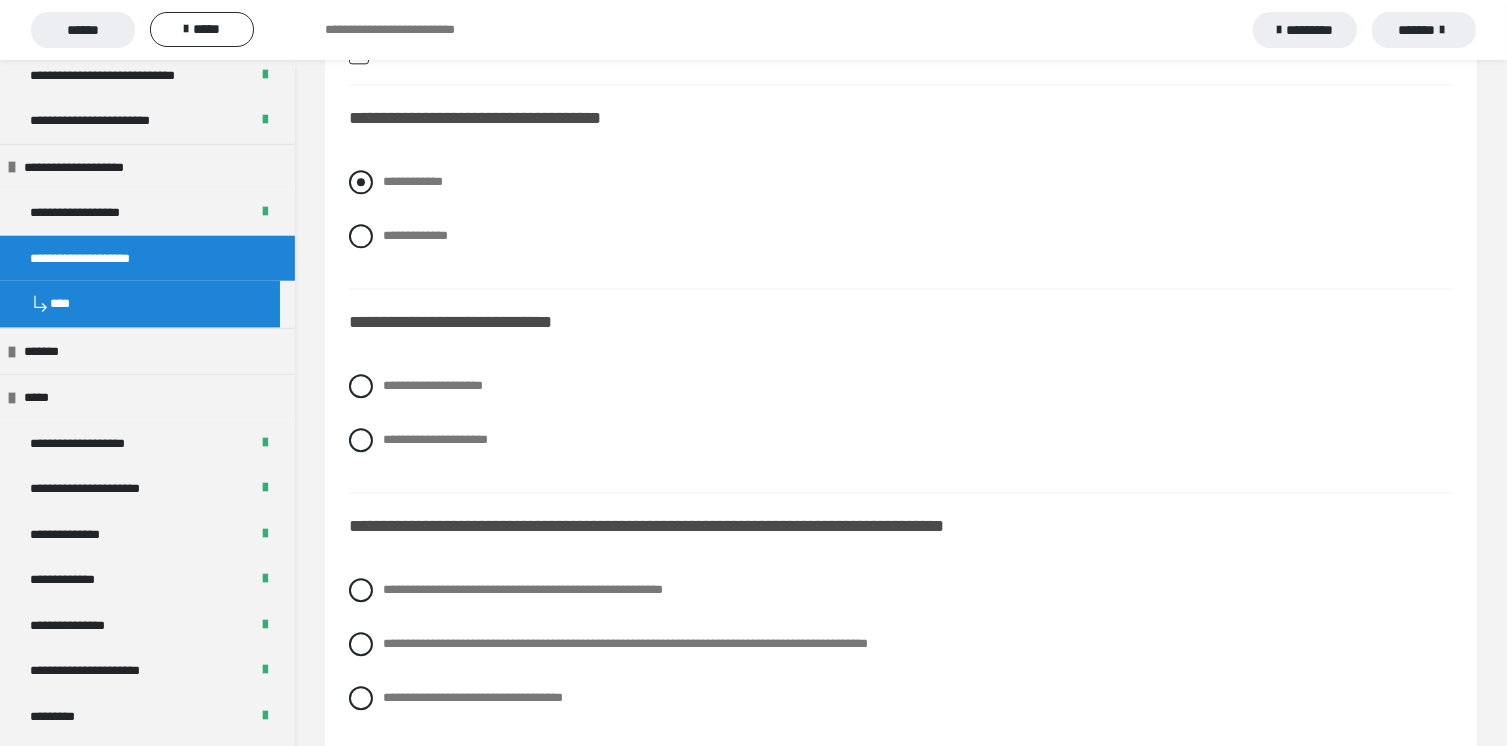 click on "**********" at bounding box center (901, 182) 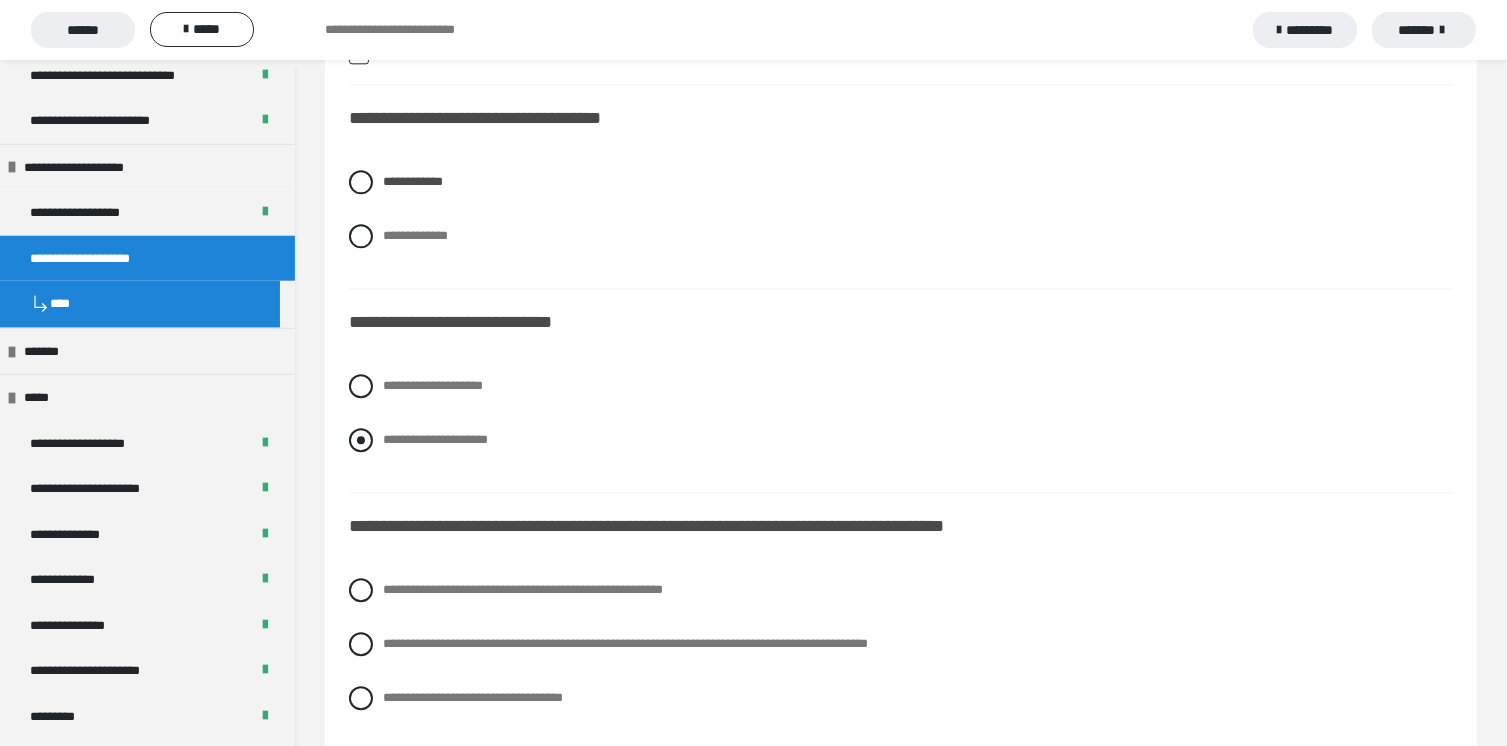click at bounding box center (361, 440) 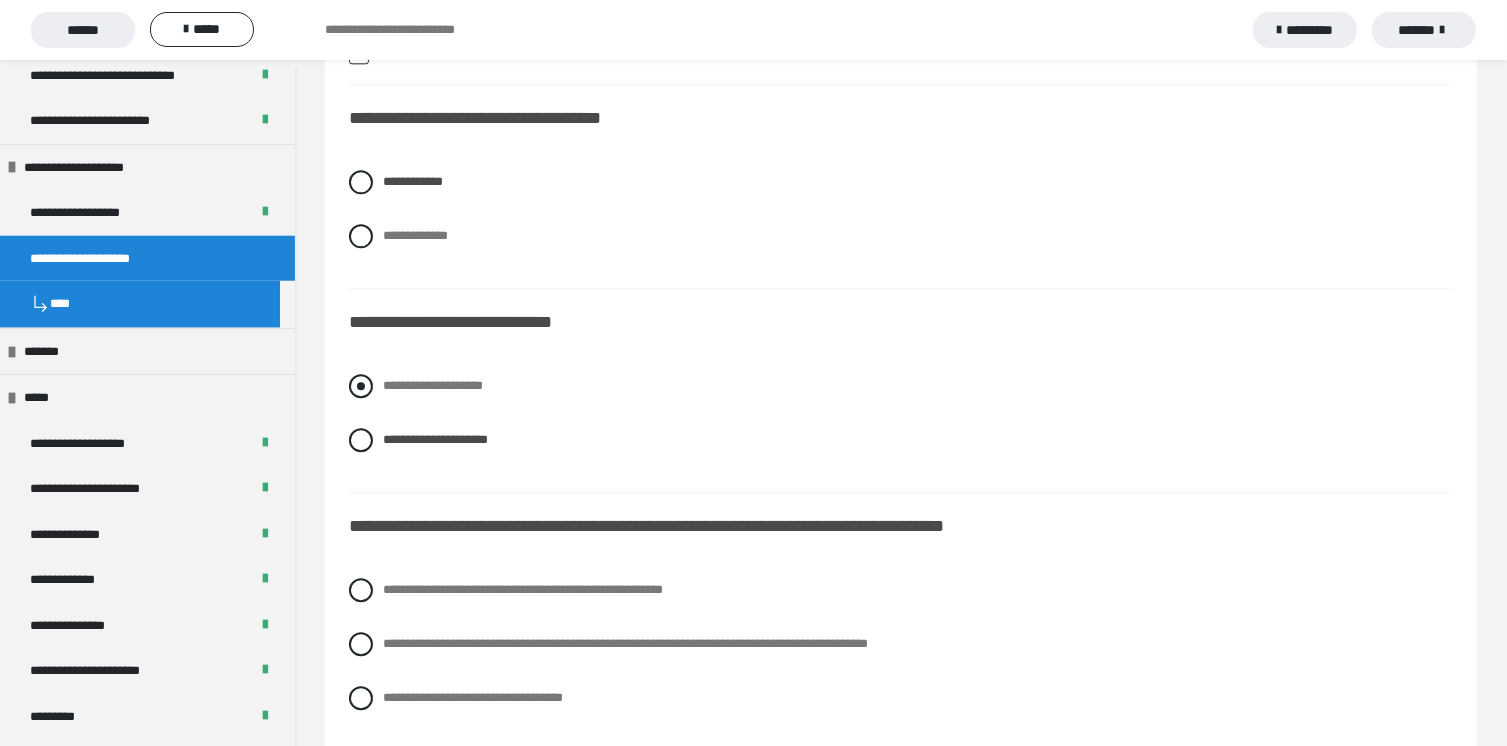 click at bounding box center [361, 386] 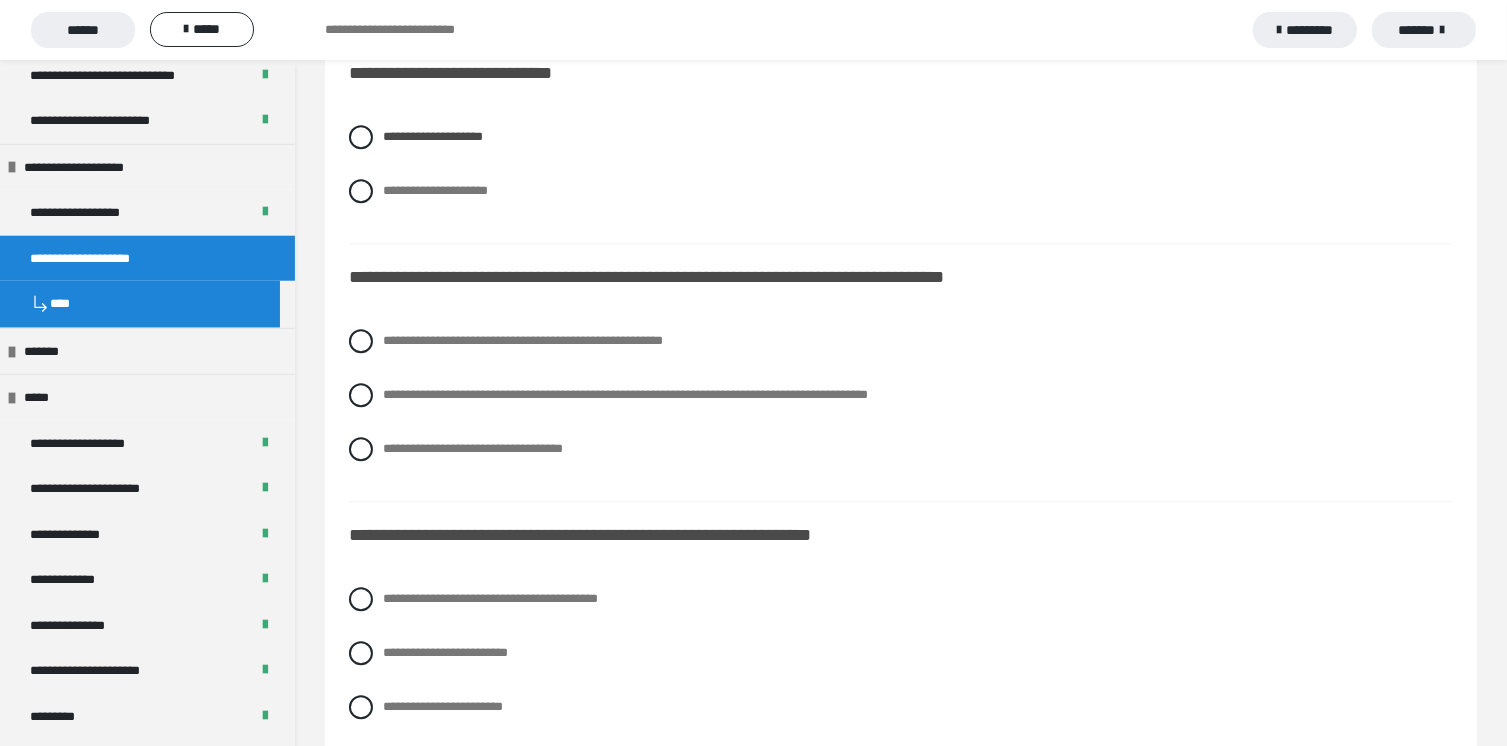 scroll, scrollTop: 5300, scrollLeft: 0, axis: vertical 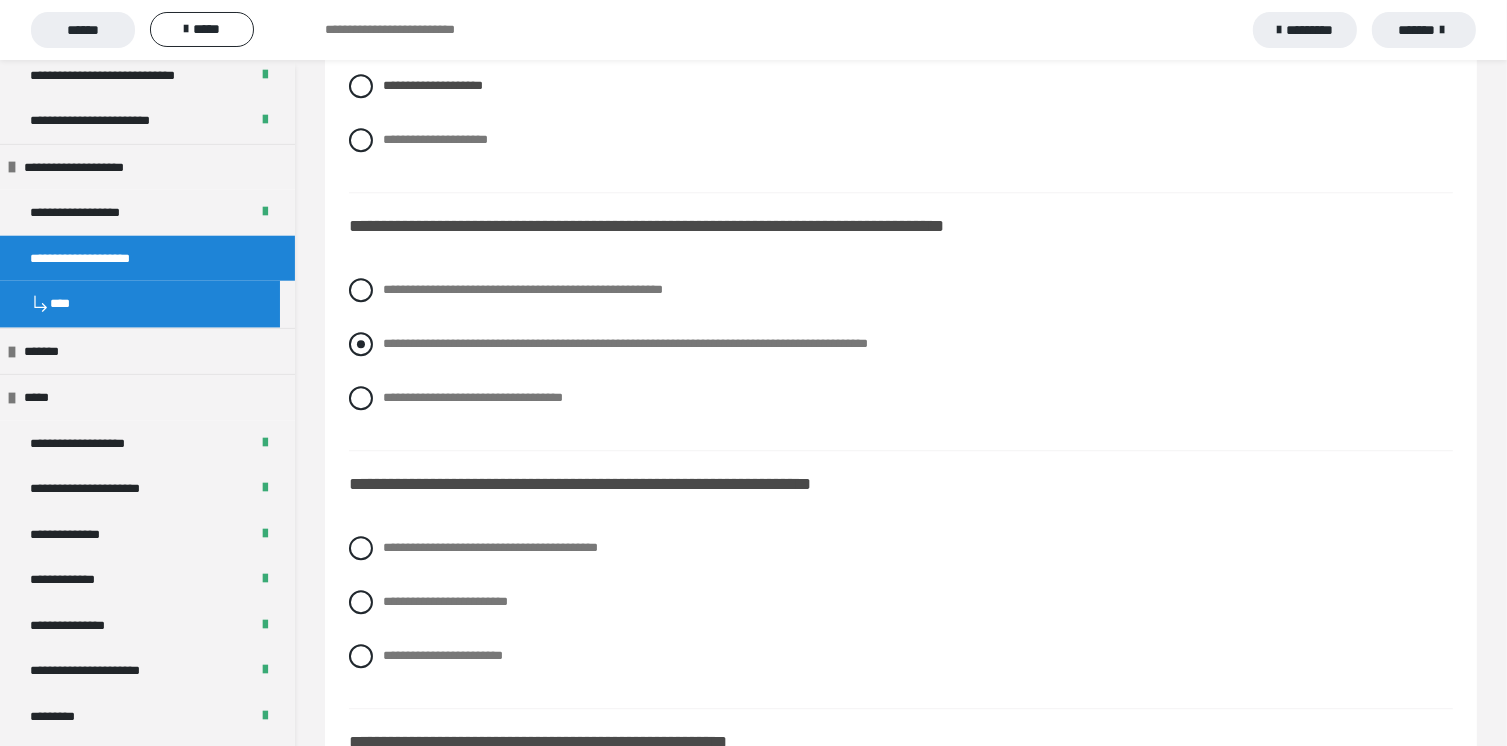 click at bounding box center (361, 344) 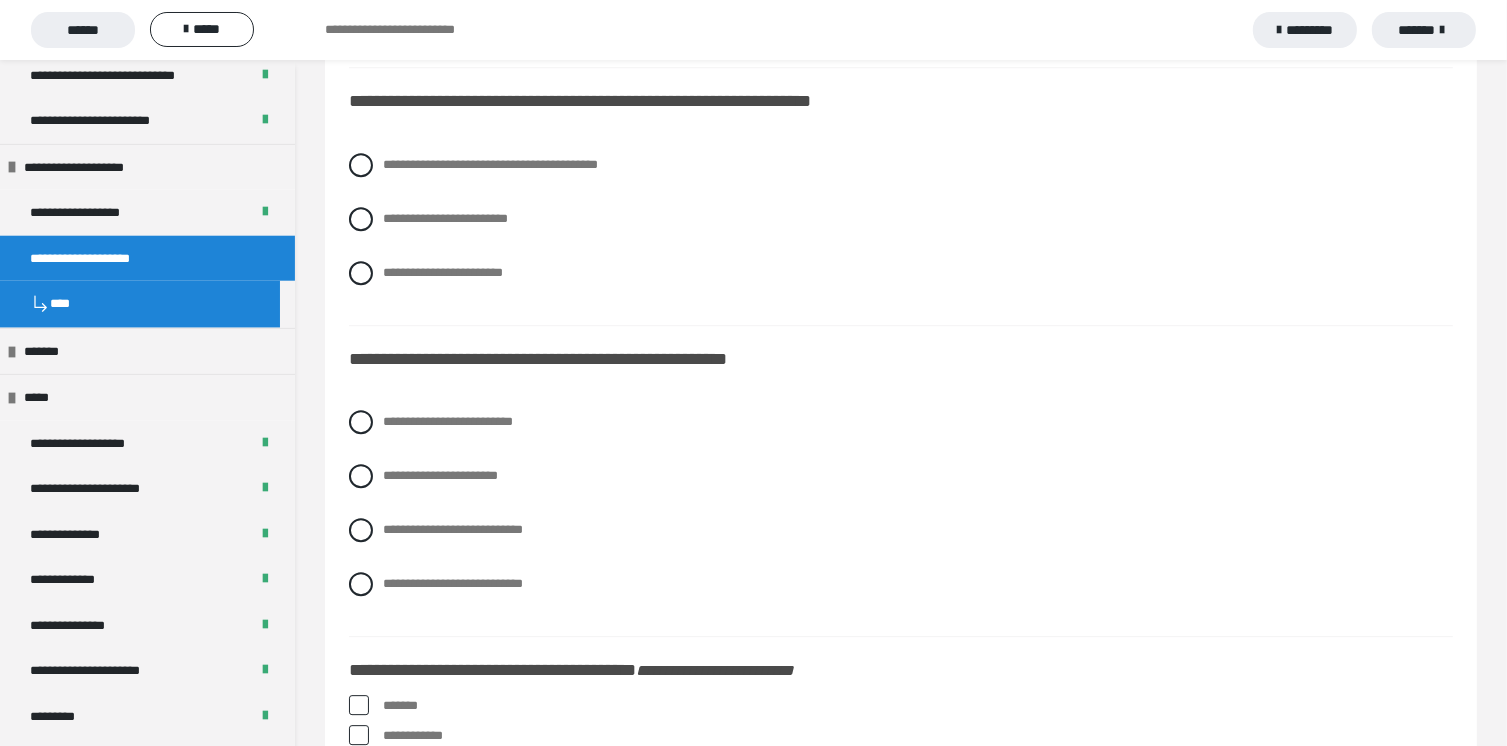 scroll, scrollTop: 5700, scrollLeft: 0, axis: vertical 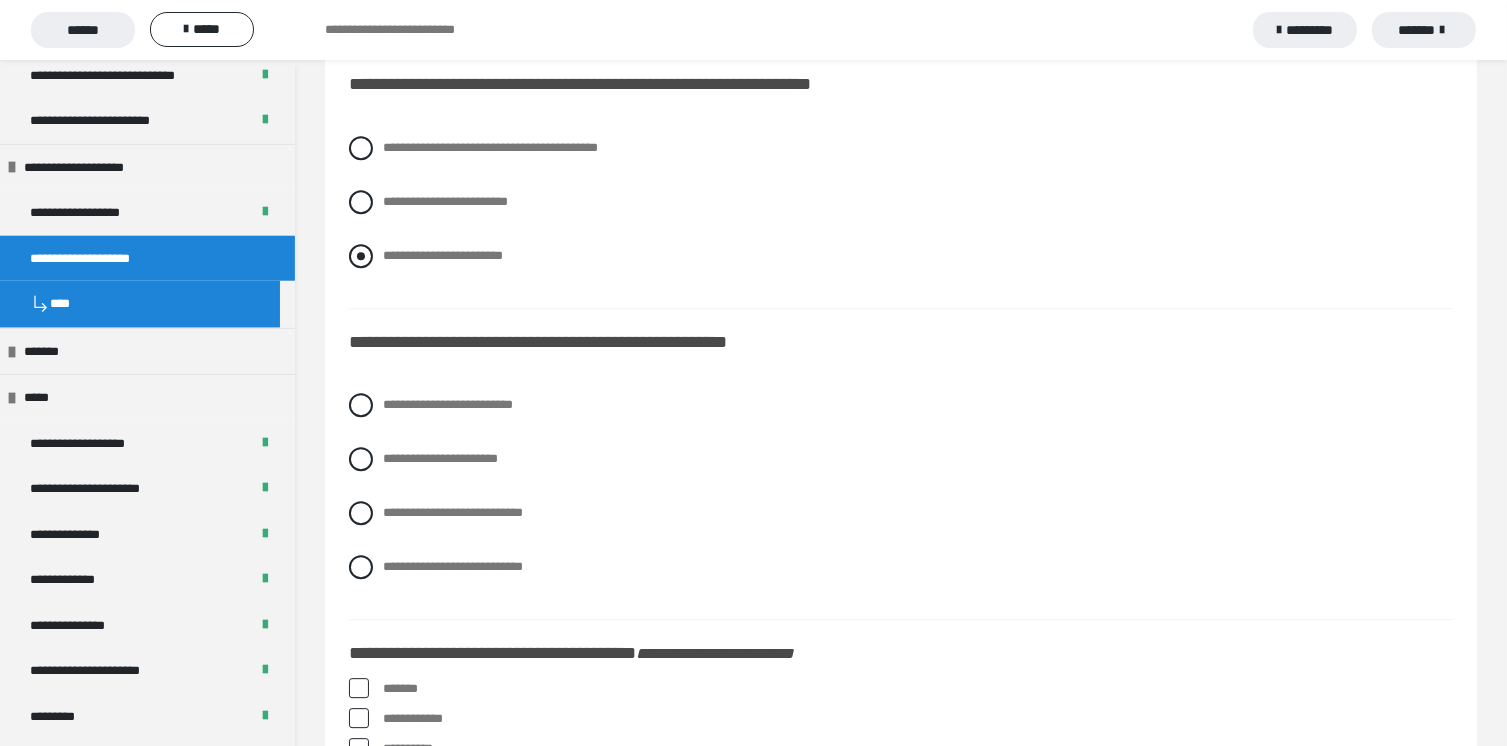 click at bounding box center [361, 256] 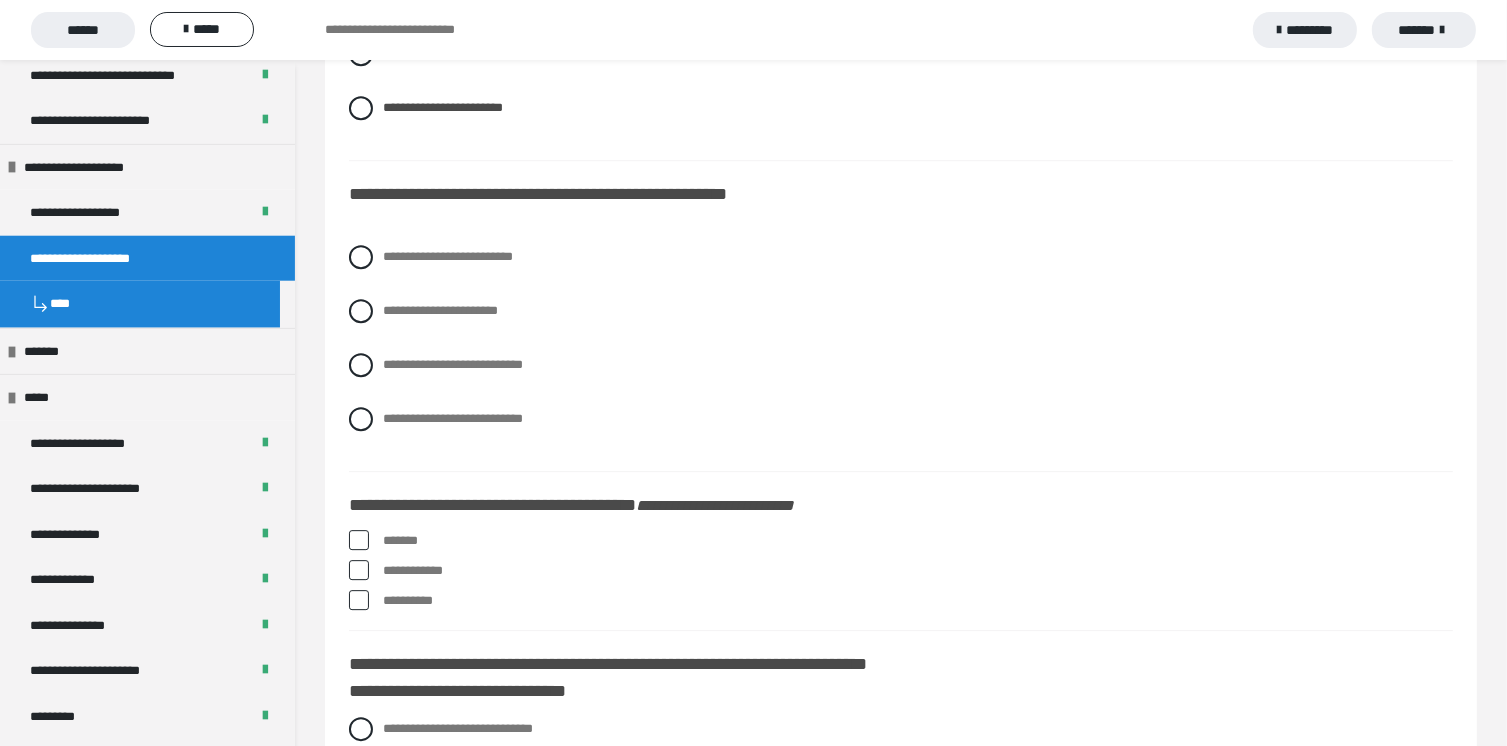 scroll, scrollTop: 5900, scrollLeft: 0, axis: vertical 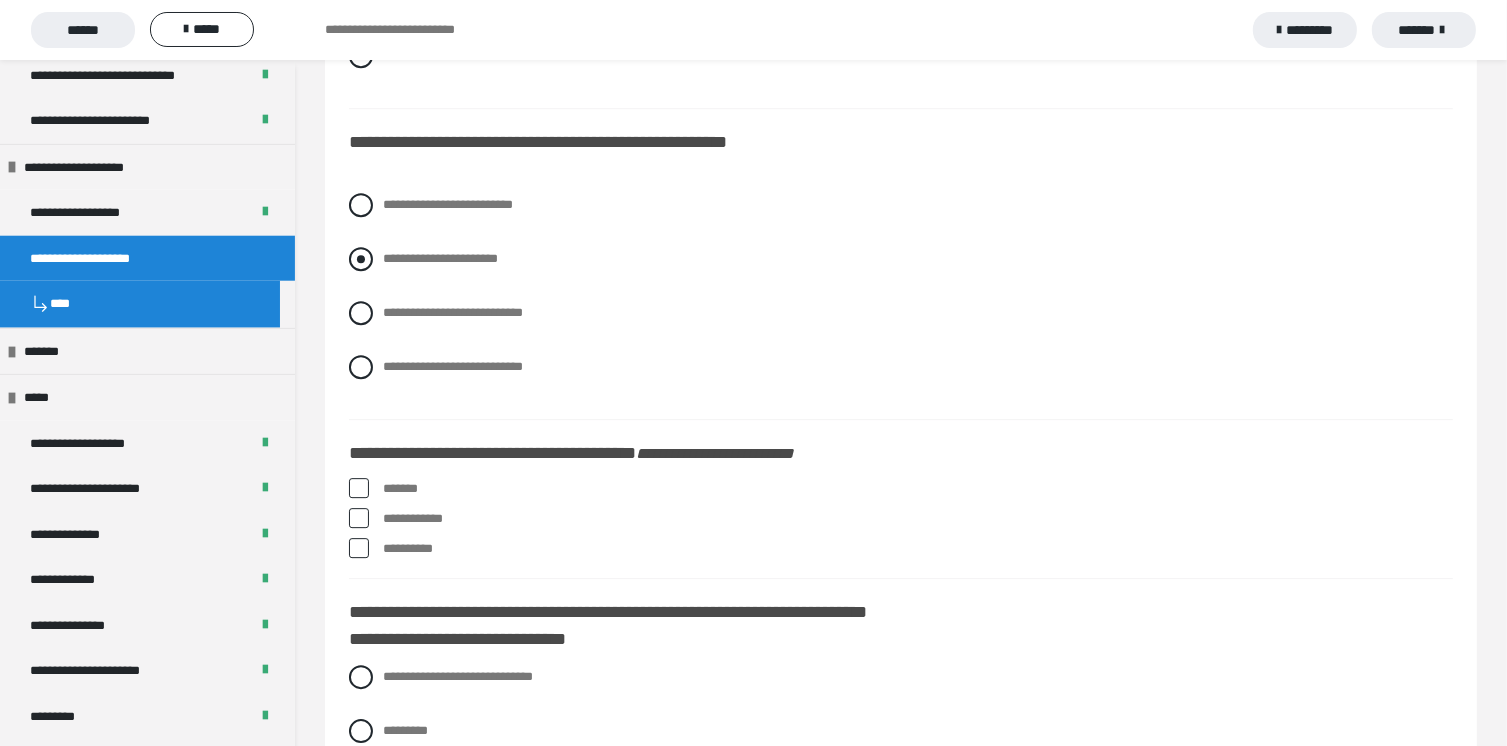 click at bounding box center (361, 259) 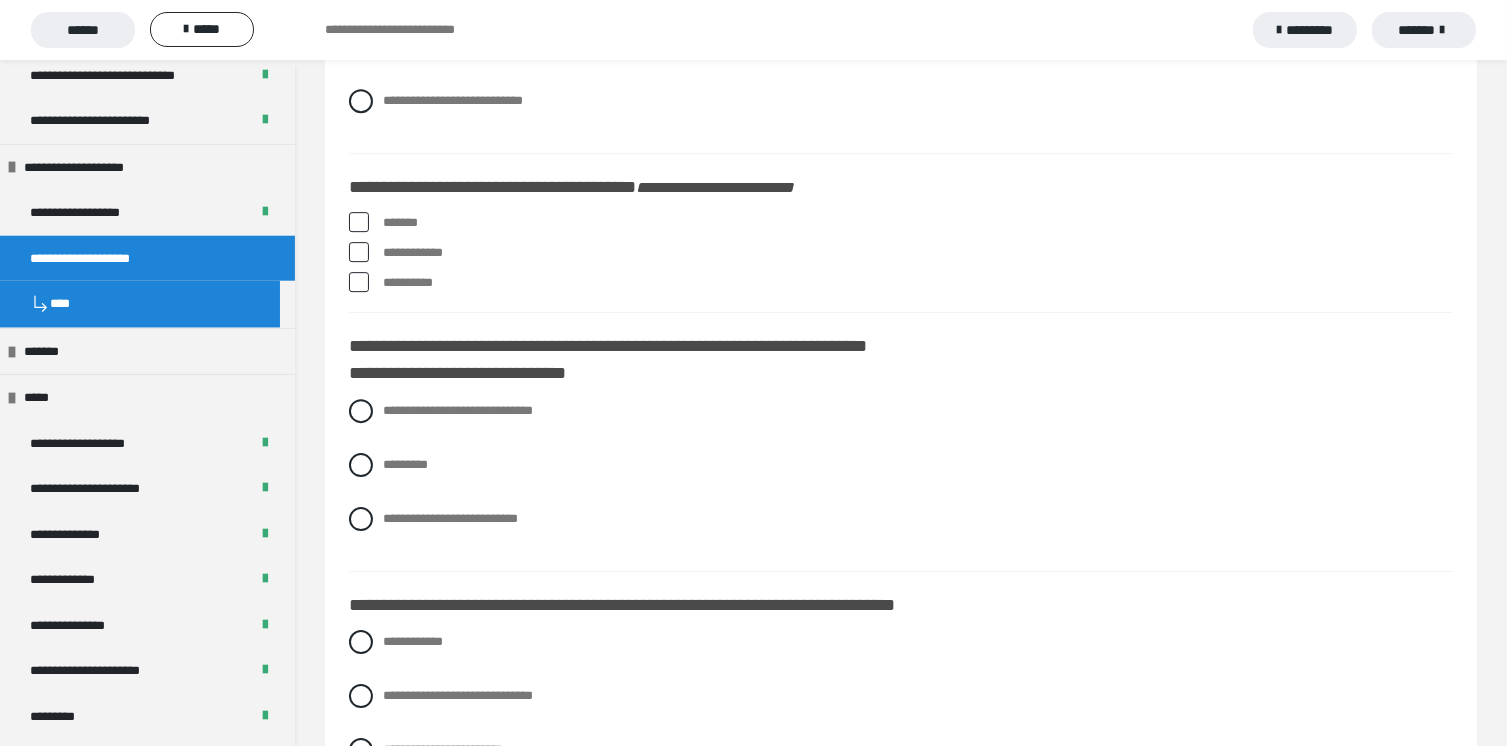 scroll, scrollTop: 6200, scrollLeft: 0, axis: vertical 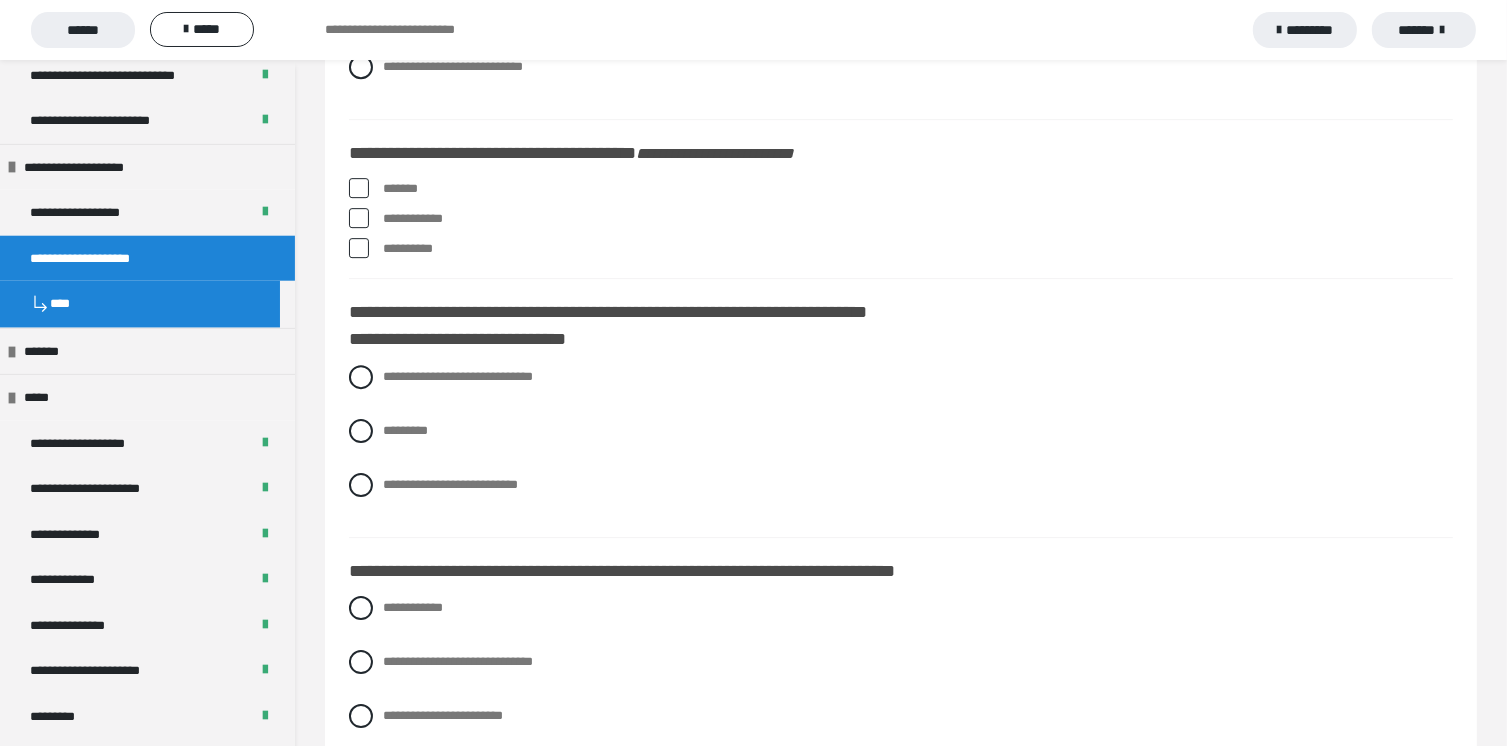 click at bounding box center (359, 188) 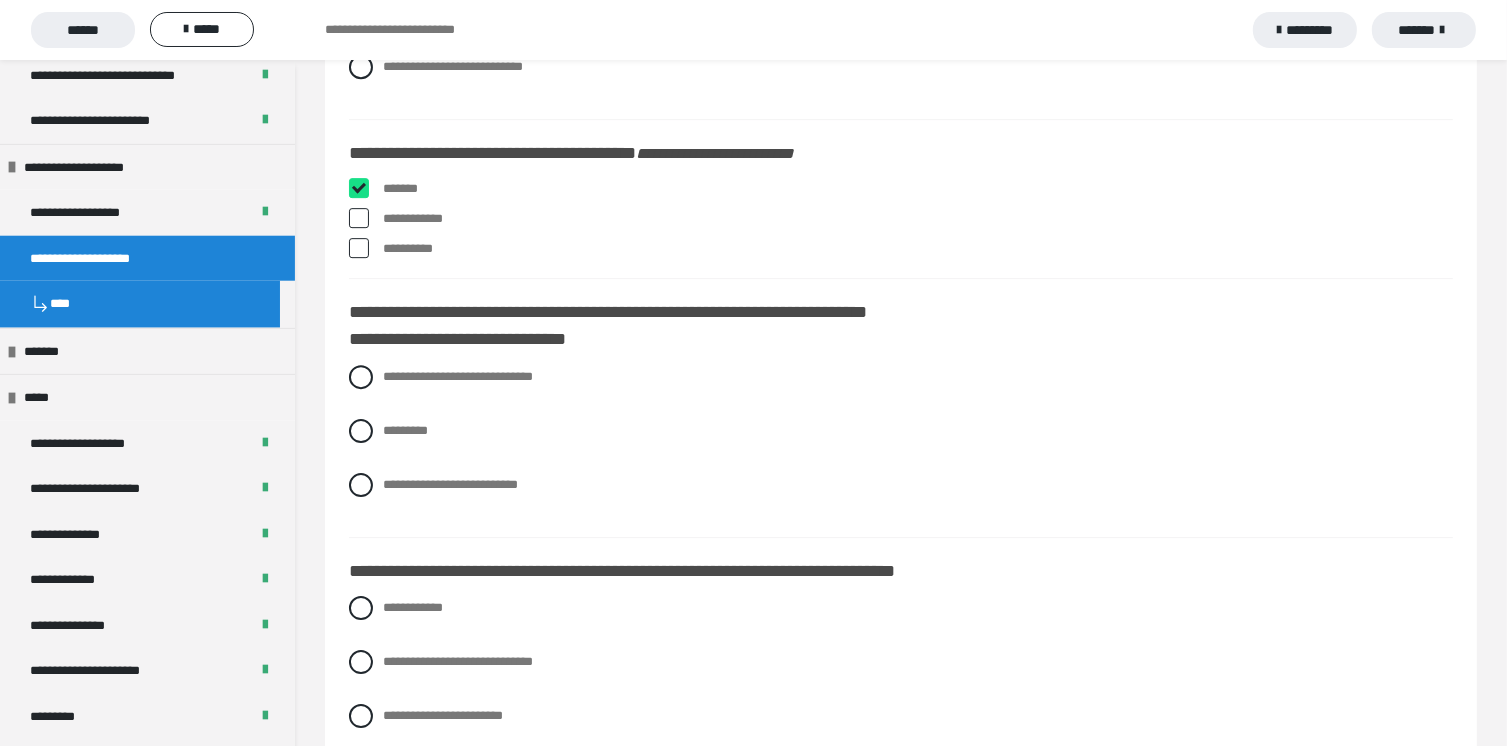 checkbox on "****" 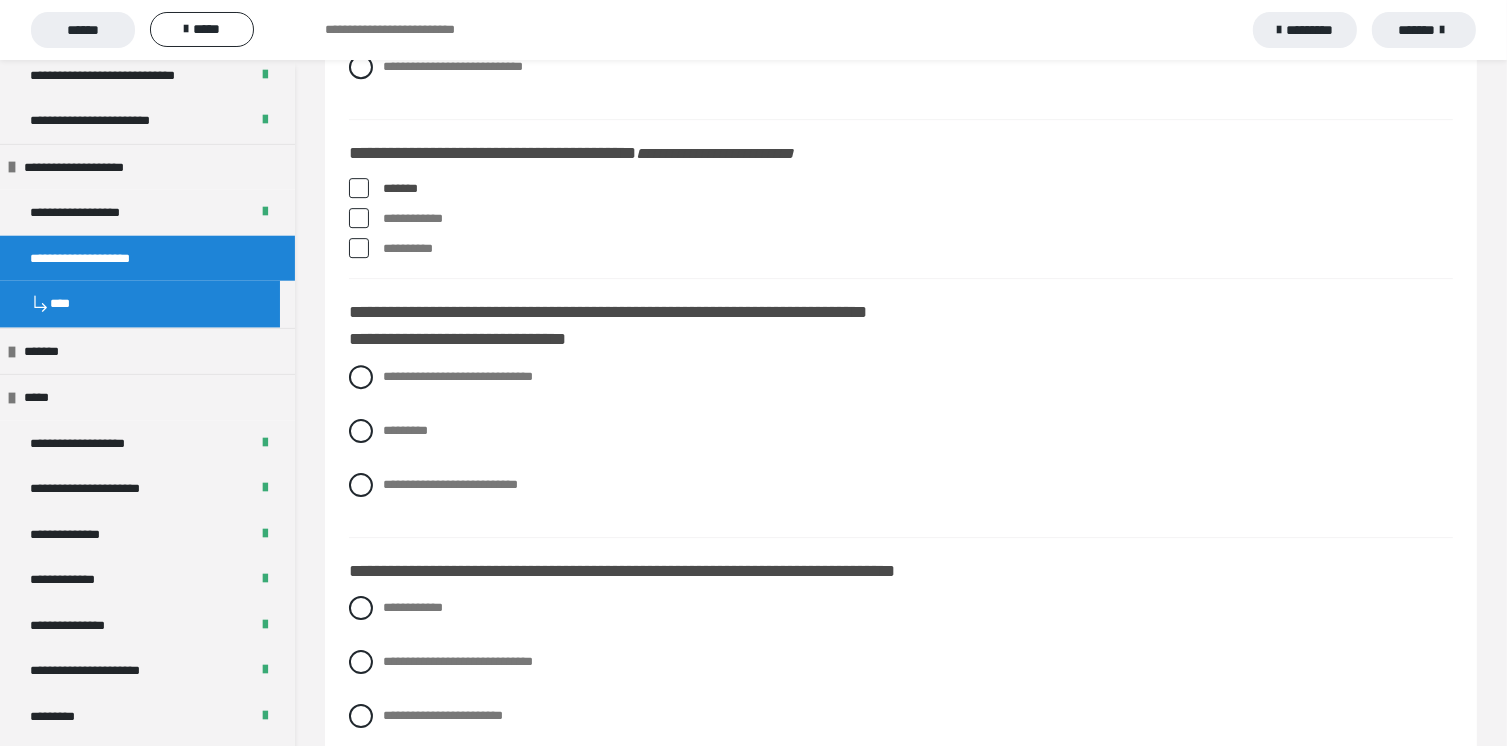click at bounding box center (359, 248) 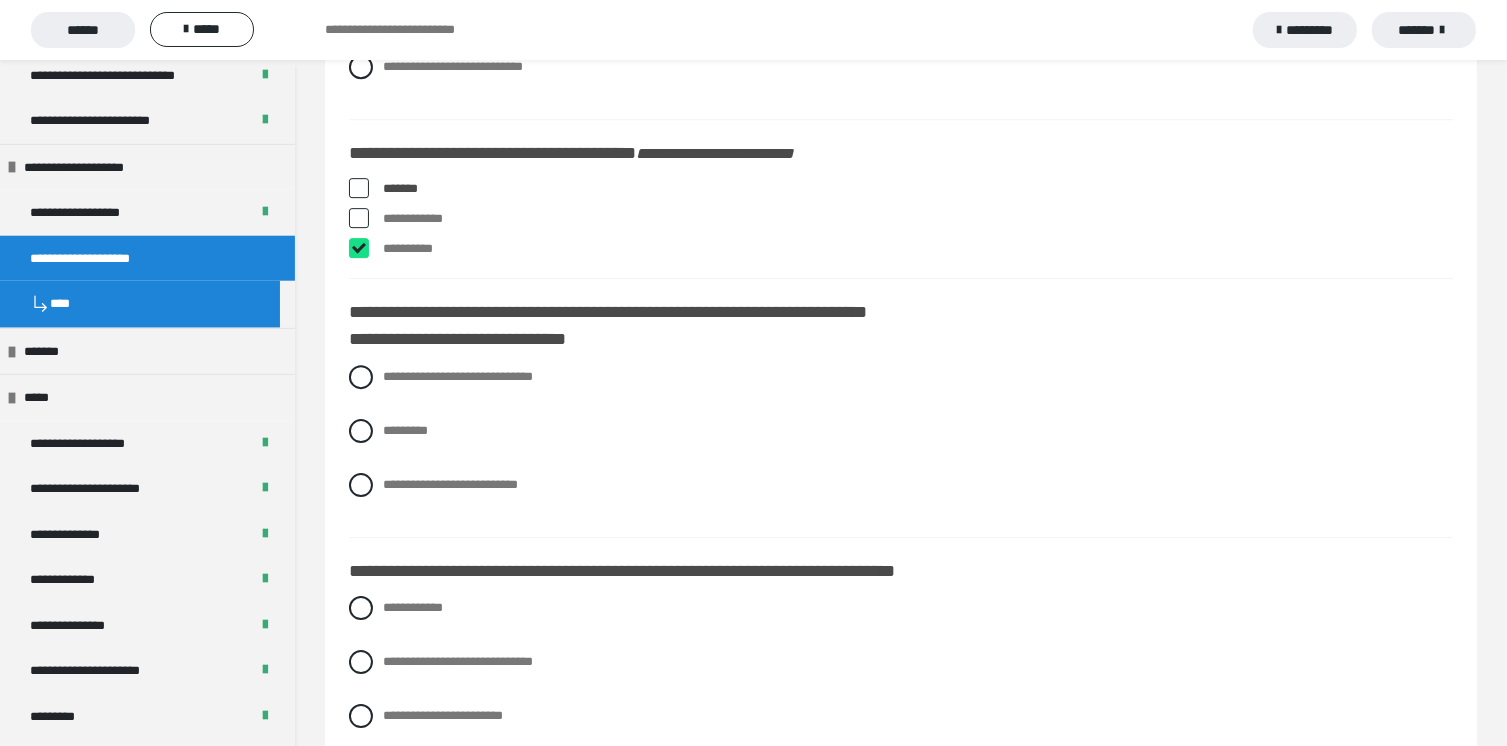 checkbox on "****" 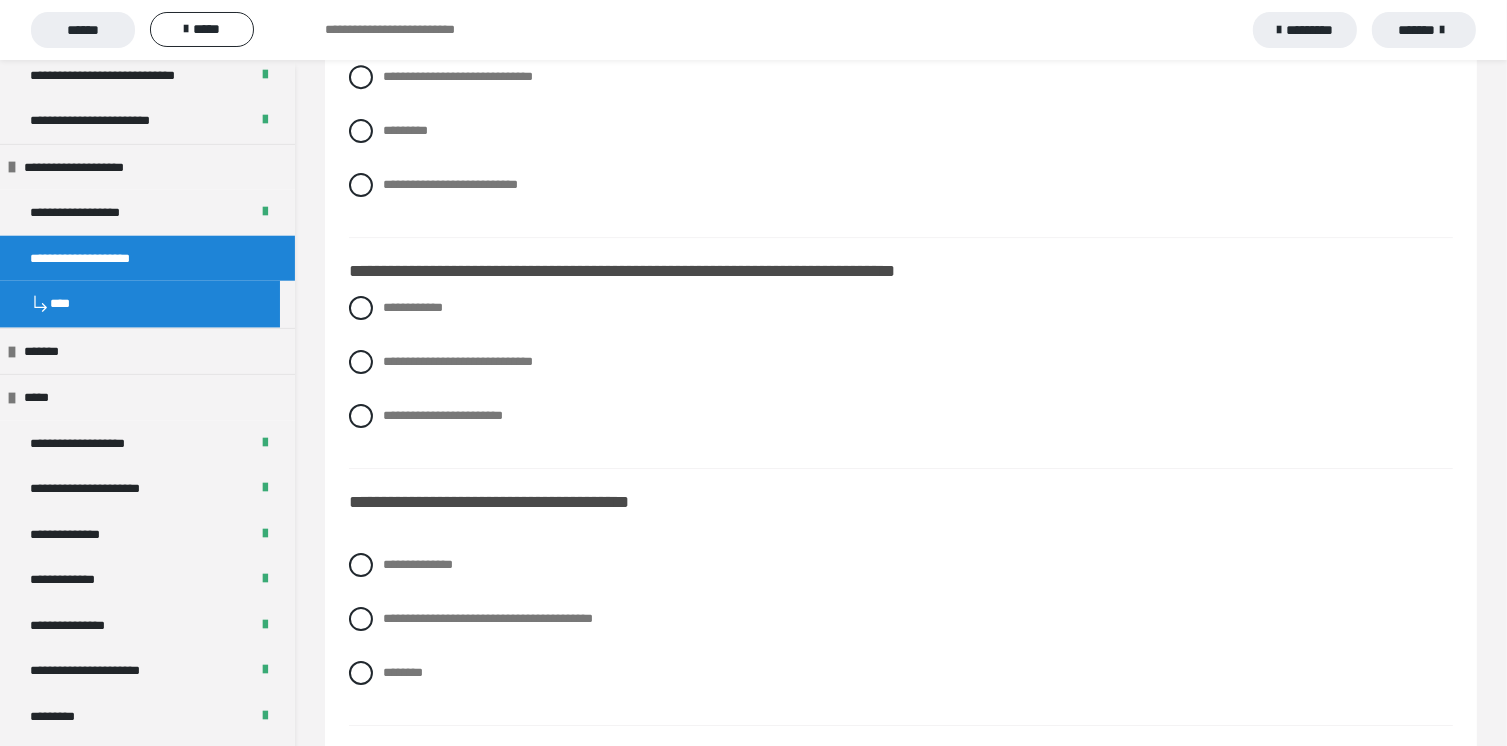 scroll, scrollTop: 6400, scrollLeft: 0, axis: vertical 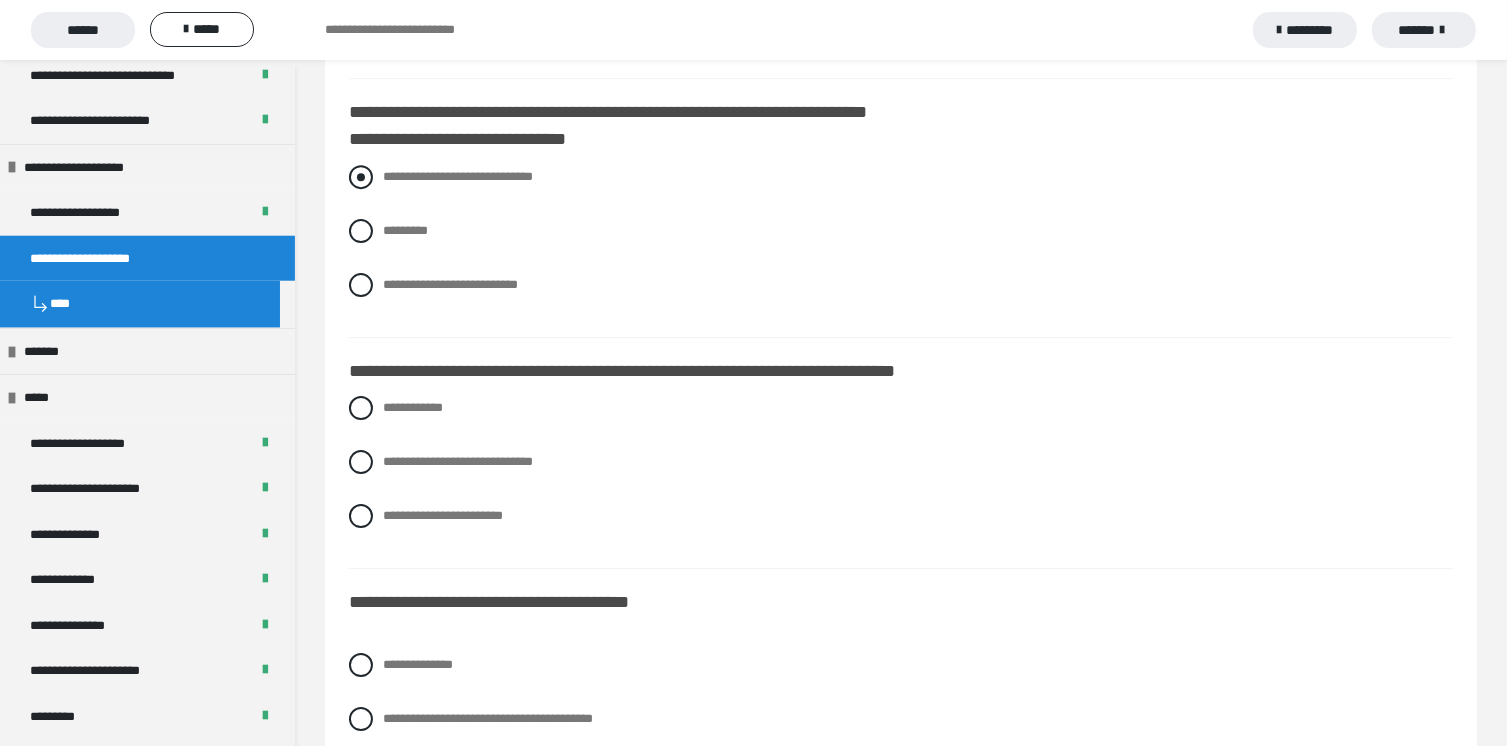 click at bounding box center [361, 177] 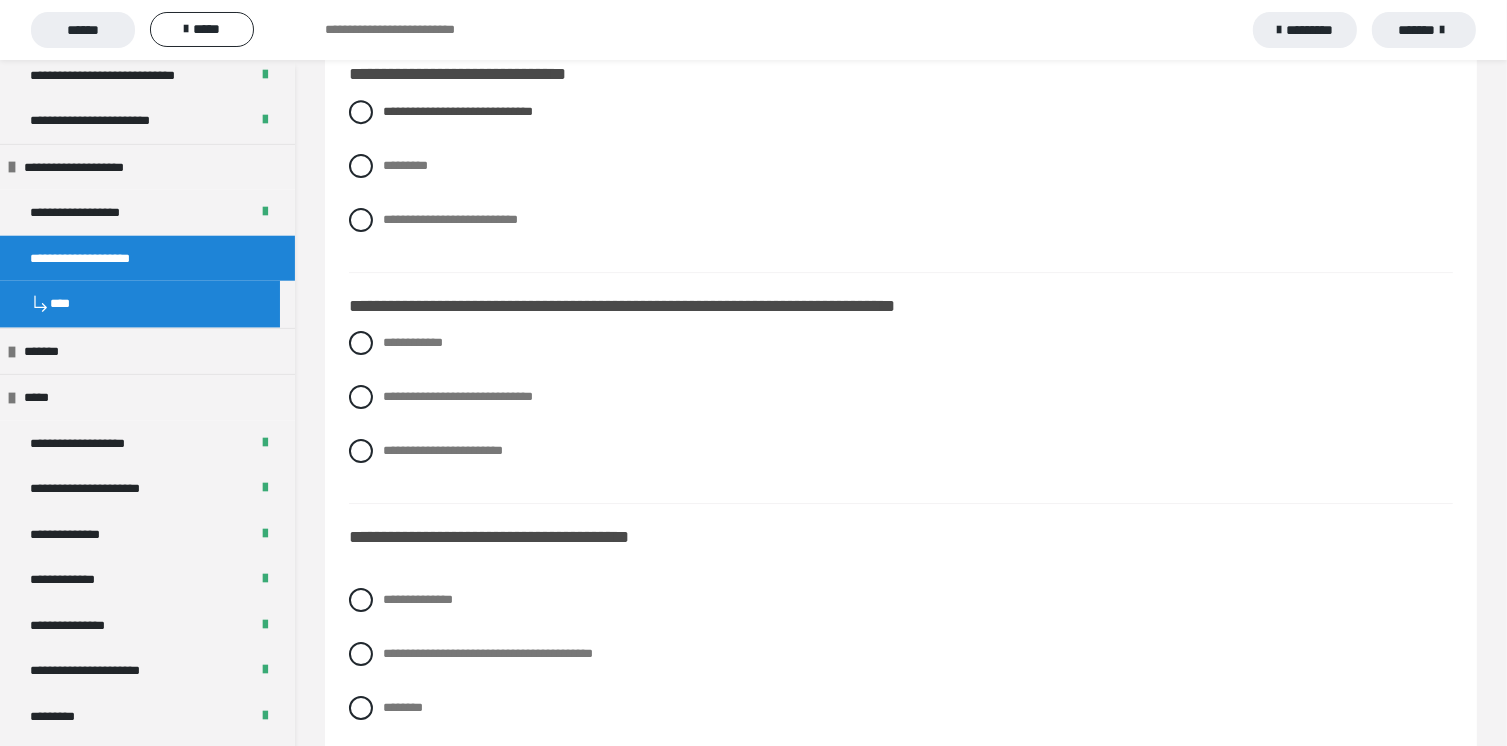 scroll, scrollTop: 6500, scrollLeft: 0, axis: vertical 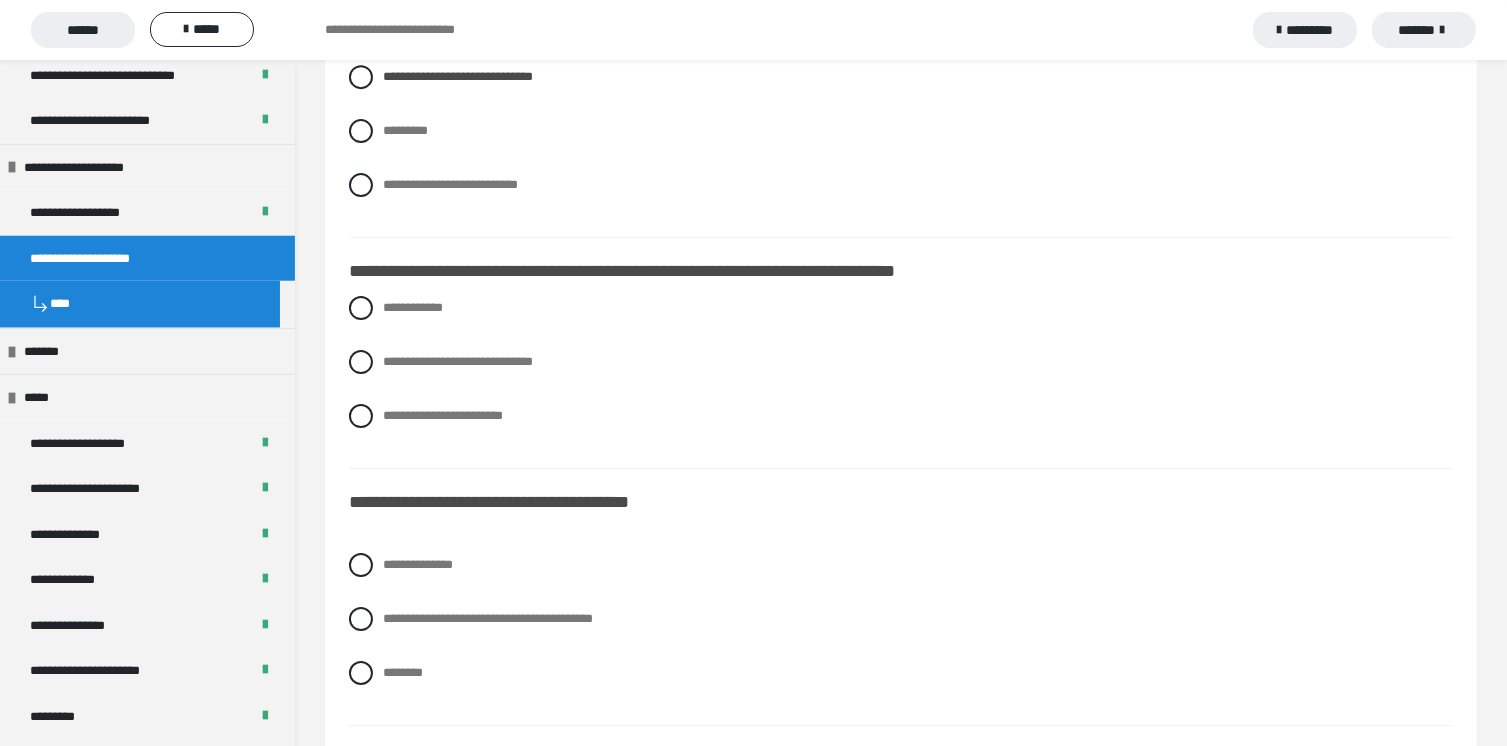 click on "**********" at bounding box center (901, 377) 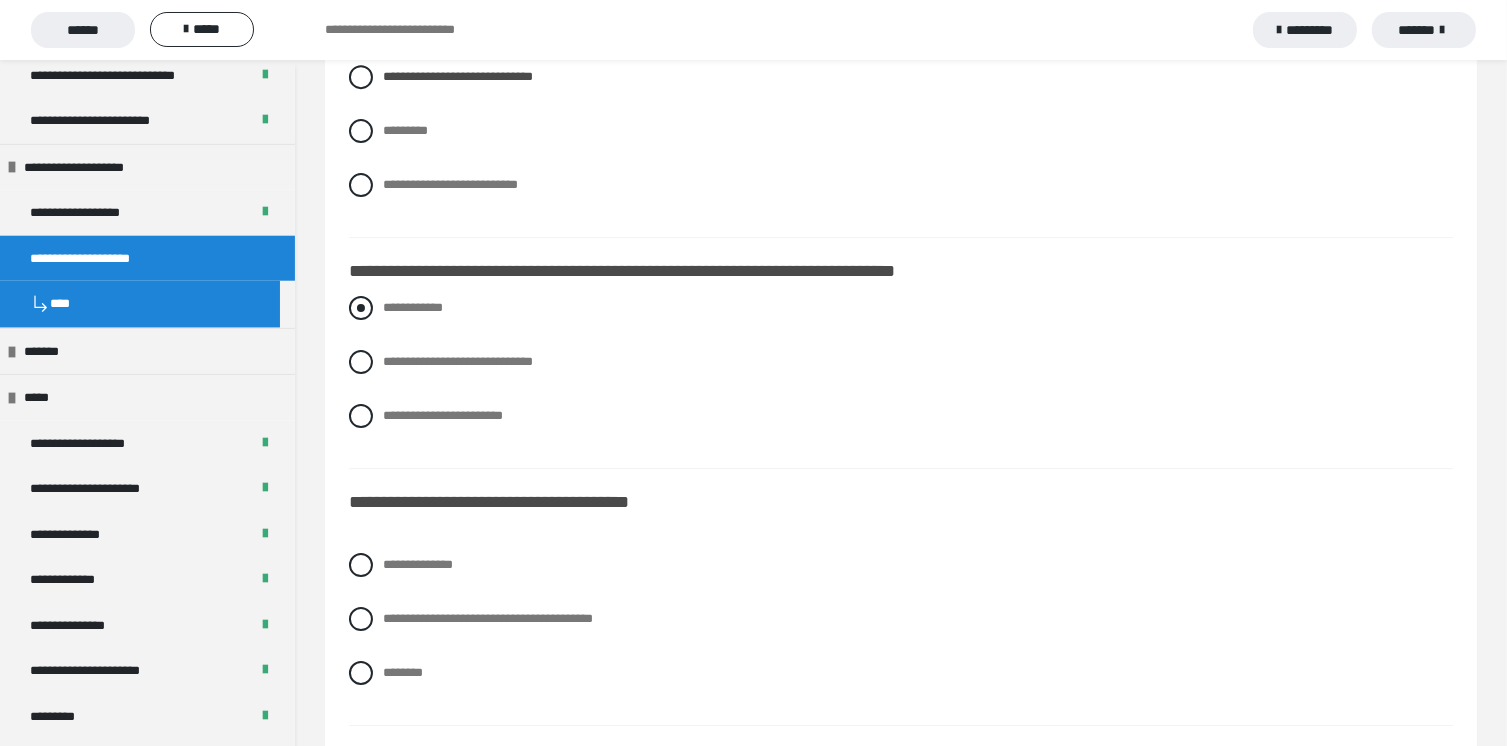click at bounding box center [361, 308] 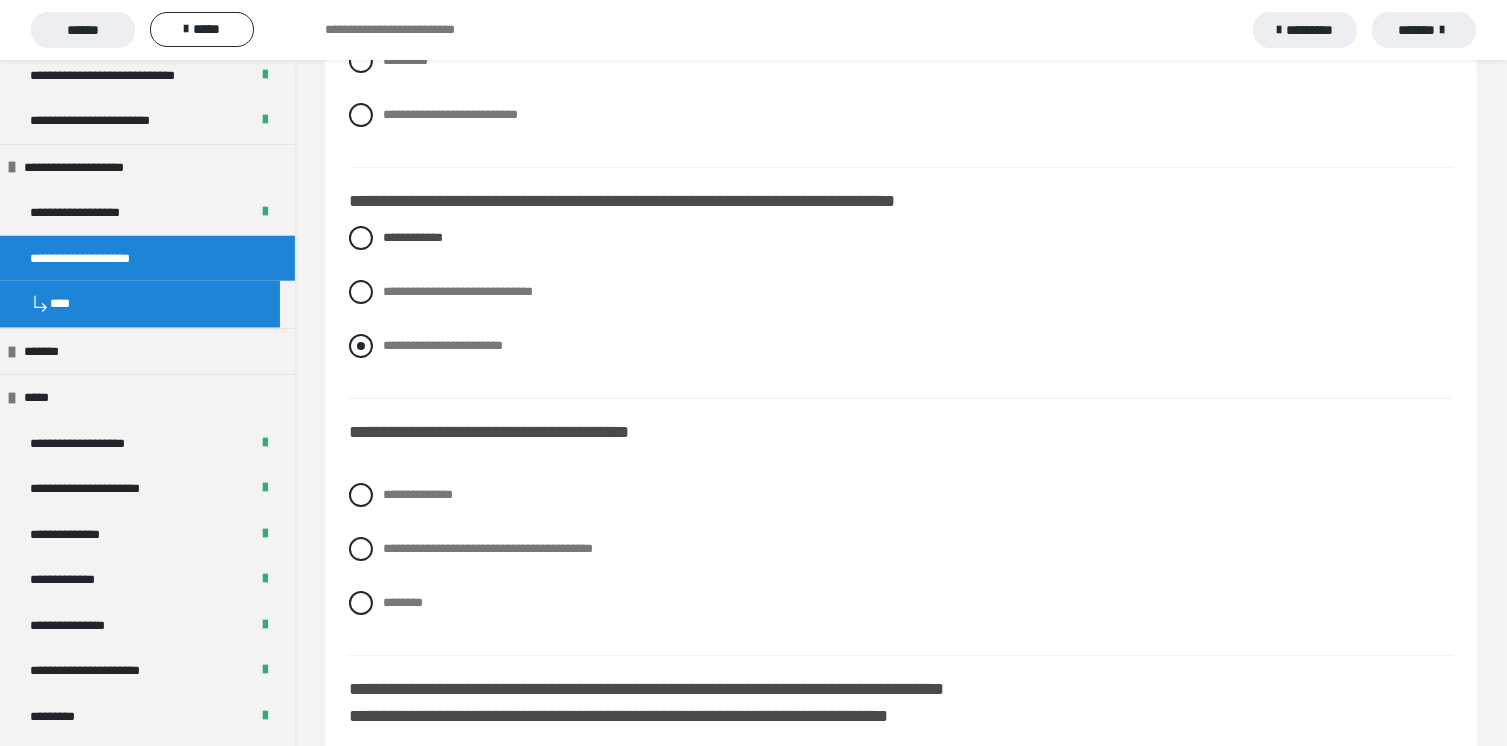 scroll, scrollTop: 6700, scrollLeft: 0, axis: vertical 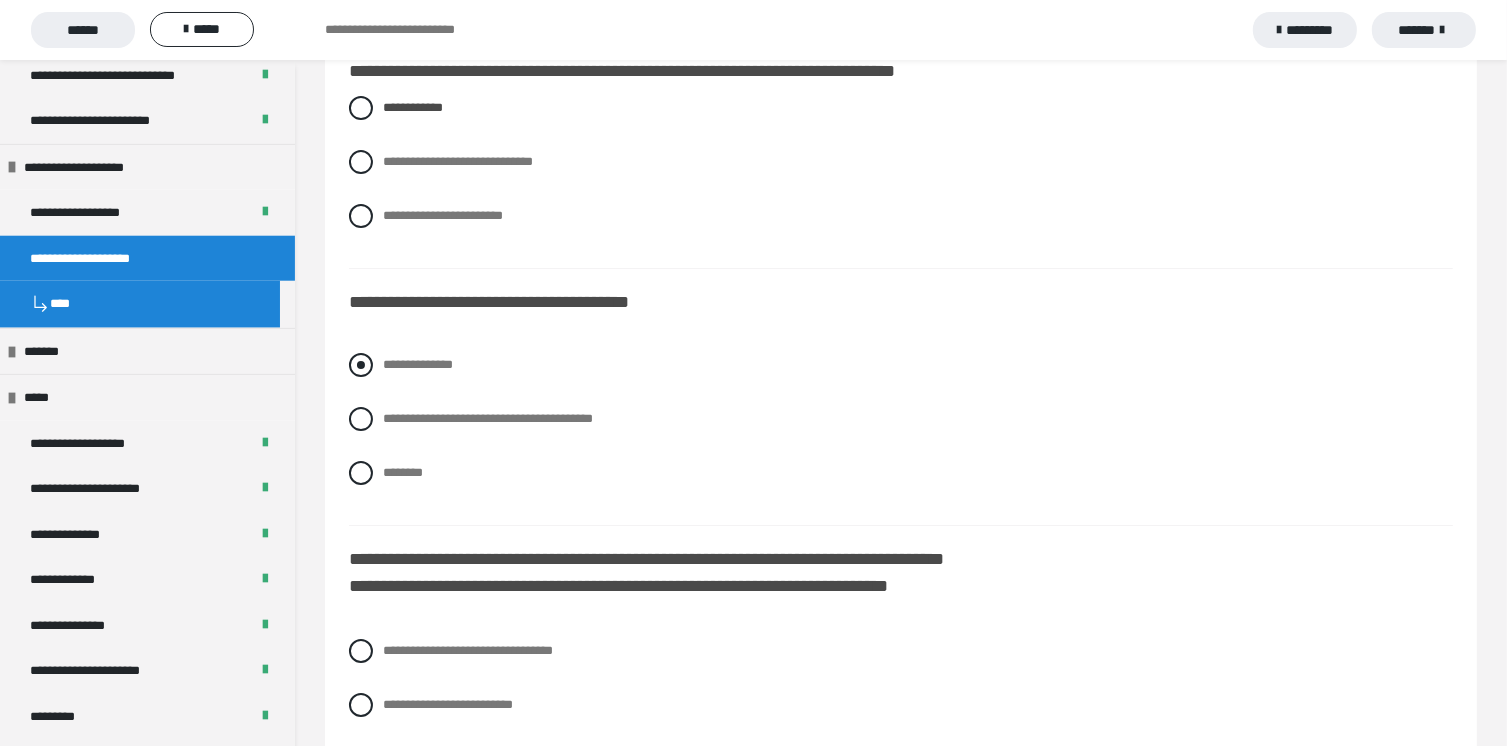 click at bounding box center (361, 365) 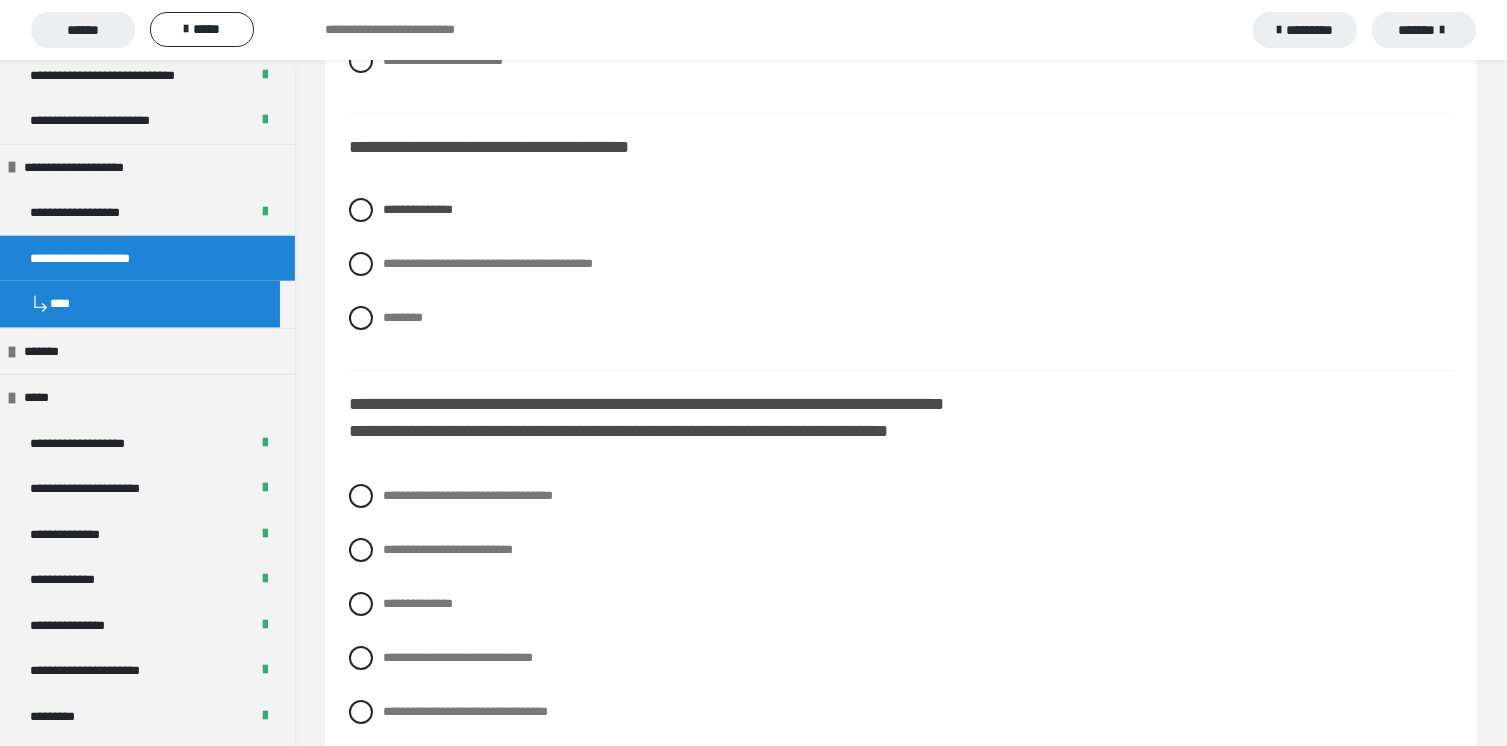 scroll, scrollTop: 7100, scrollLeft: 0, axis: vertical 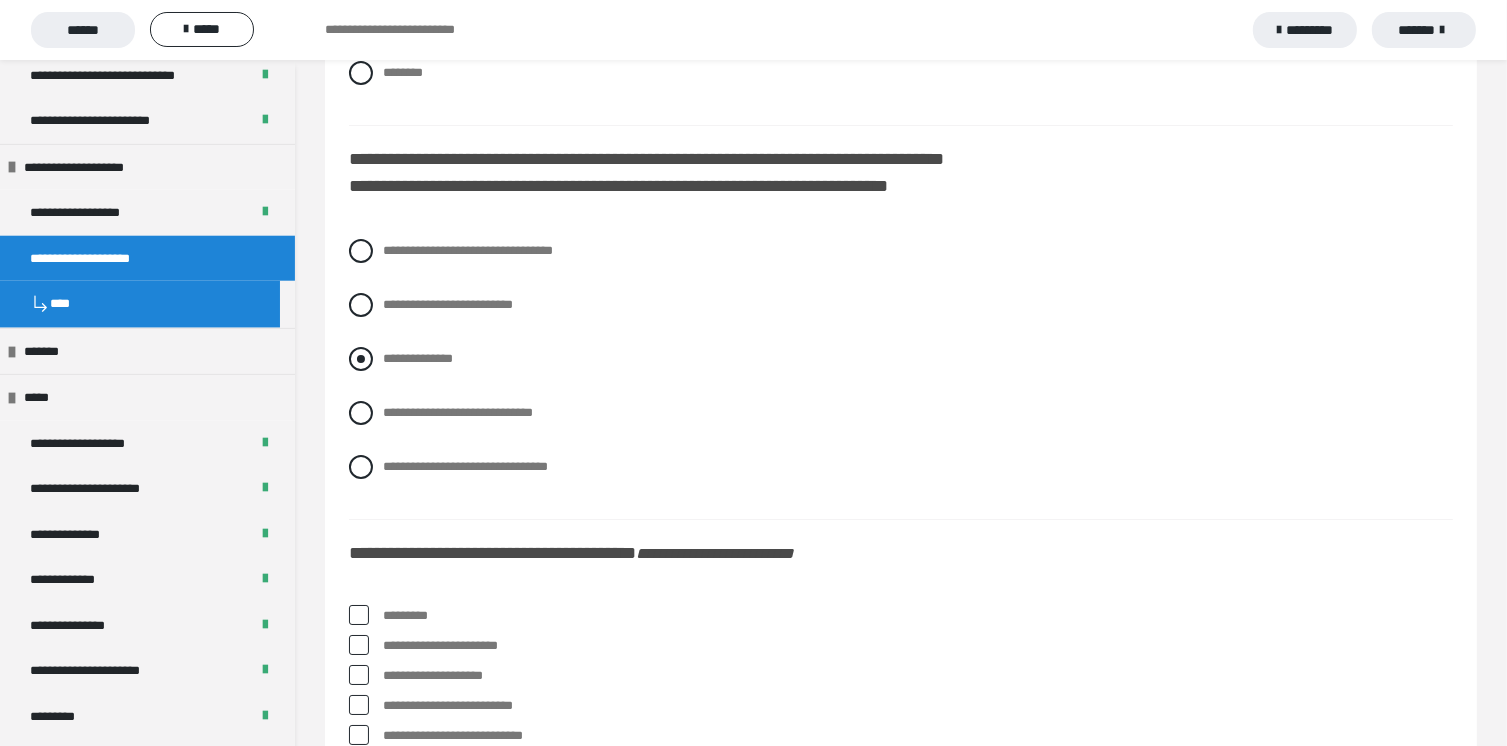 click at bounding box center (361, 359) 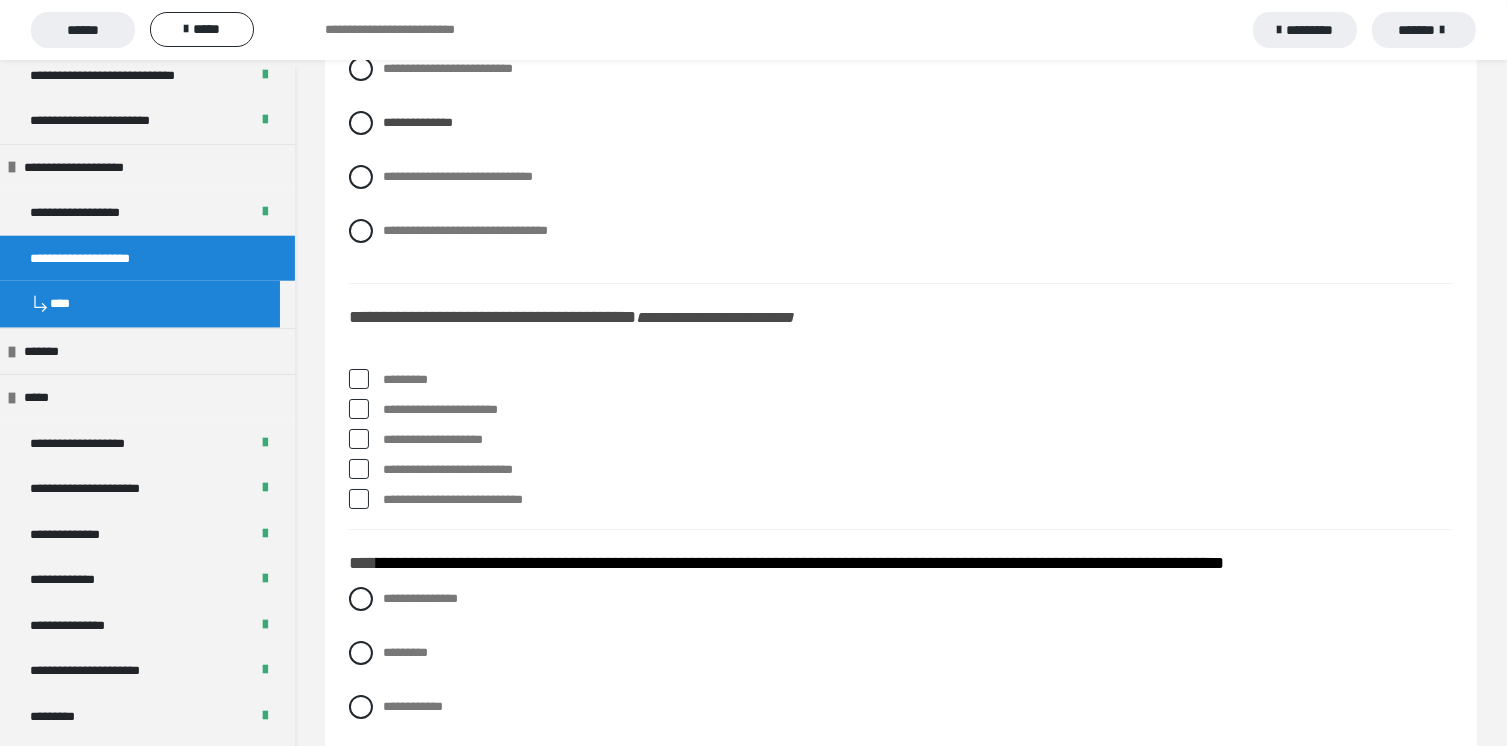 scroll, scrollTop: 7400, scrollLeft: 0, axis: vertical 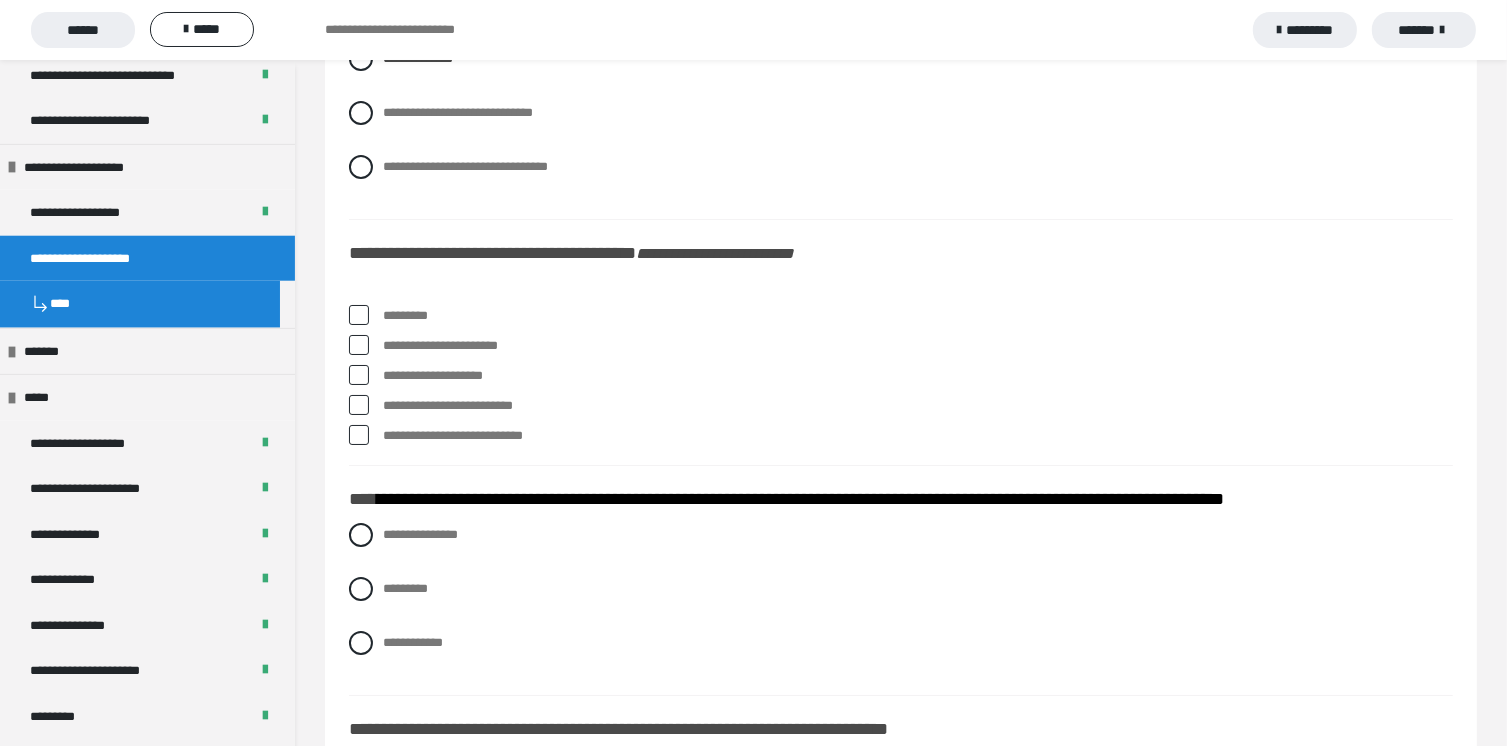 click at bounding box center (359, 345) 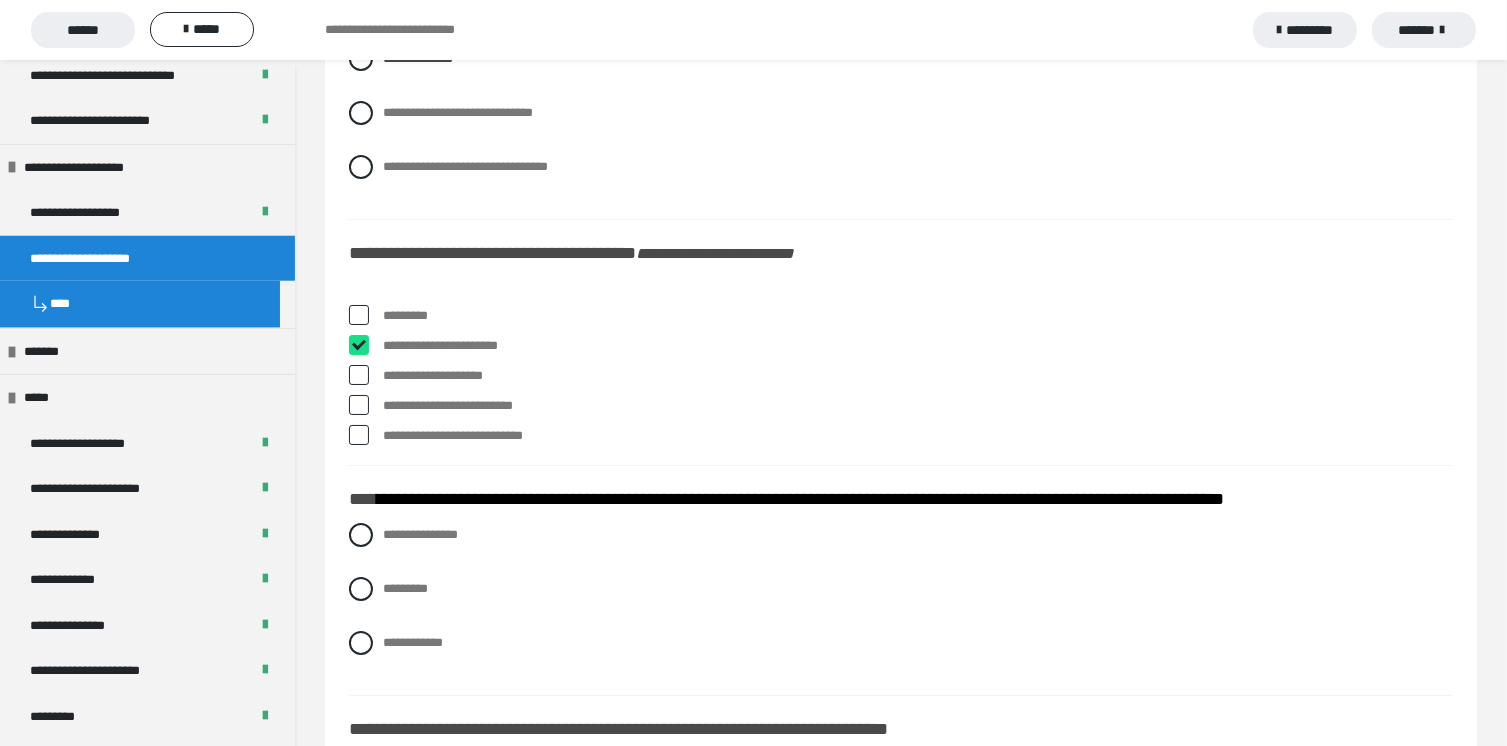 checkbox on "****" 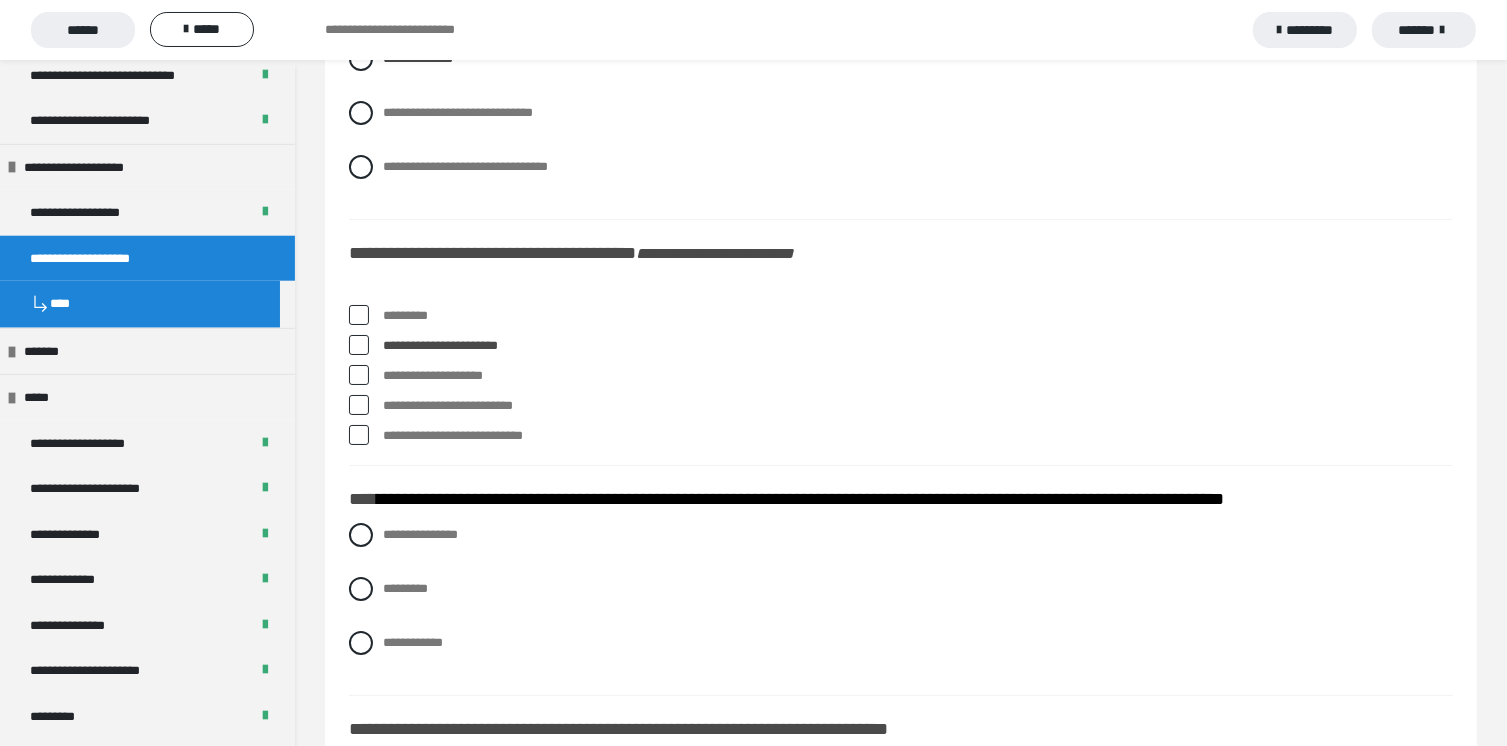 click at bounding box center [359, 405] 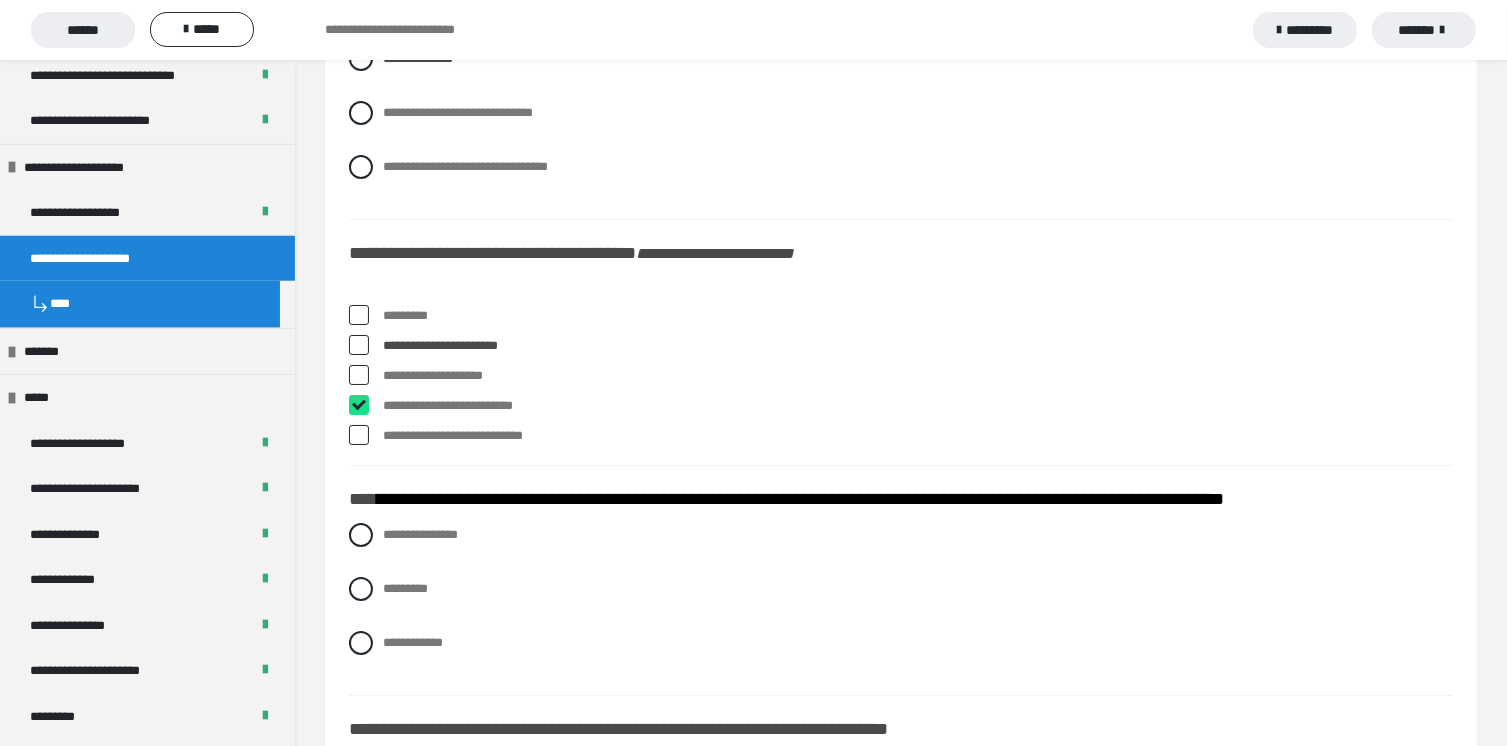 checkbox on "****" 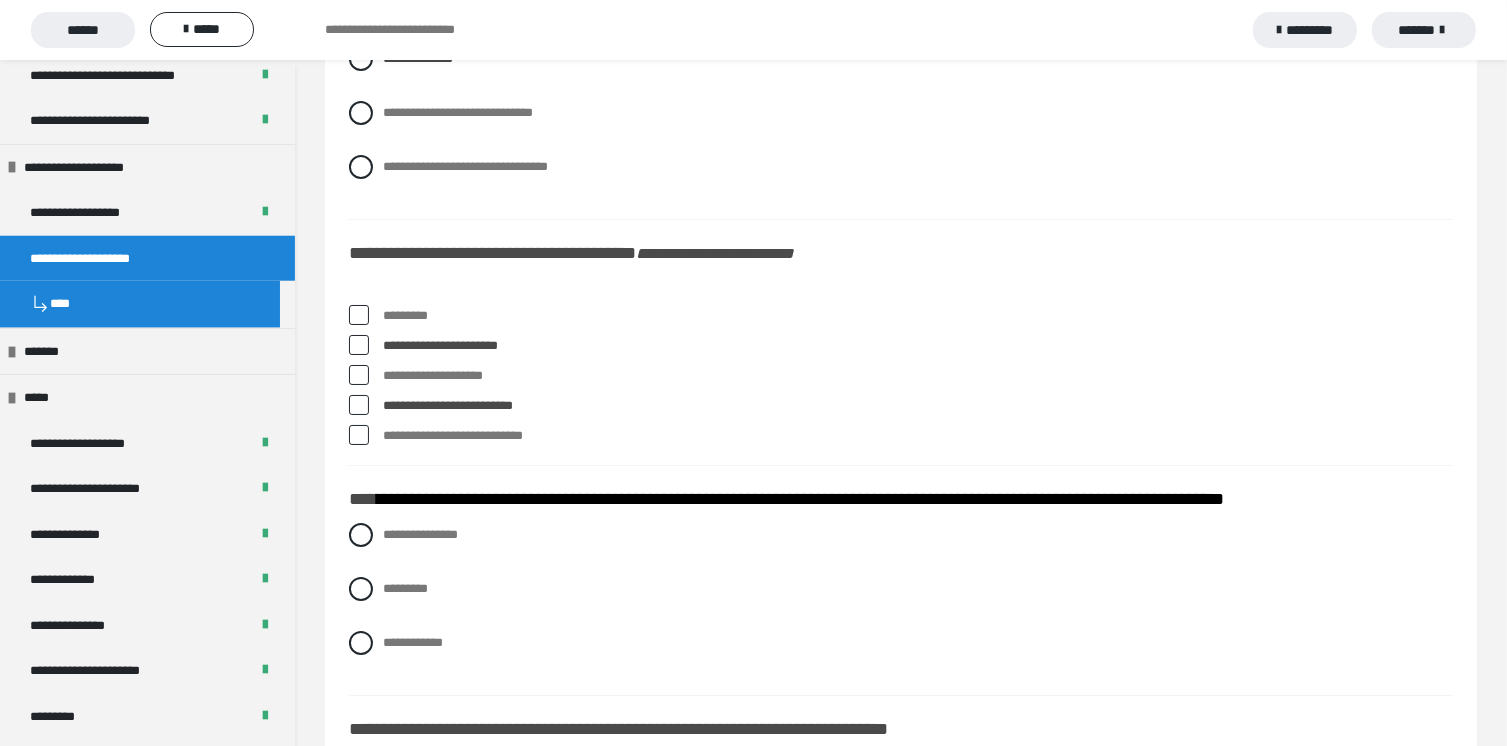 click at bounding box center (359, 315) 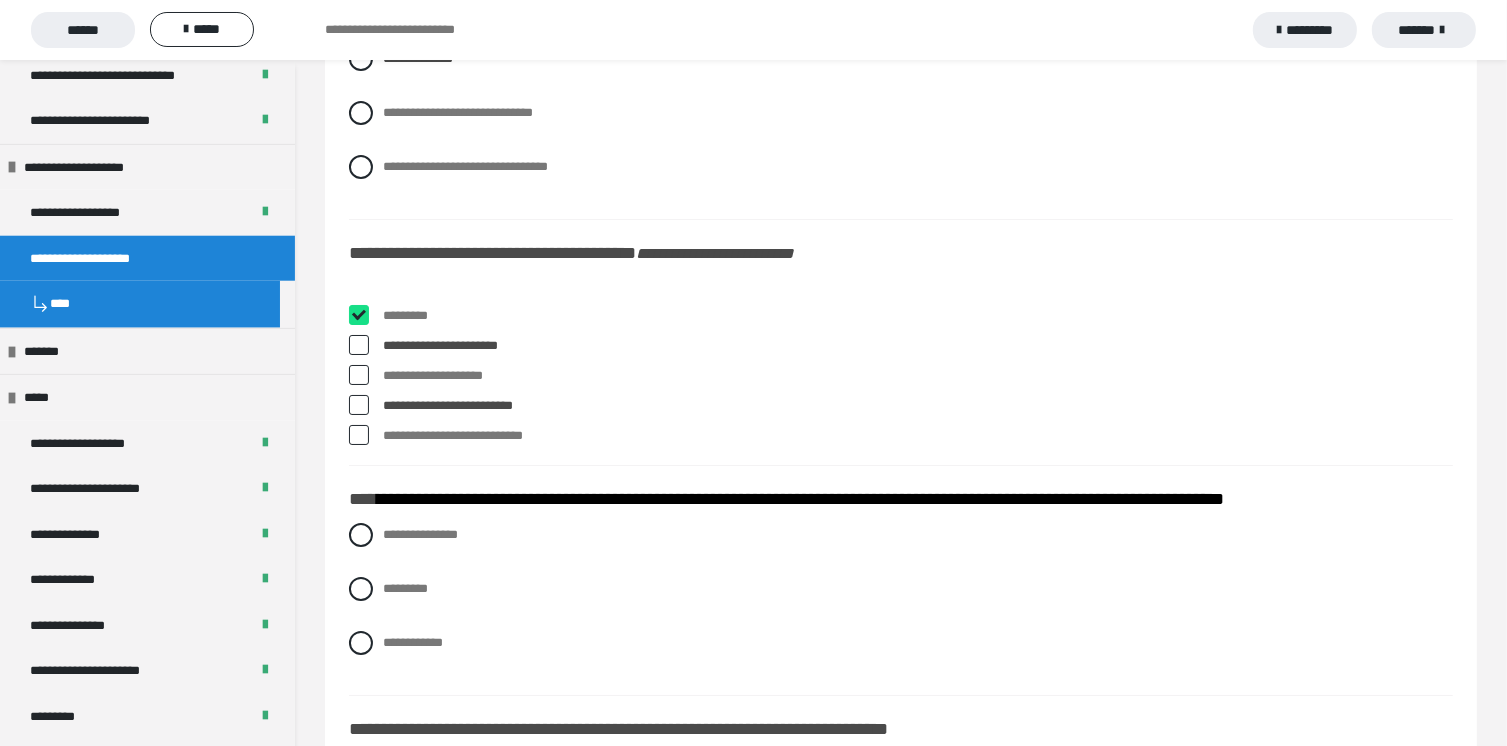 checkbox on "****" 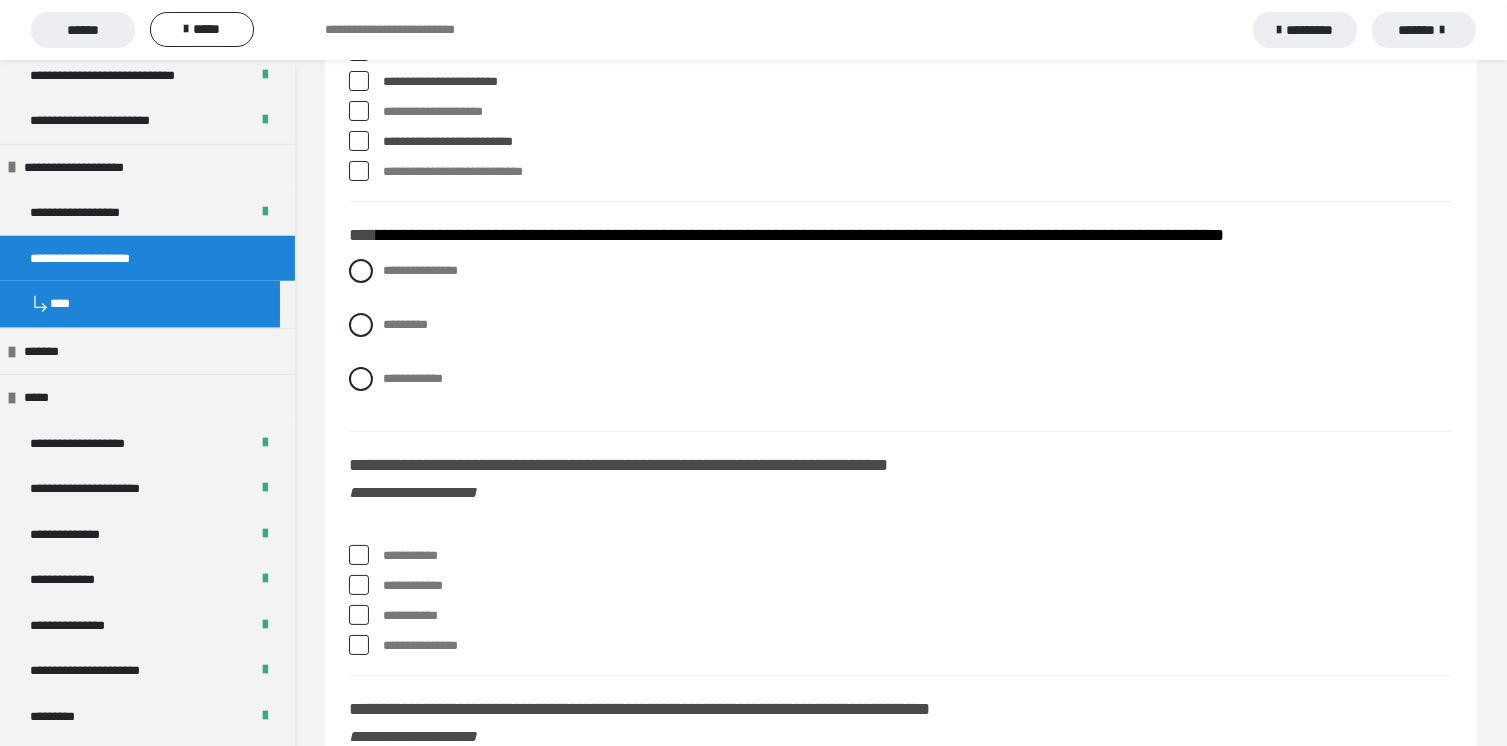 scroll, scrollTop: 7700, scrollLeft: 0, axis: vertical 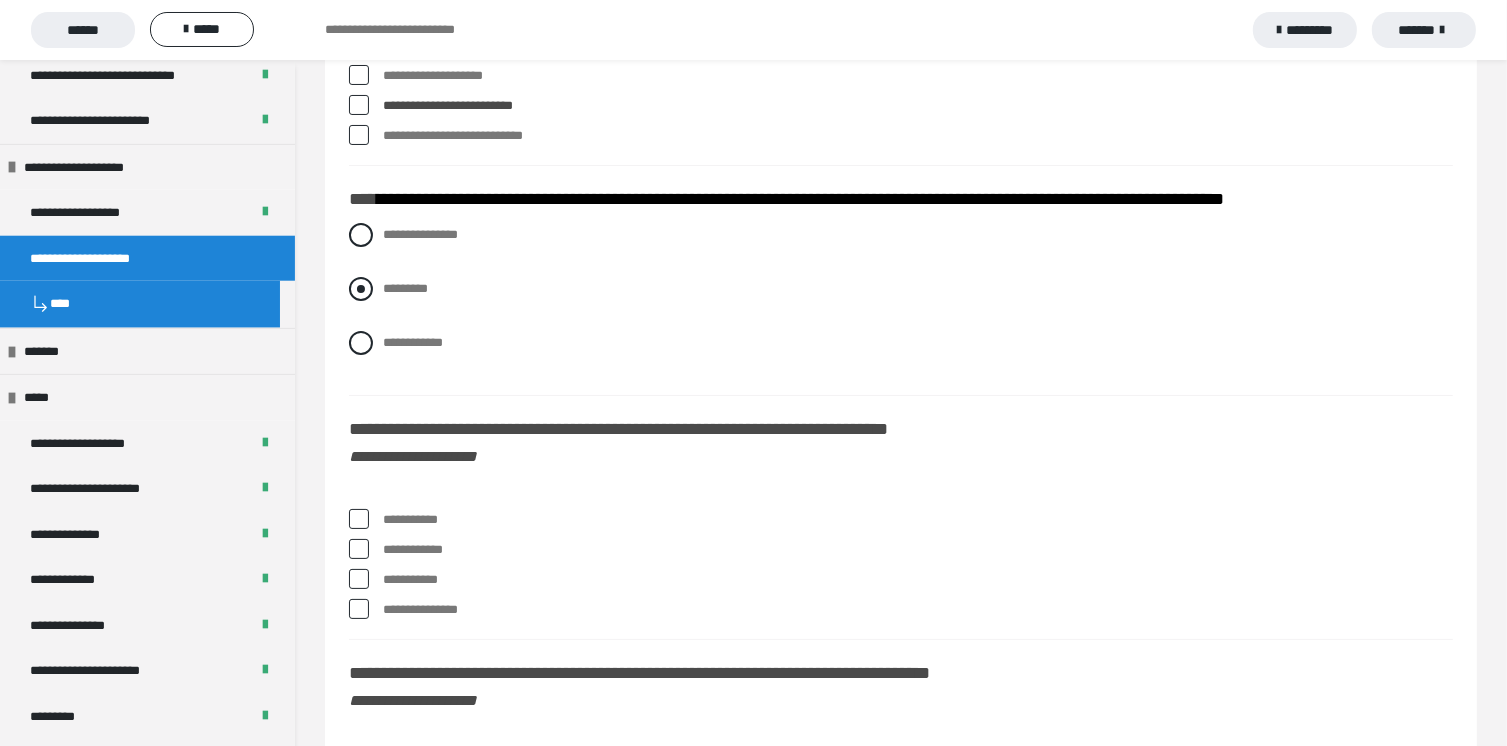 click at bounding box center [361, 289] 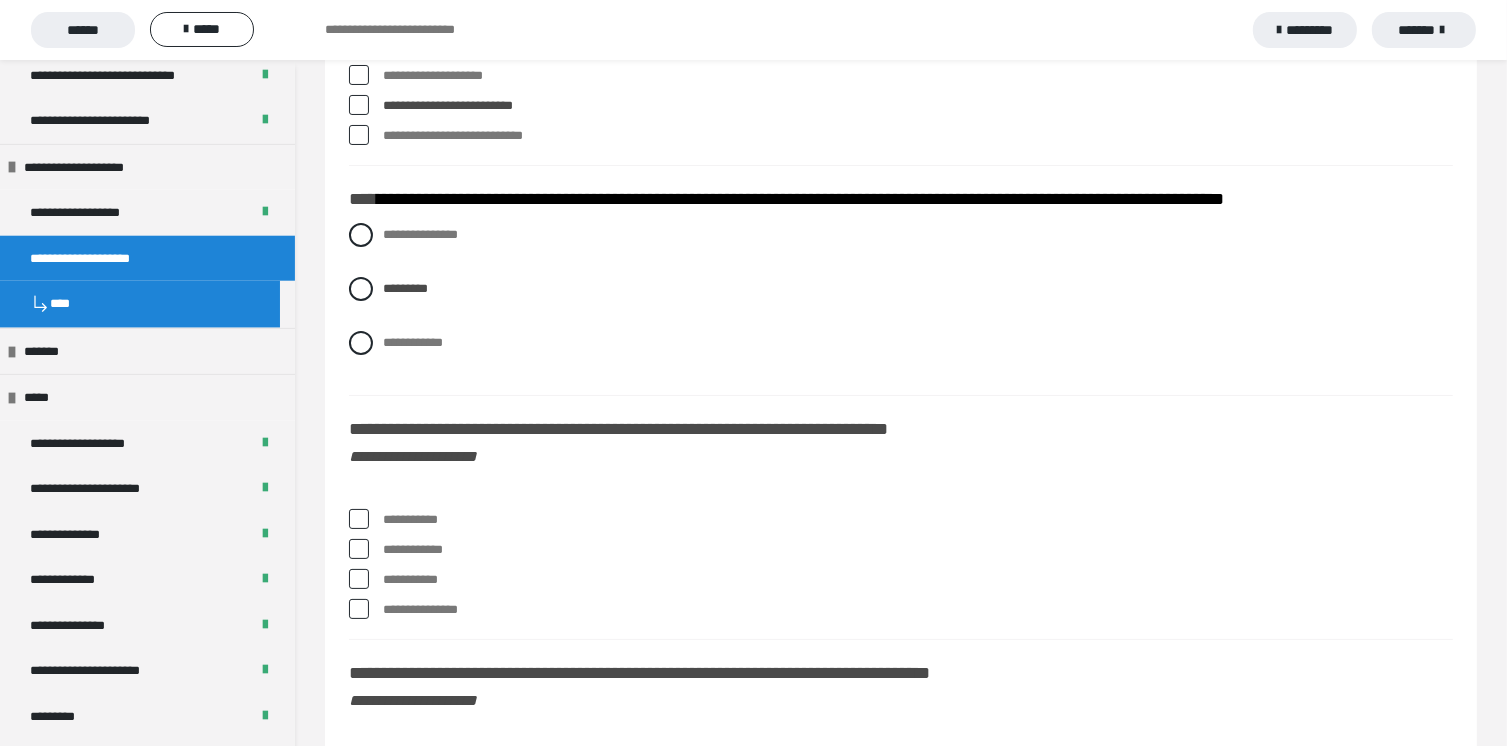 scroll, scrollTop: 8000, scrollLeft: 0, axis: vertical 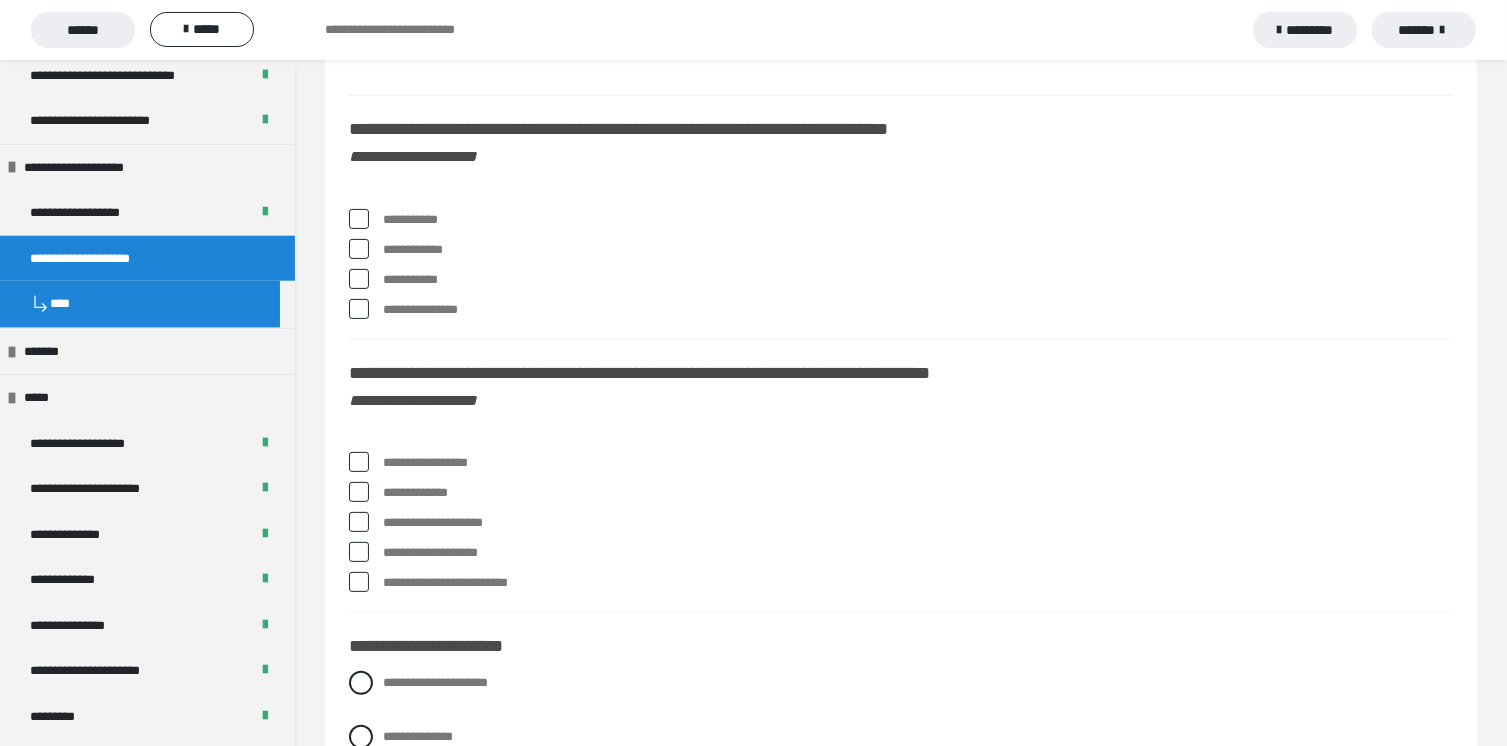 click at bounding box center [359, 279] 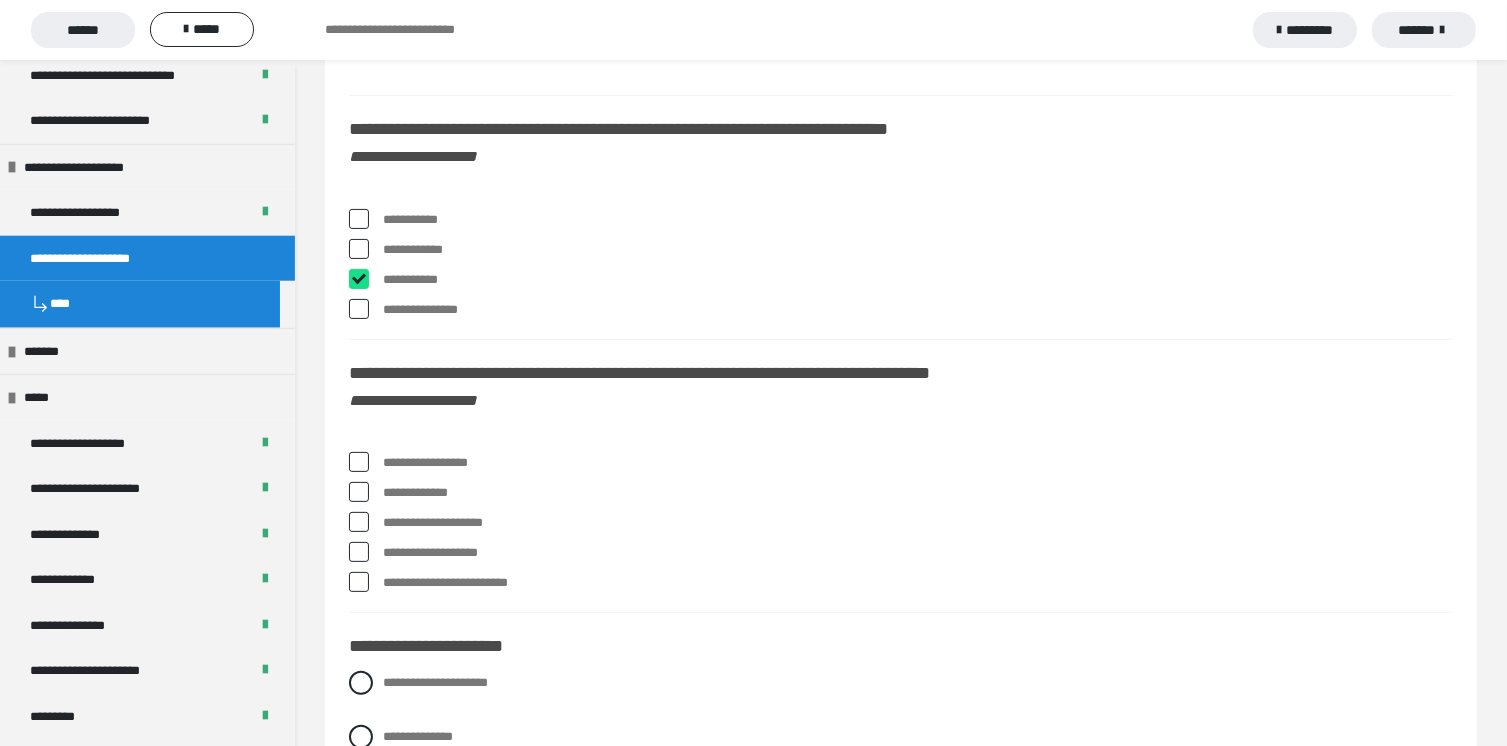 checkbox on "****" 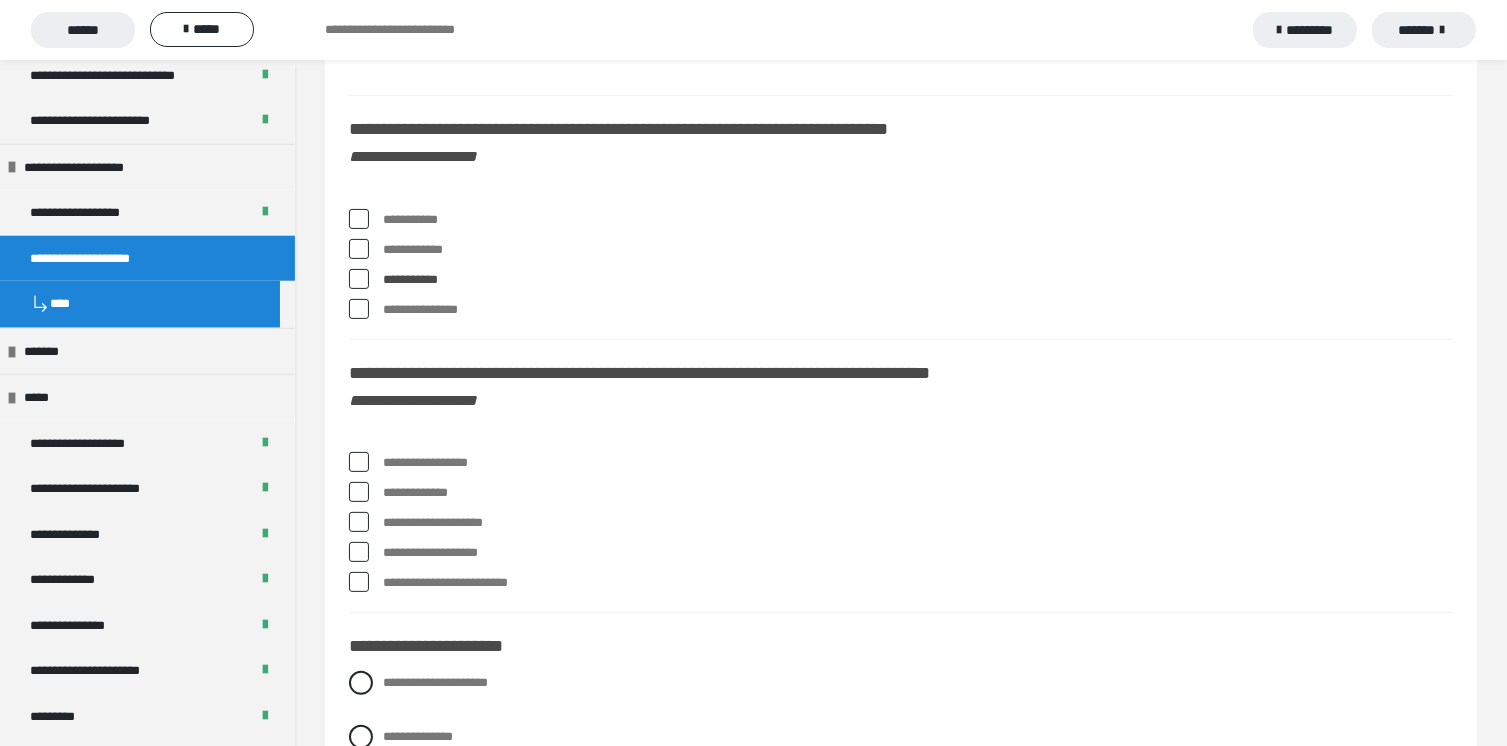 click at bounding box center (359, 219) 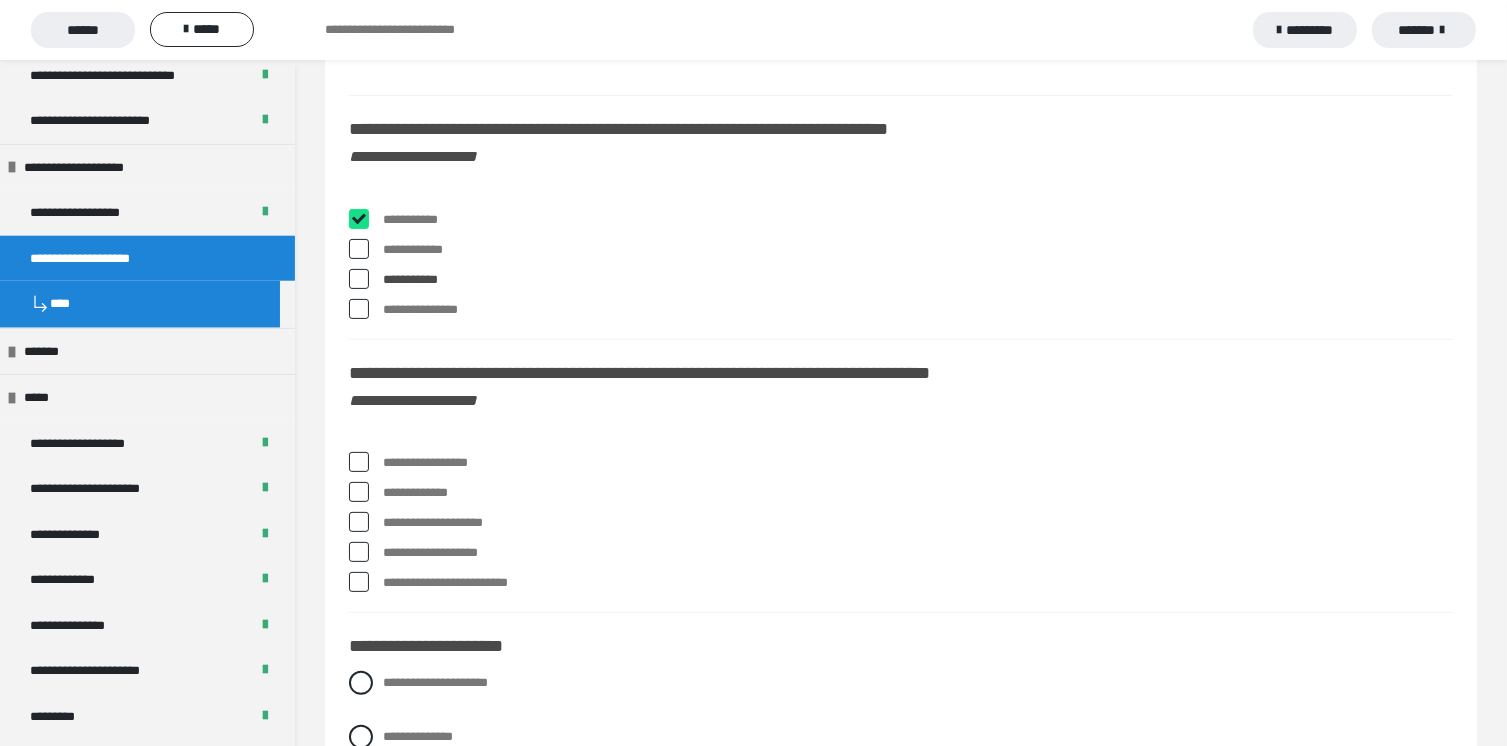 checkbox on "****" 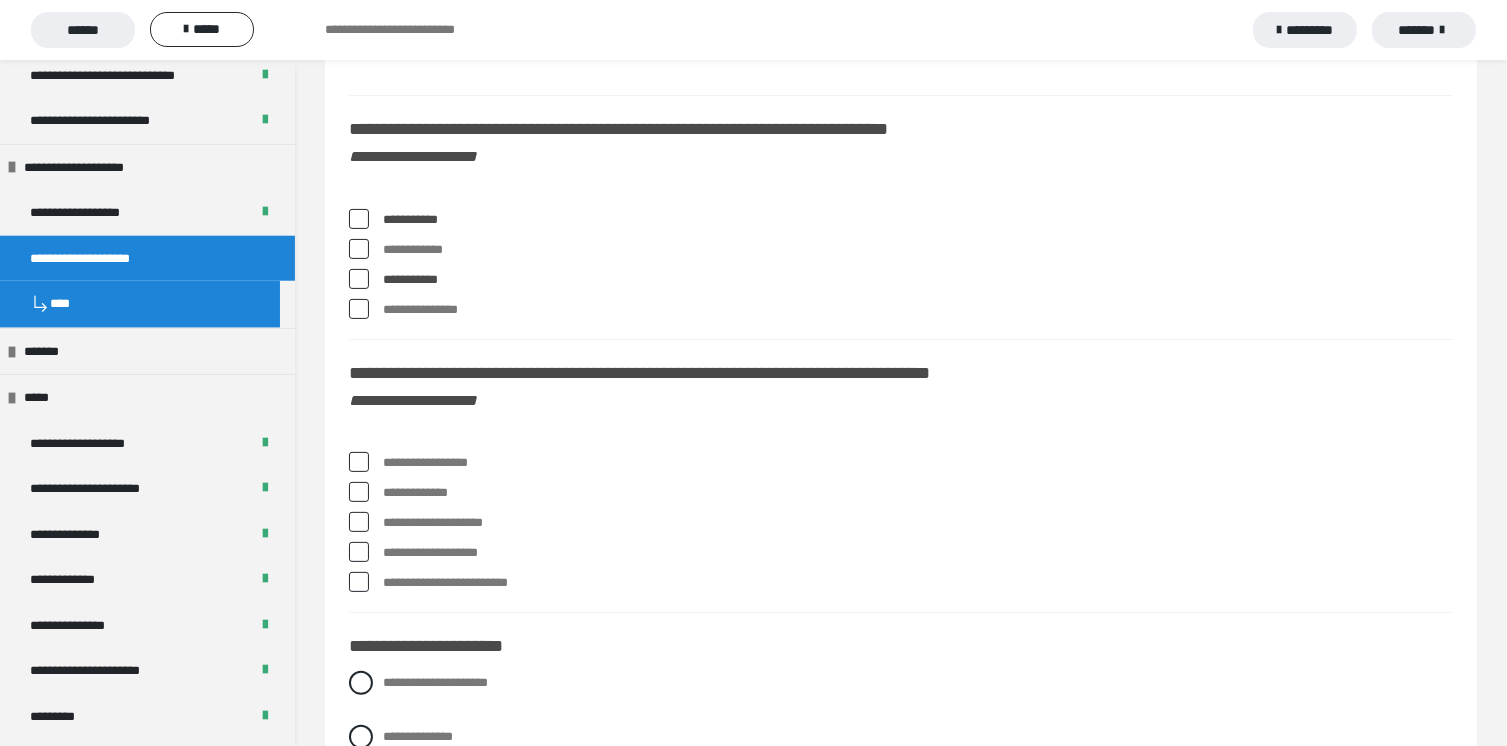 click at bounding box center [359, 522] 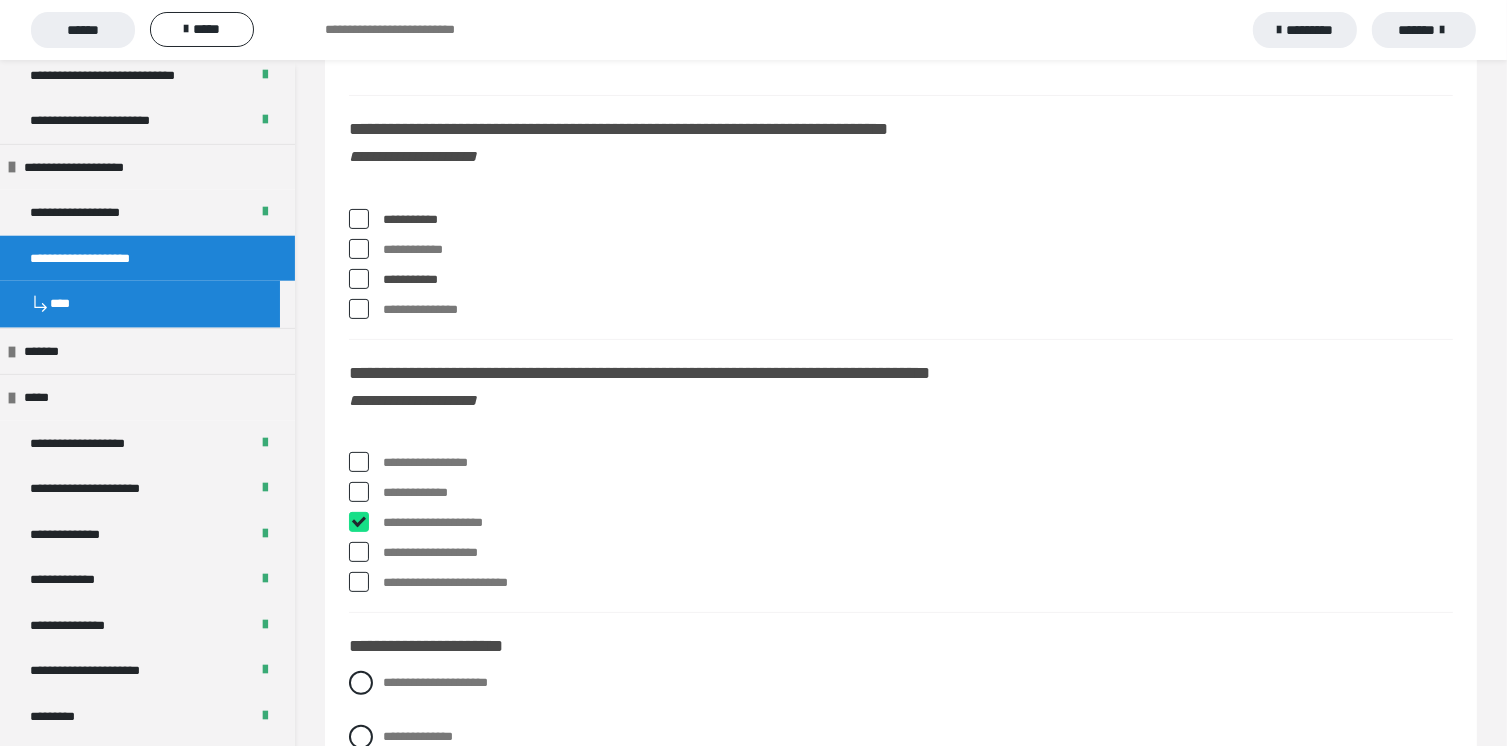checkbox on "****" 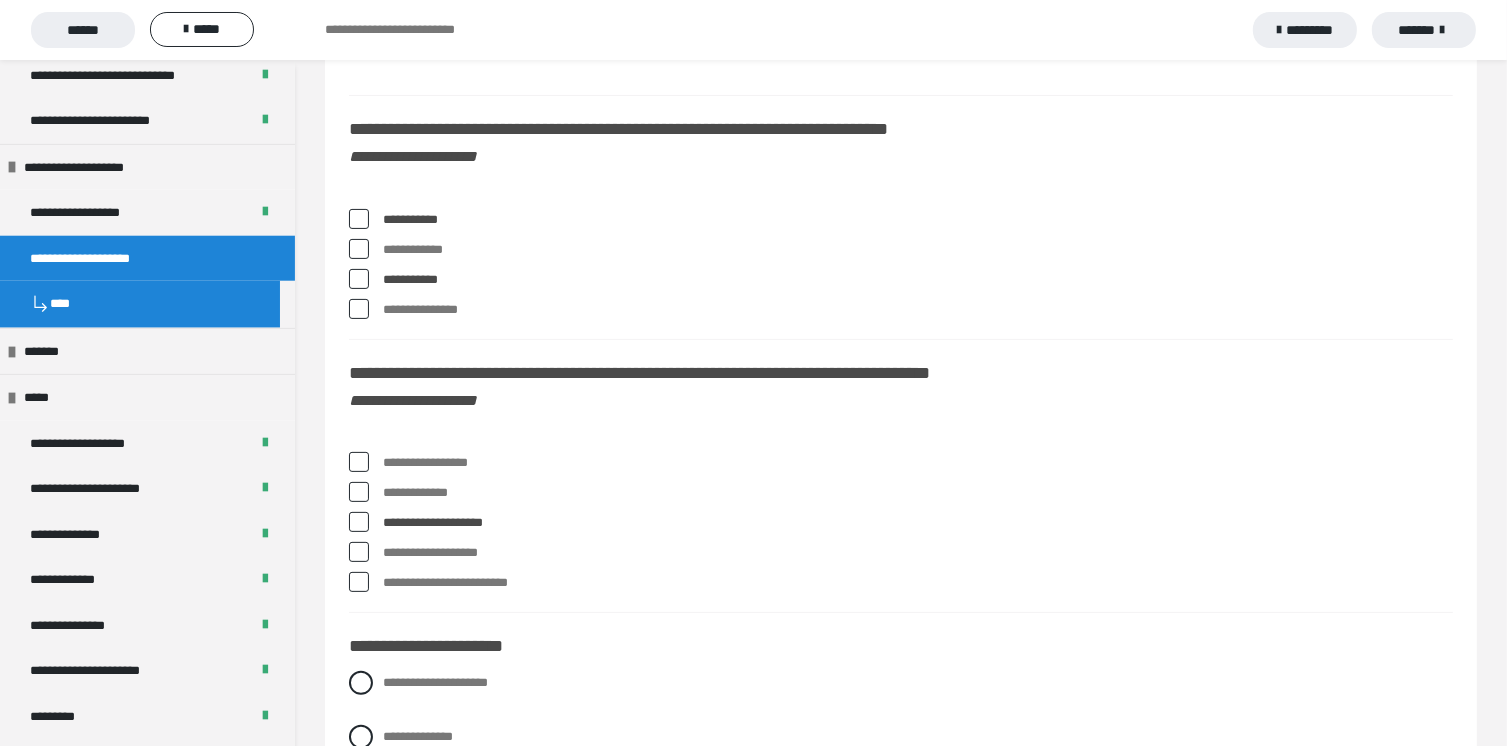 click at bounding box center [359, 462] 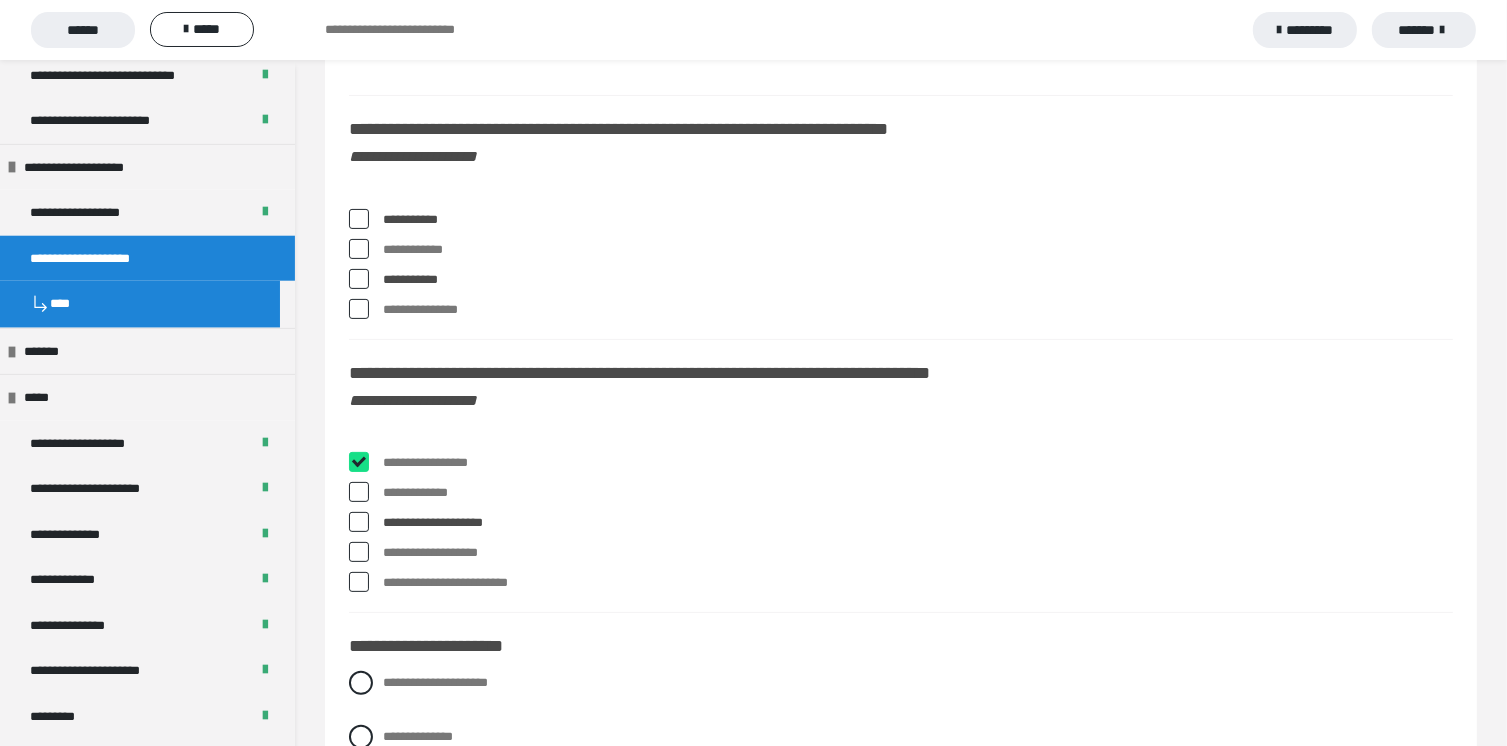 checkbox on "****" 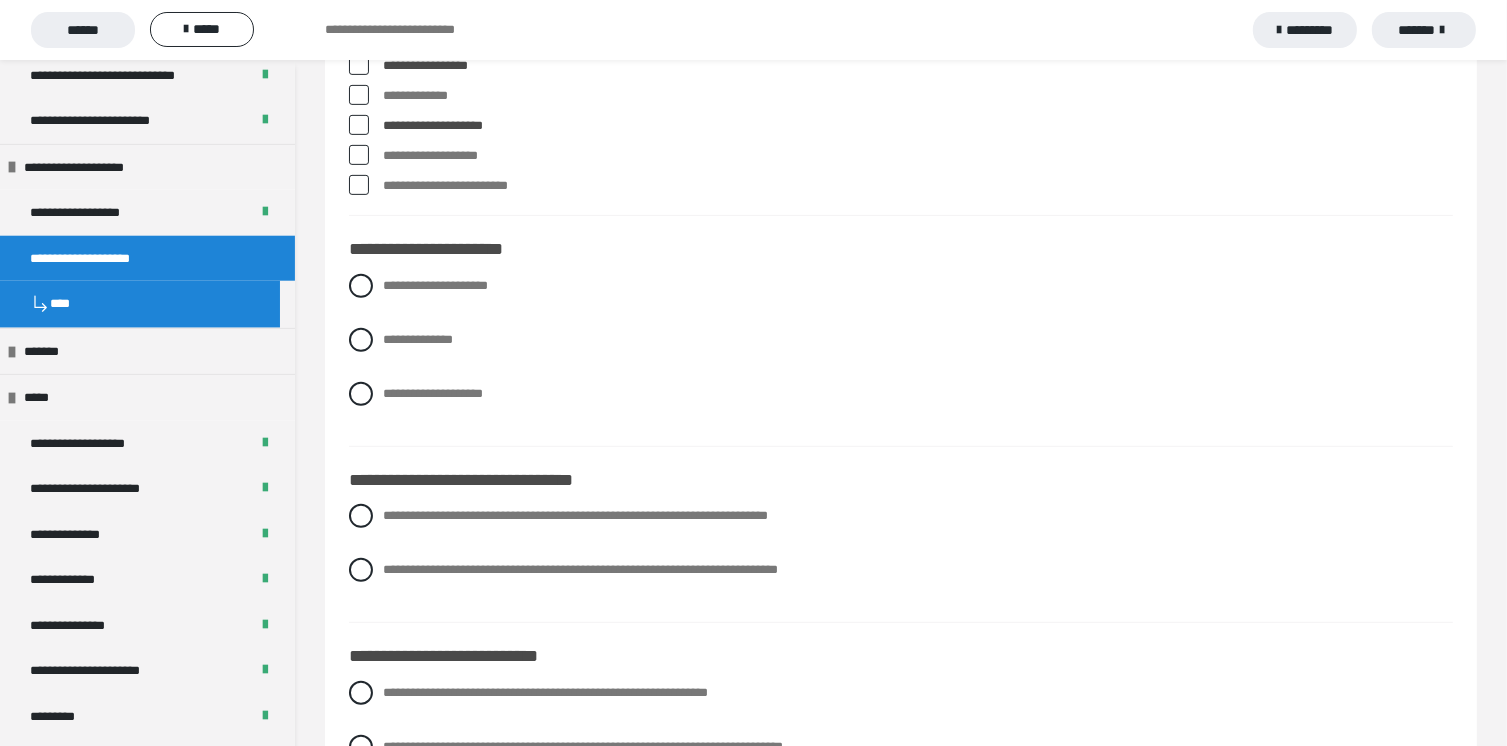 scroll, scrollTop: 8400, scrollLeft: 0, axis: vertical 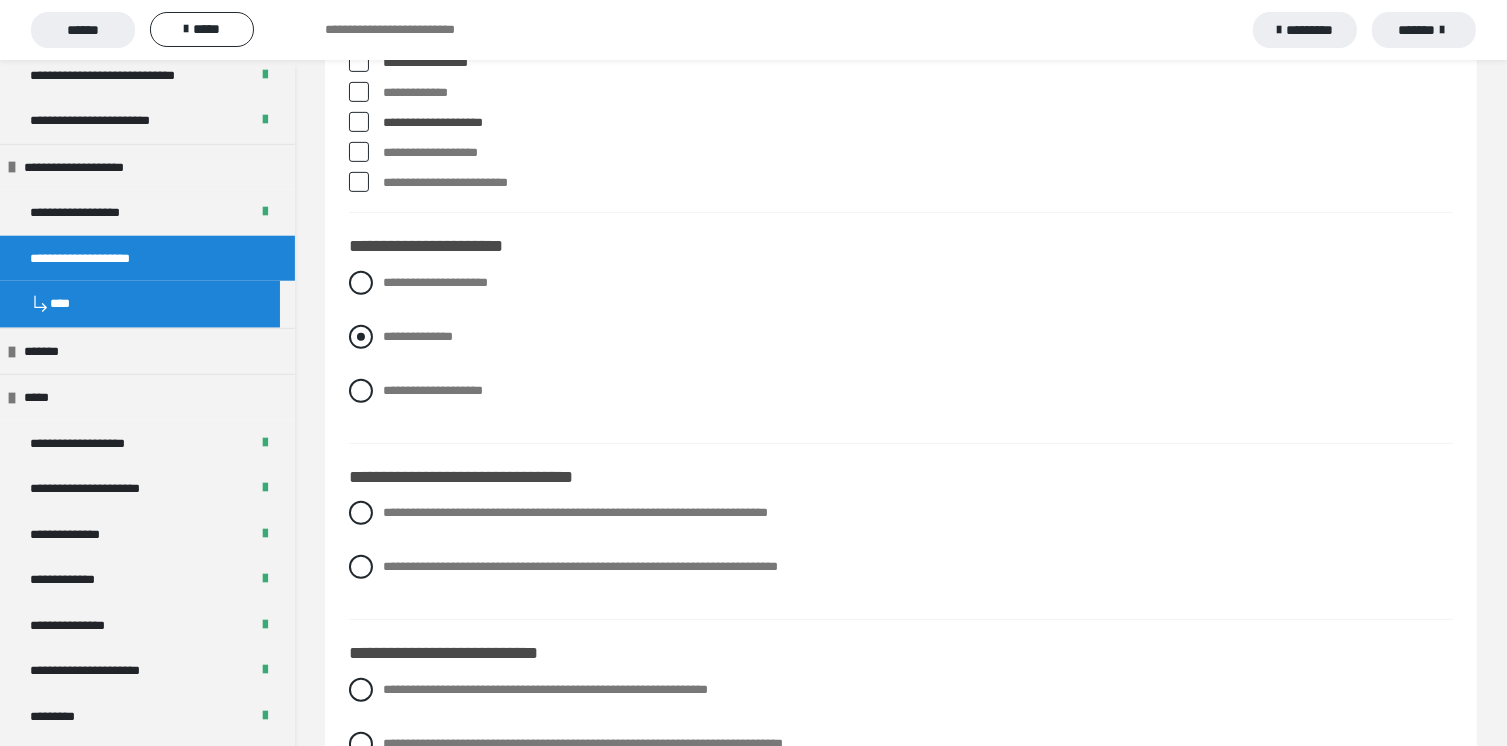 click at bounding box center [361, 337] 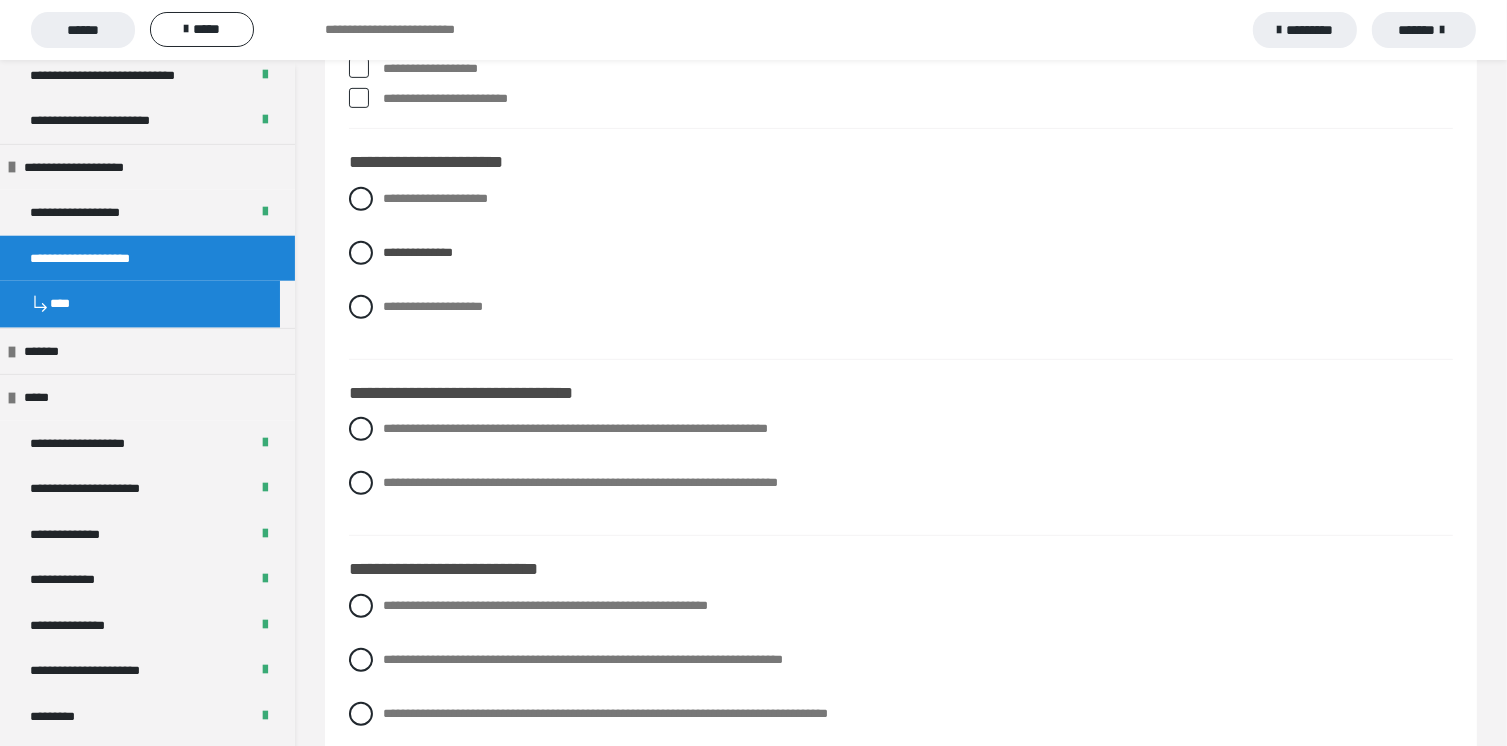 scroll, scrollTop: 8600, scrollLeft: 0, axis: vertical 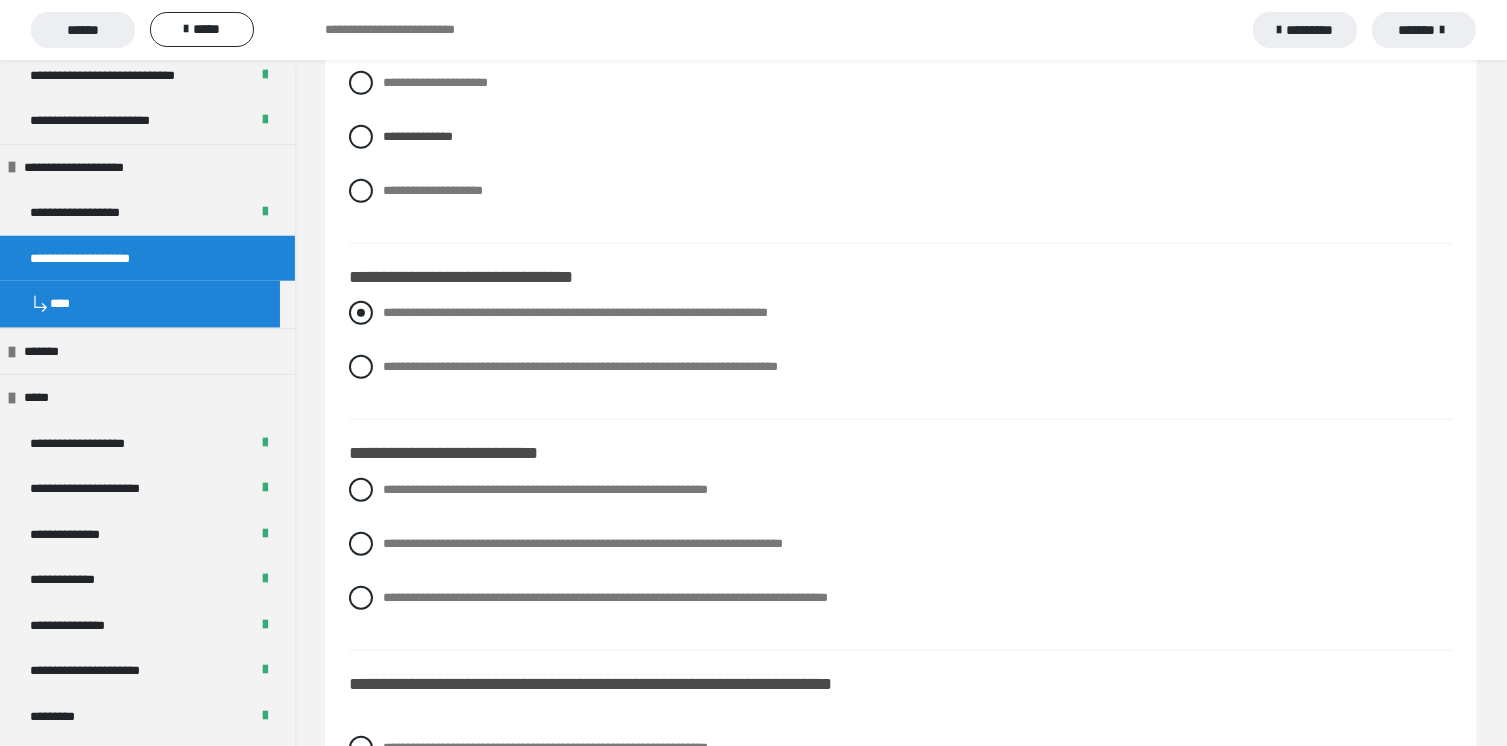 click at bounding box center (361, 313) 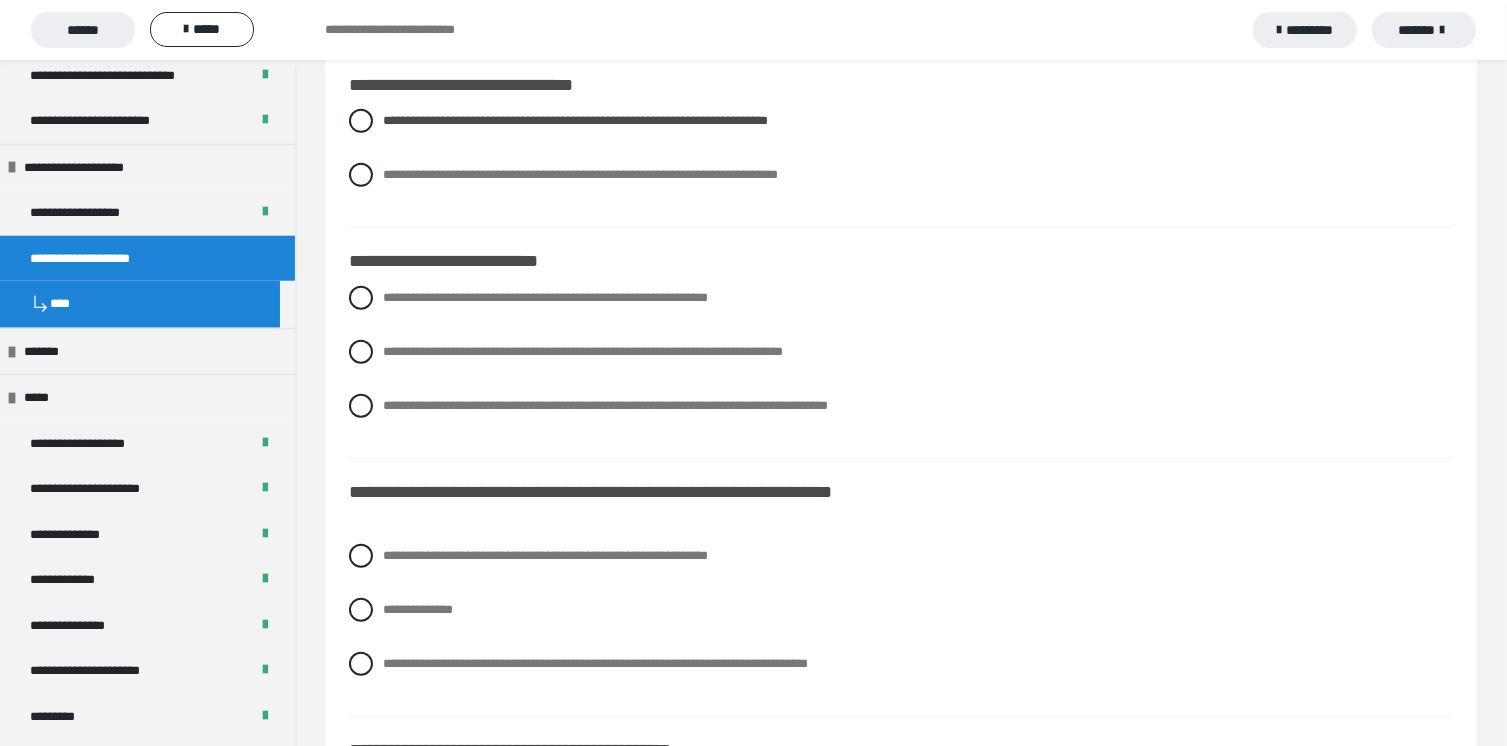 scroll, scrollTop: 8900, scrollLeft: 0, axis: vertical 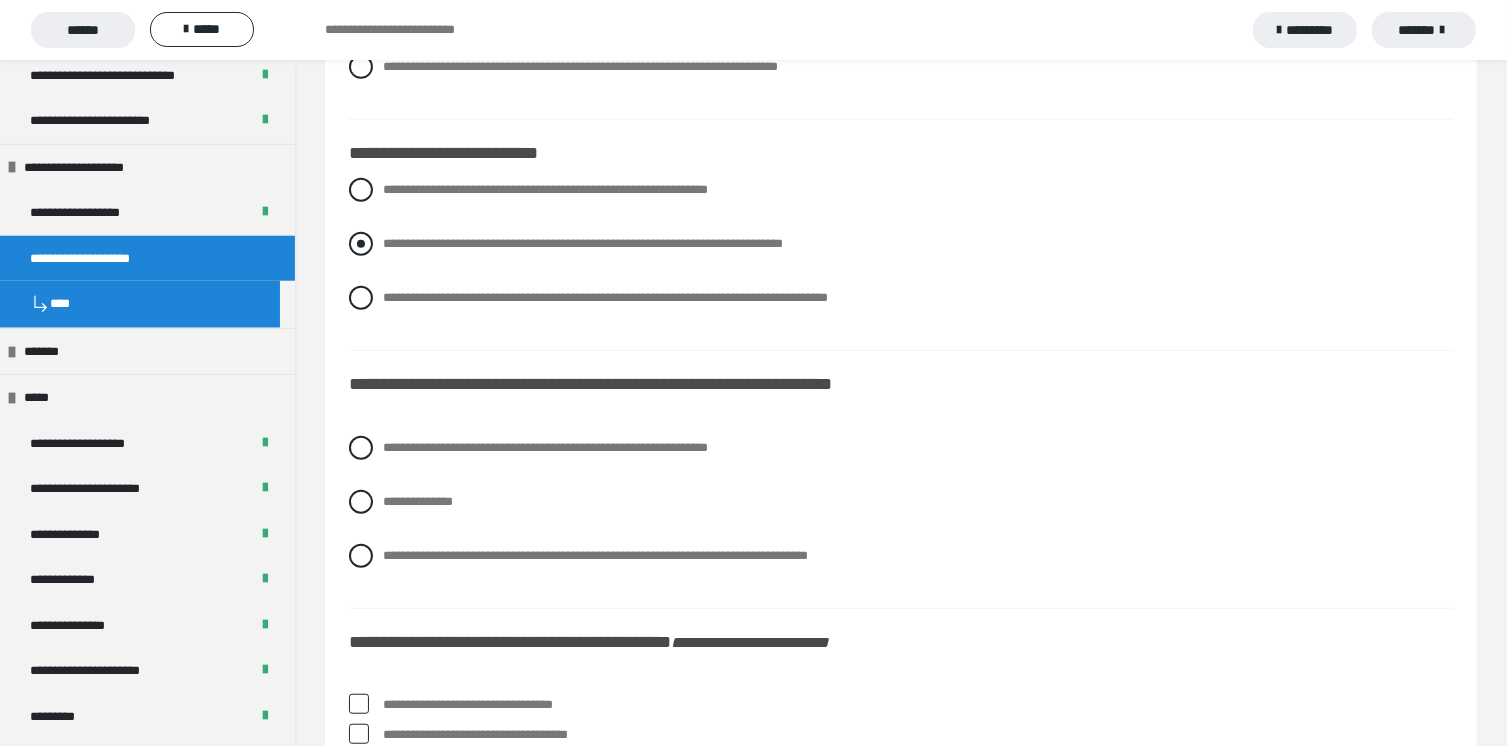 click at bounding box center (361, 244) 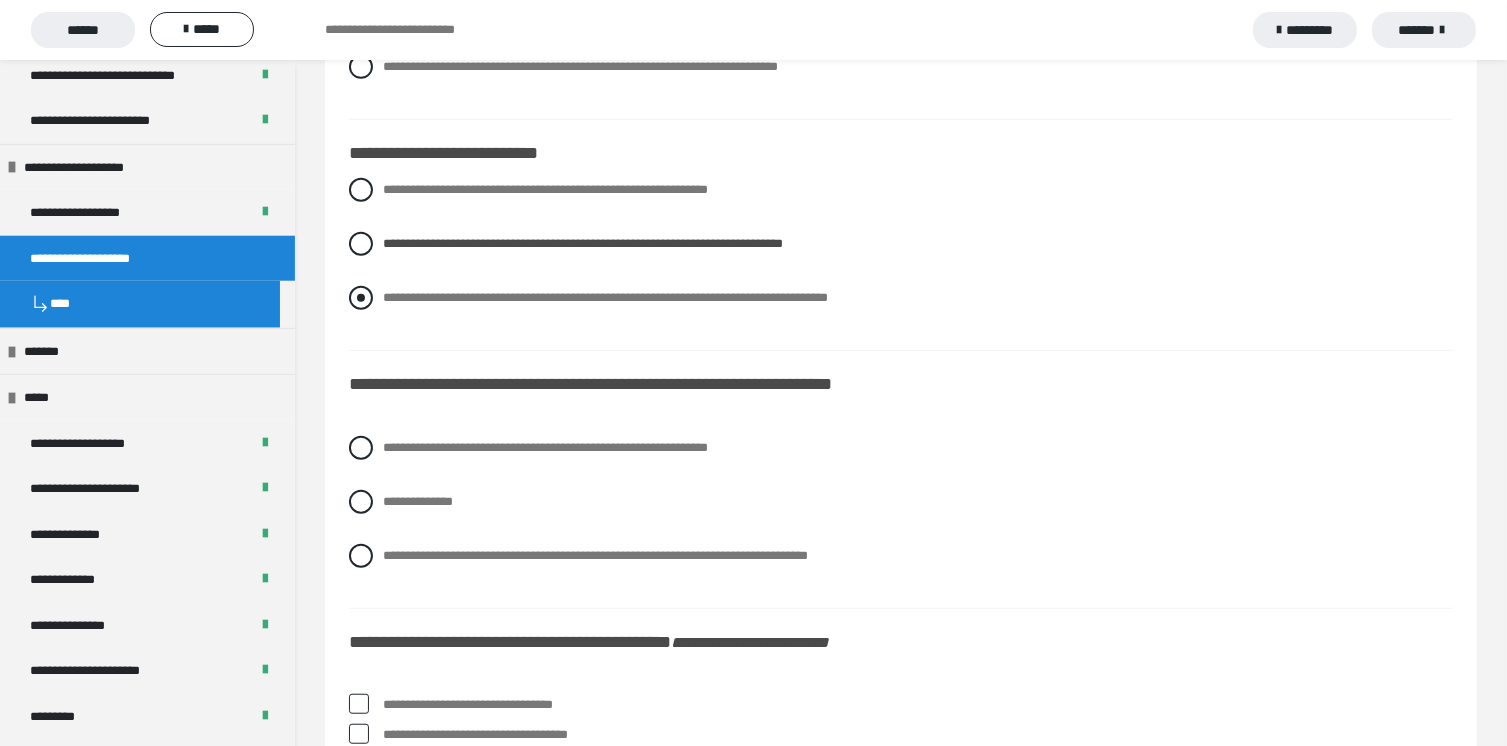 click at bounding box center (361, 298) 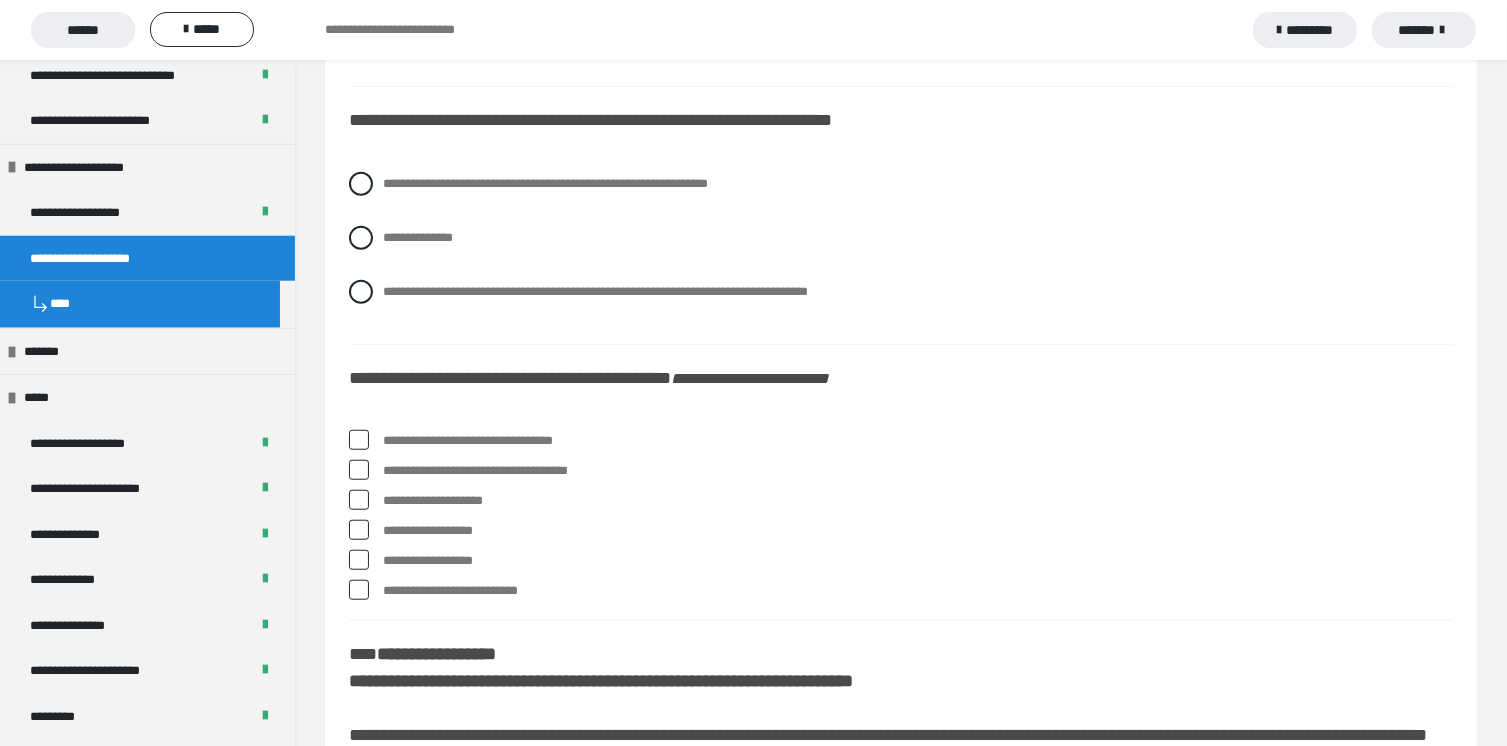 scroll, scrollTop: 9200, scrollLeft: 0, axis: vertical 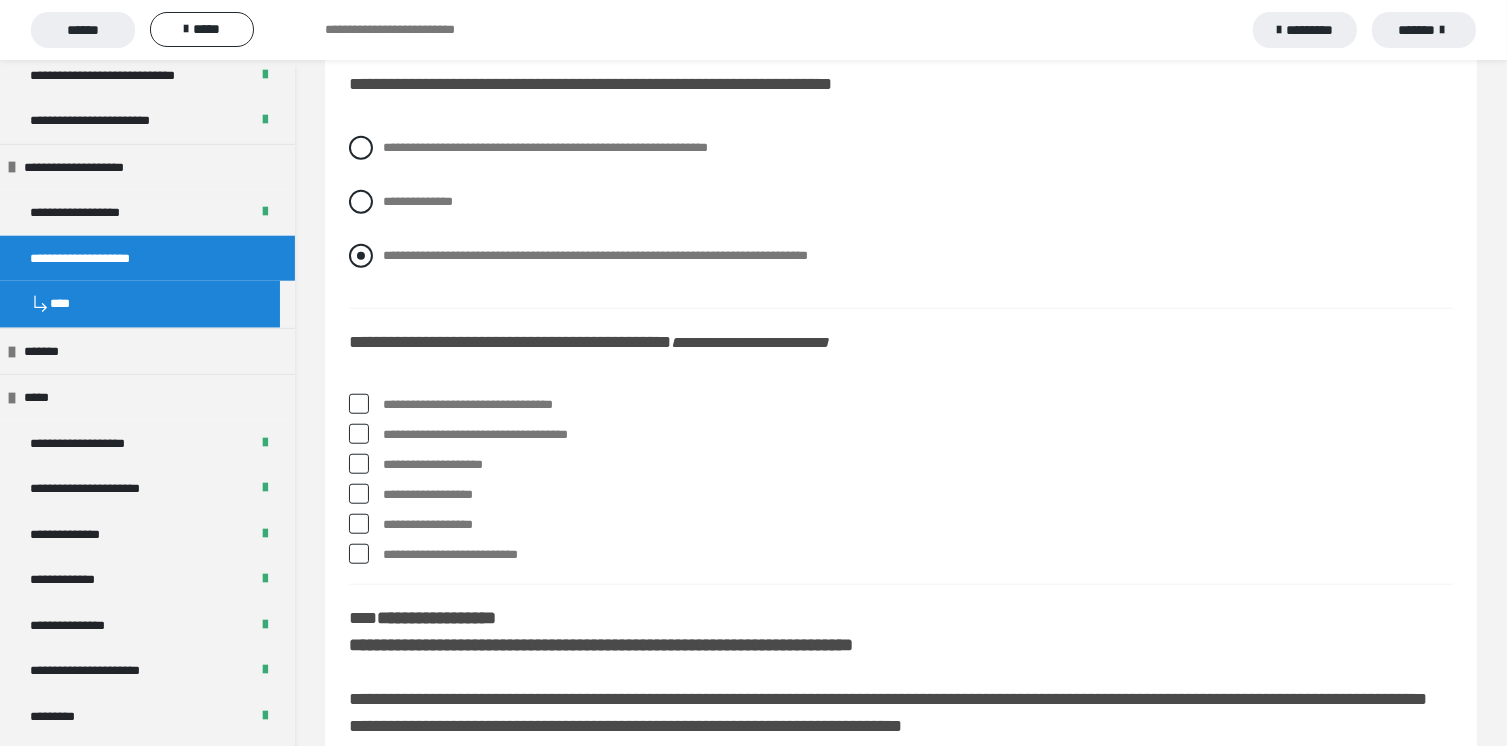 click at bounding box center (361, 256) 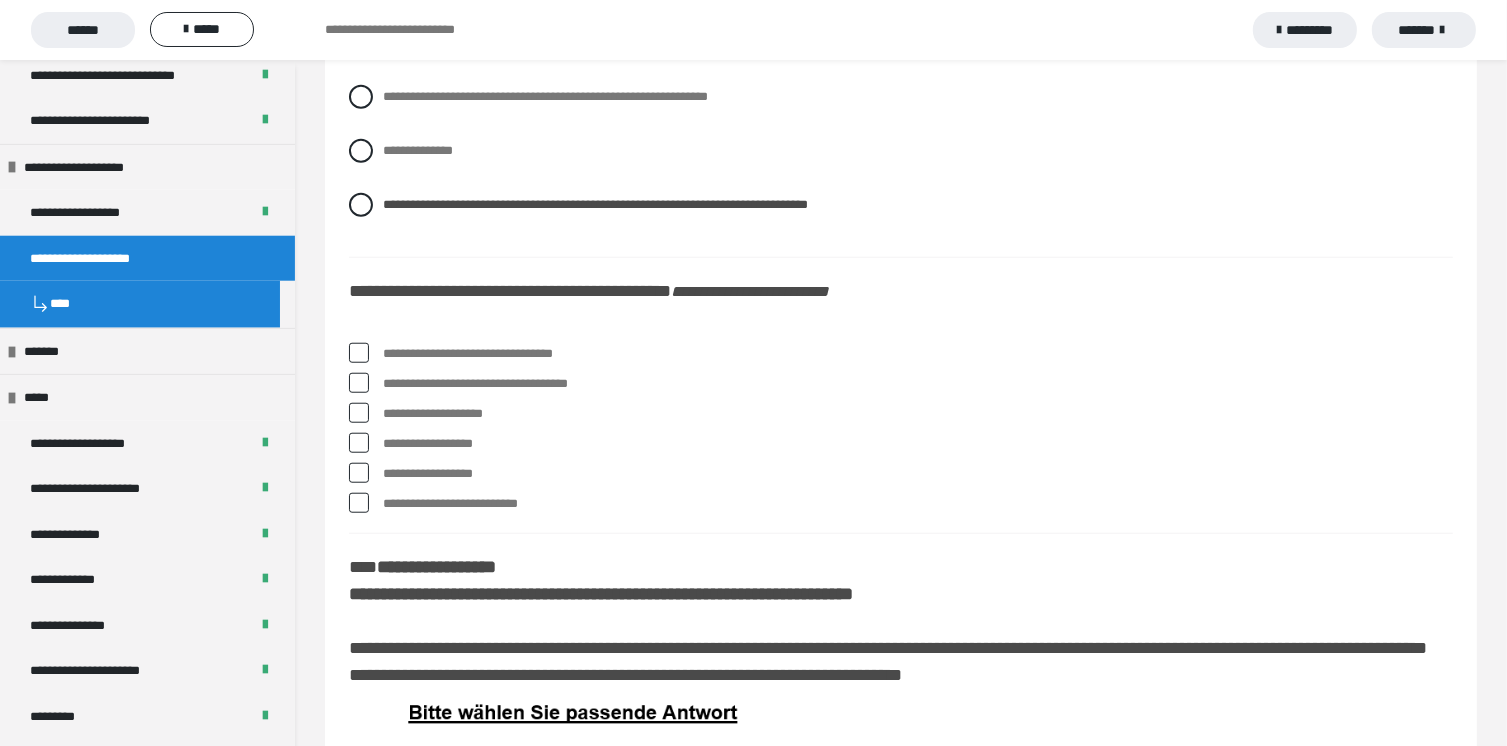 scroll, scrollTop: 9300, scrollLeft: 0, axis: vertical 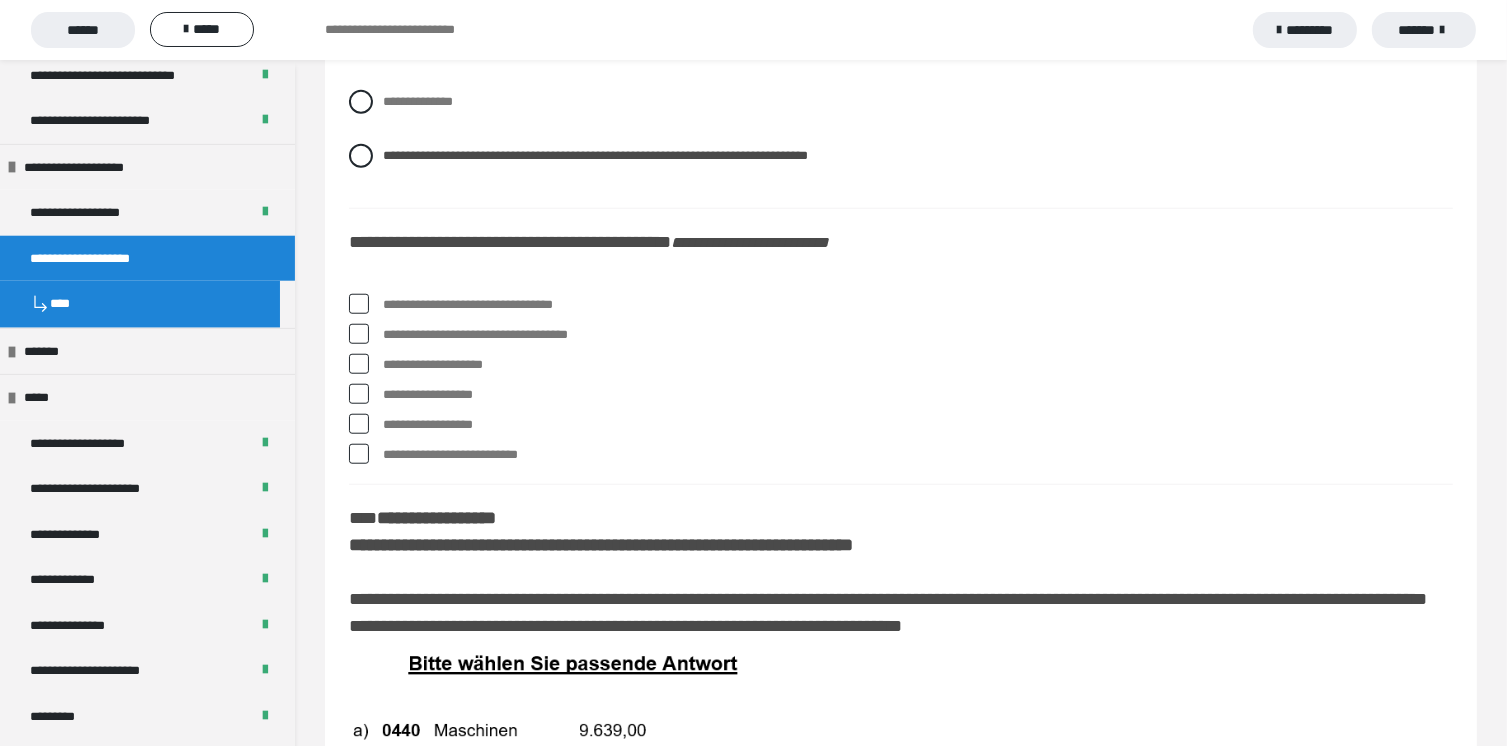click at bounding box center (359, 334) 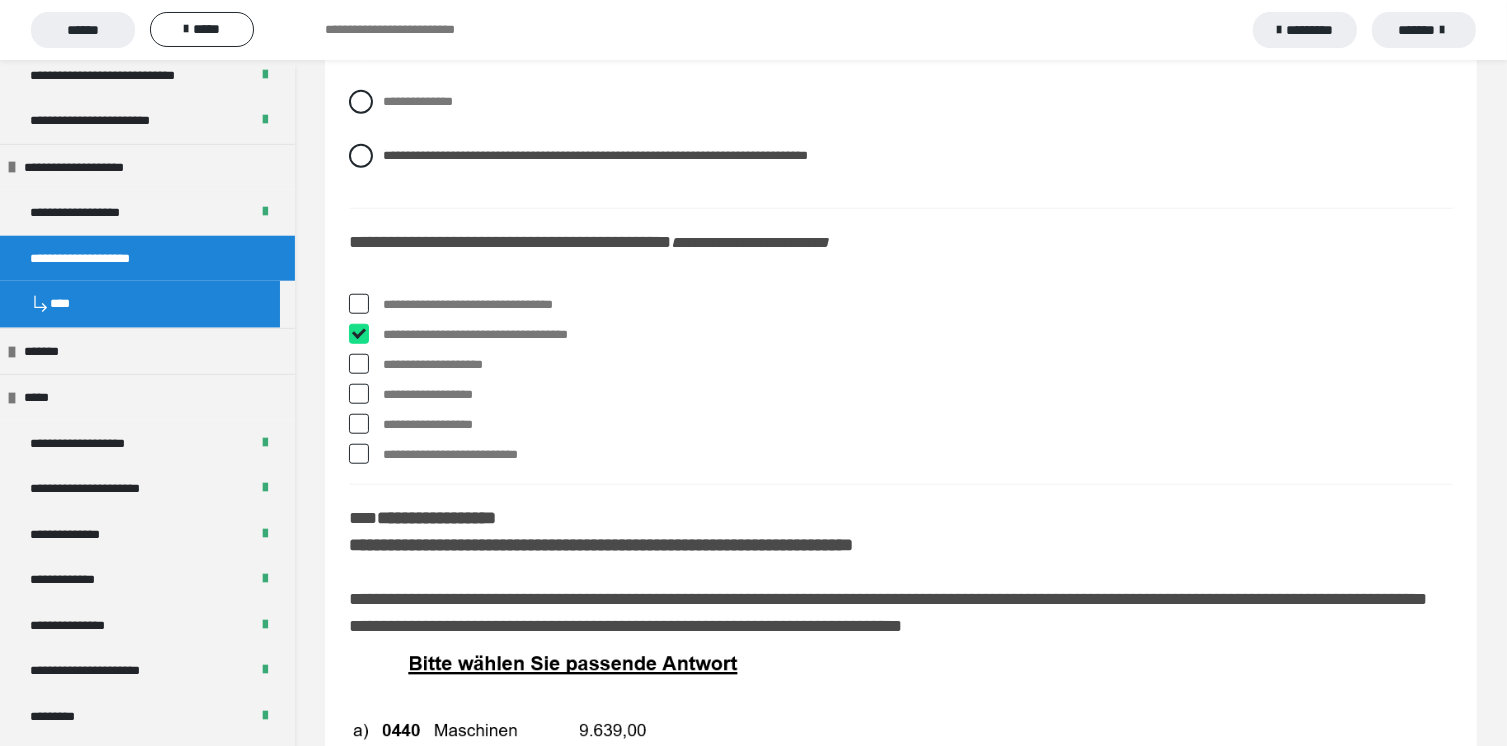 checkbox on "****" 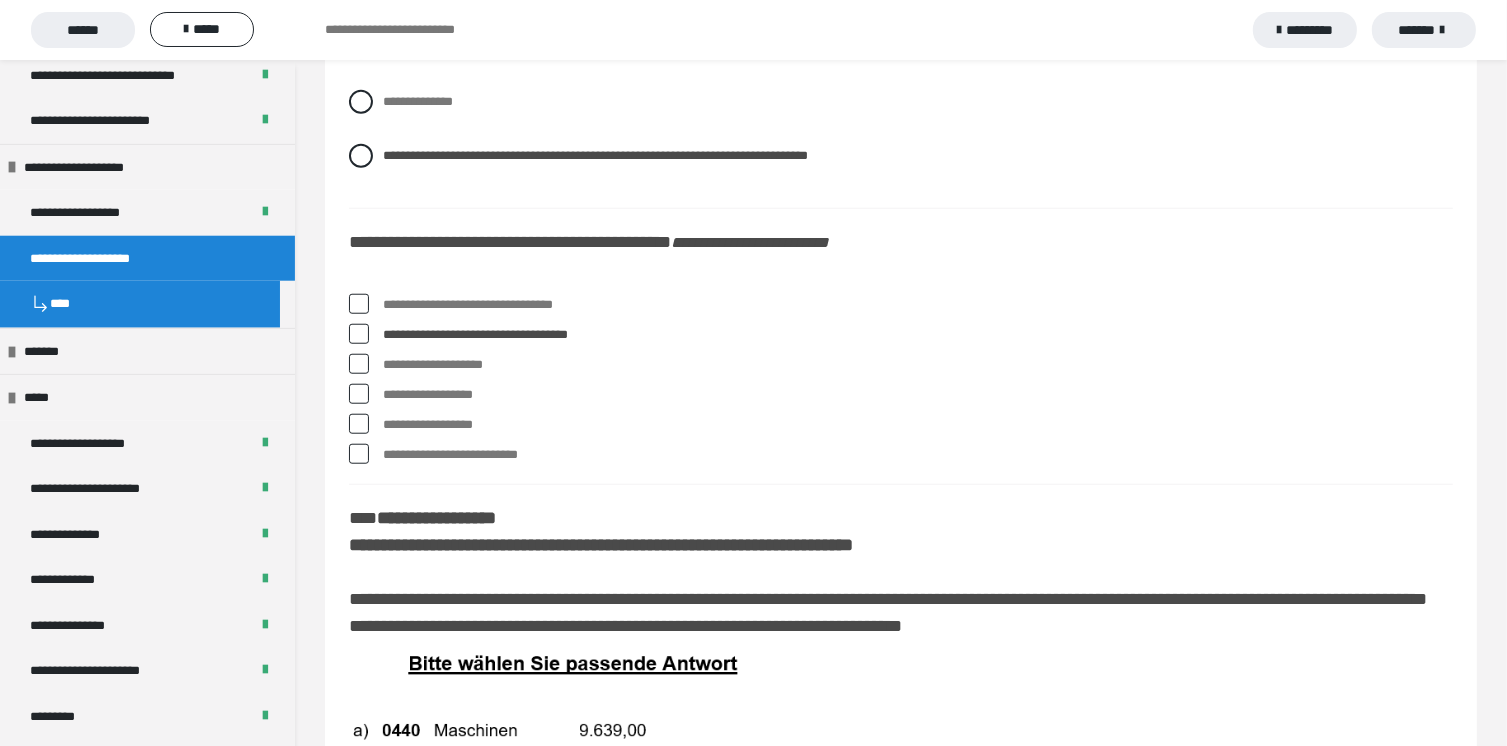 click at bounding box center (359, 424) 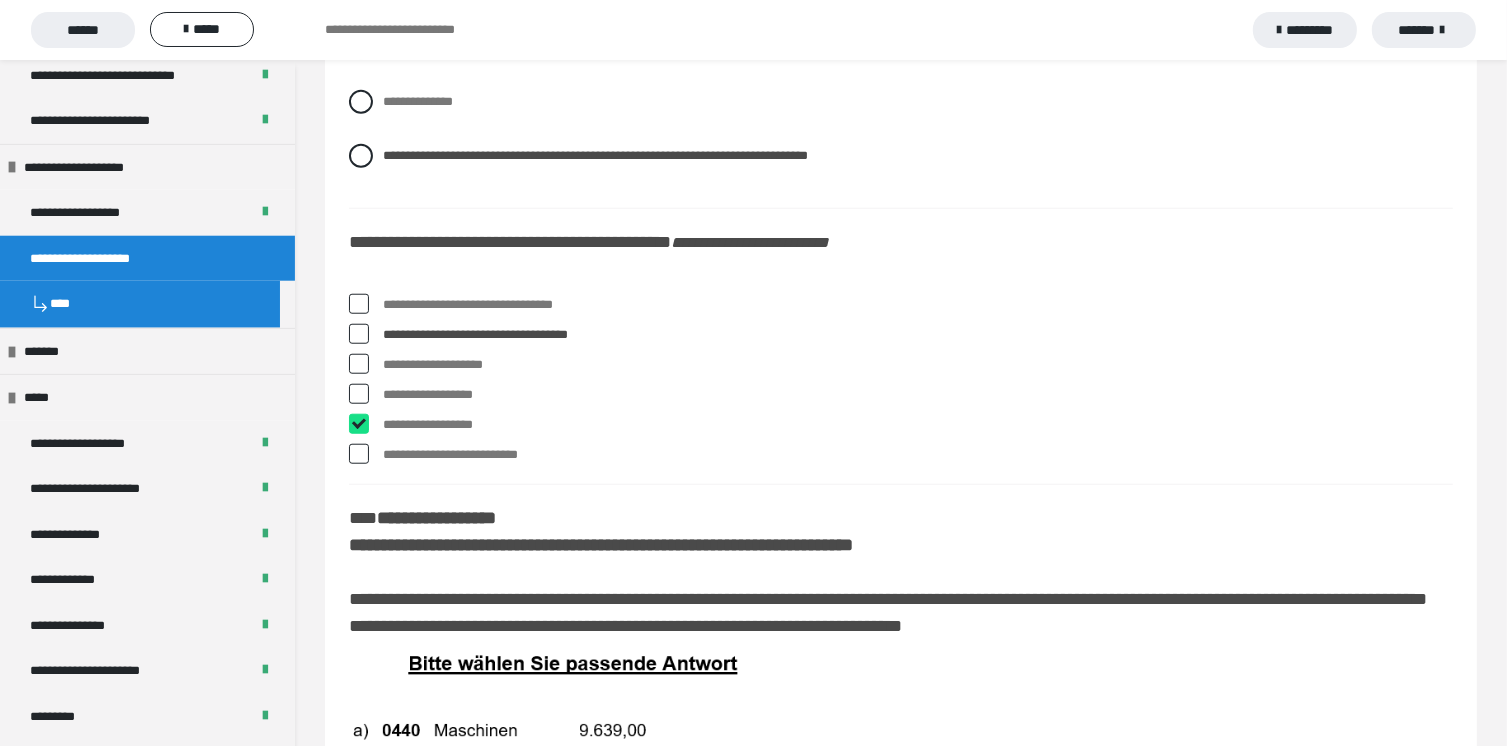 checkbox on "****" 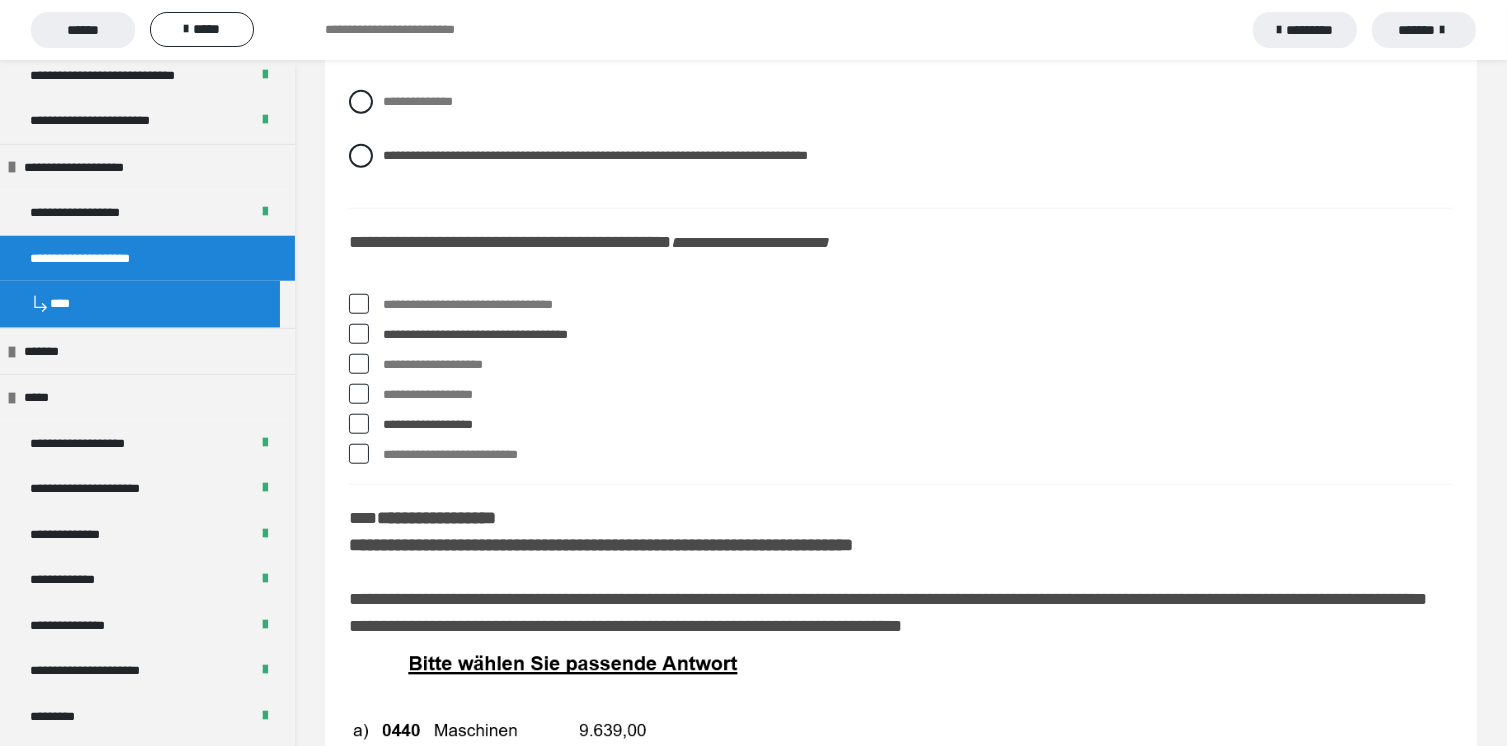 click at bounding box center [359, 304] 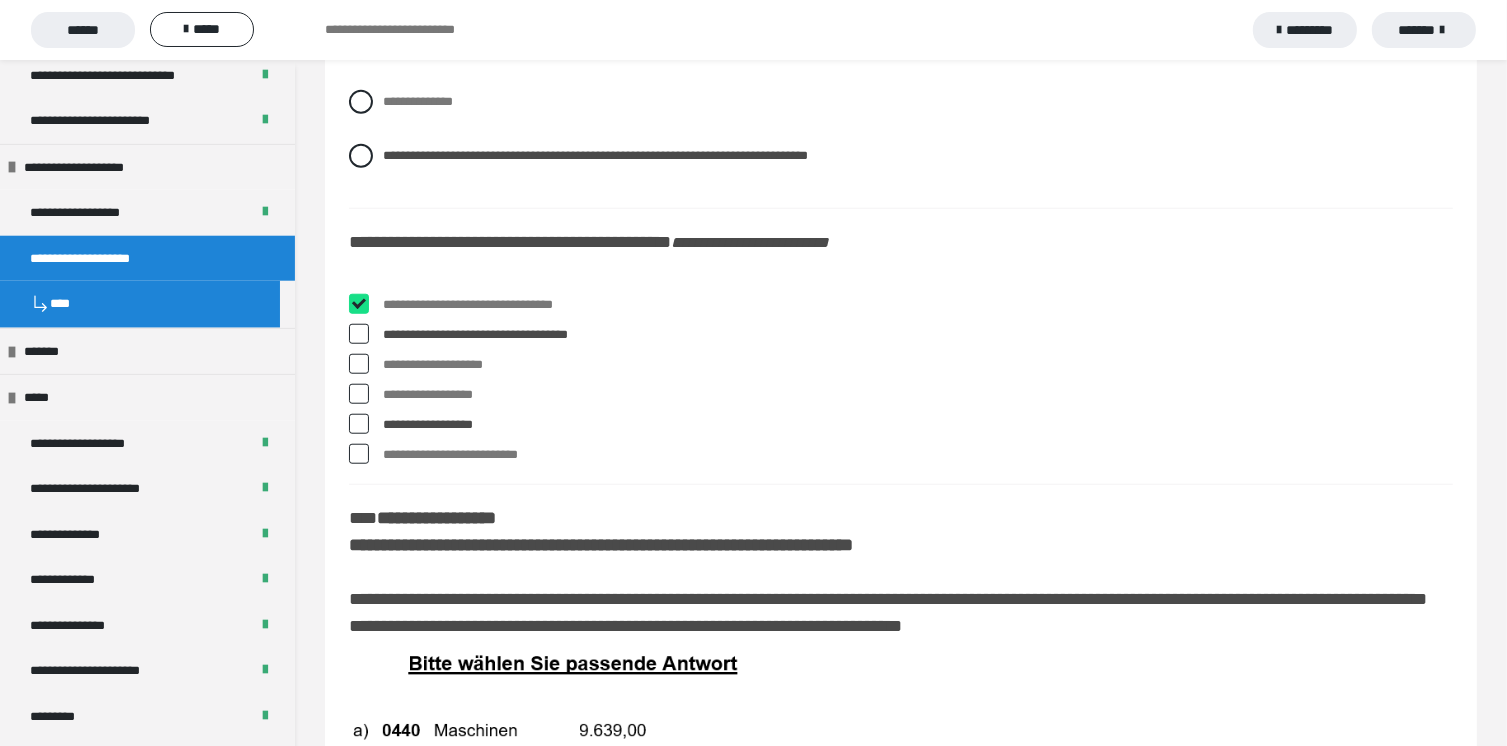 checkbox on "****" 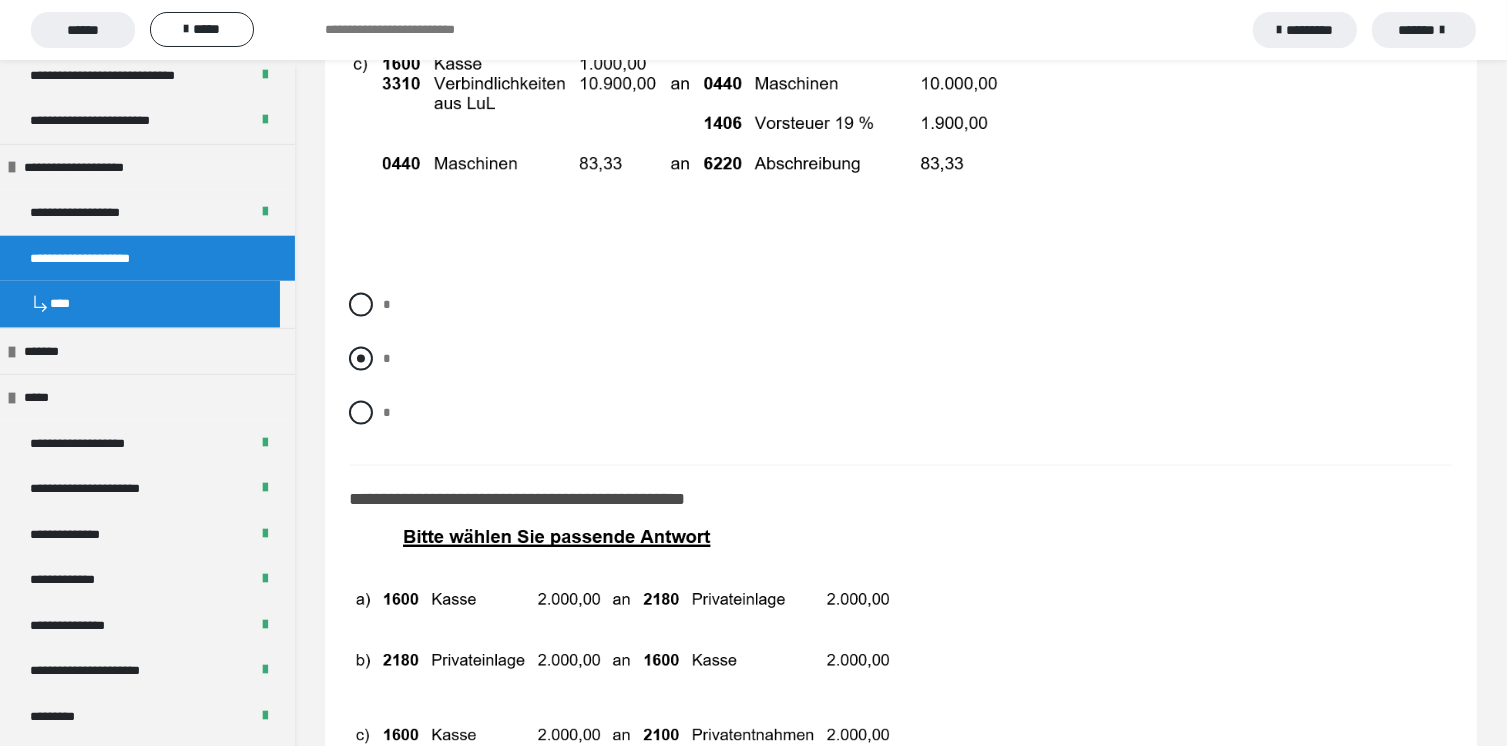scroll, scrollTop: 10300, scrollLeft: 0, axis: vertical 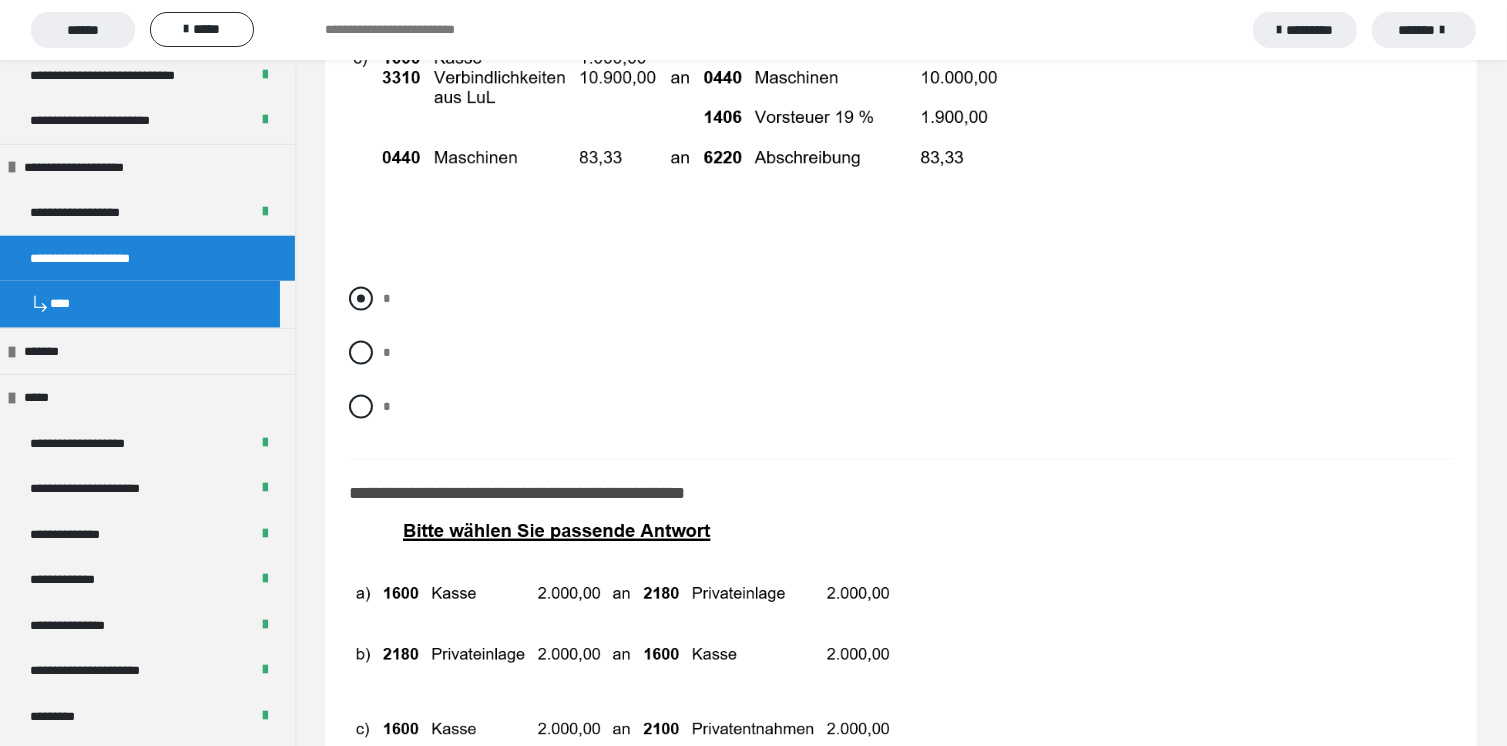 click on "*" at bounding box center [901, 299] 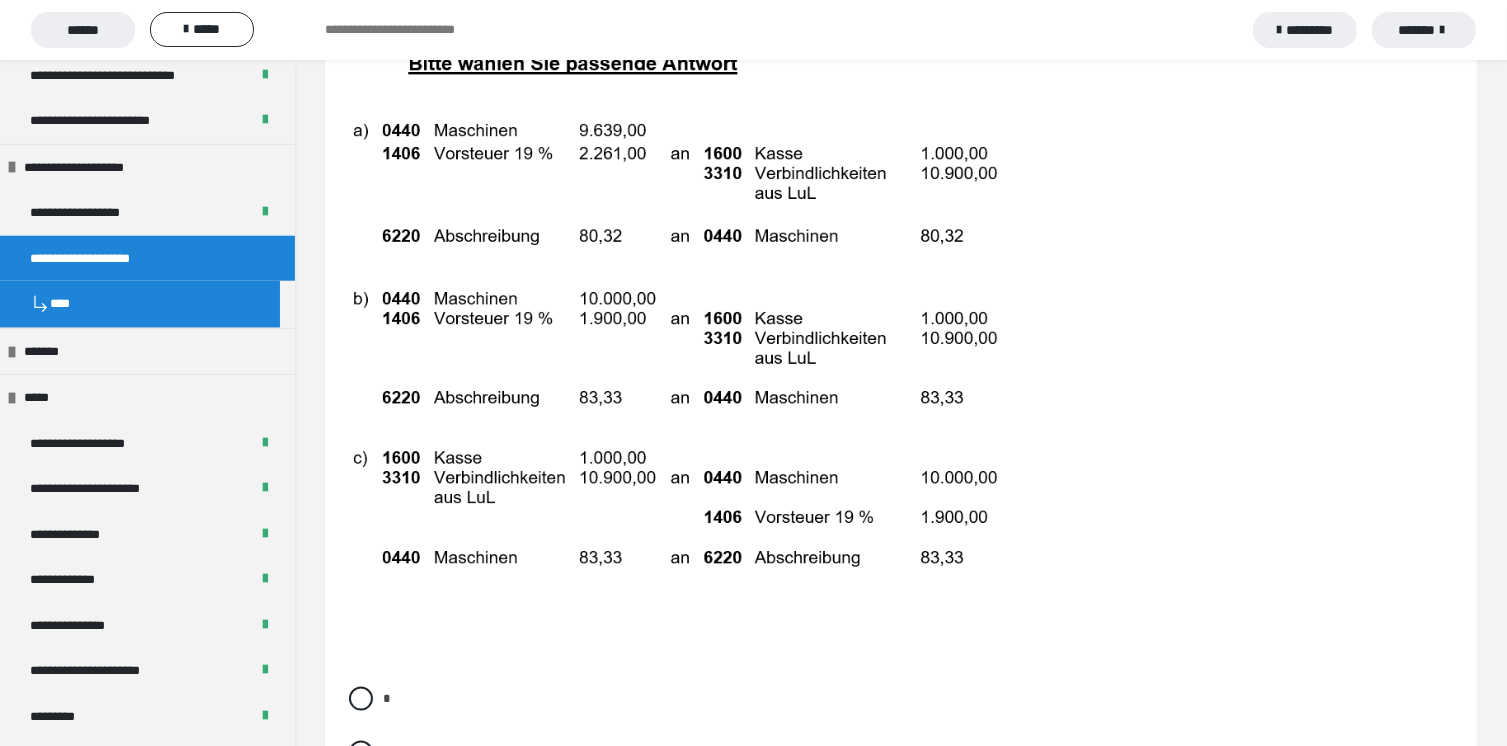 scroll, scrollTop: 10100, scrollLeft: 0, axis: vertical 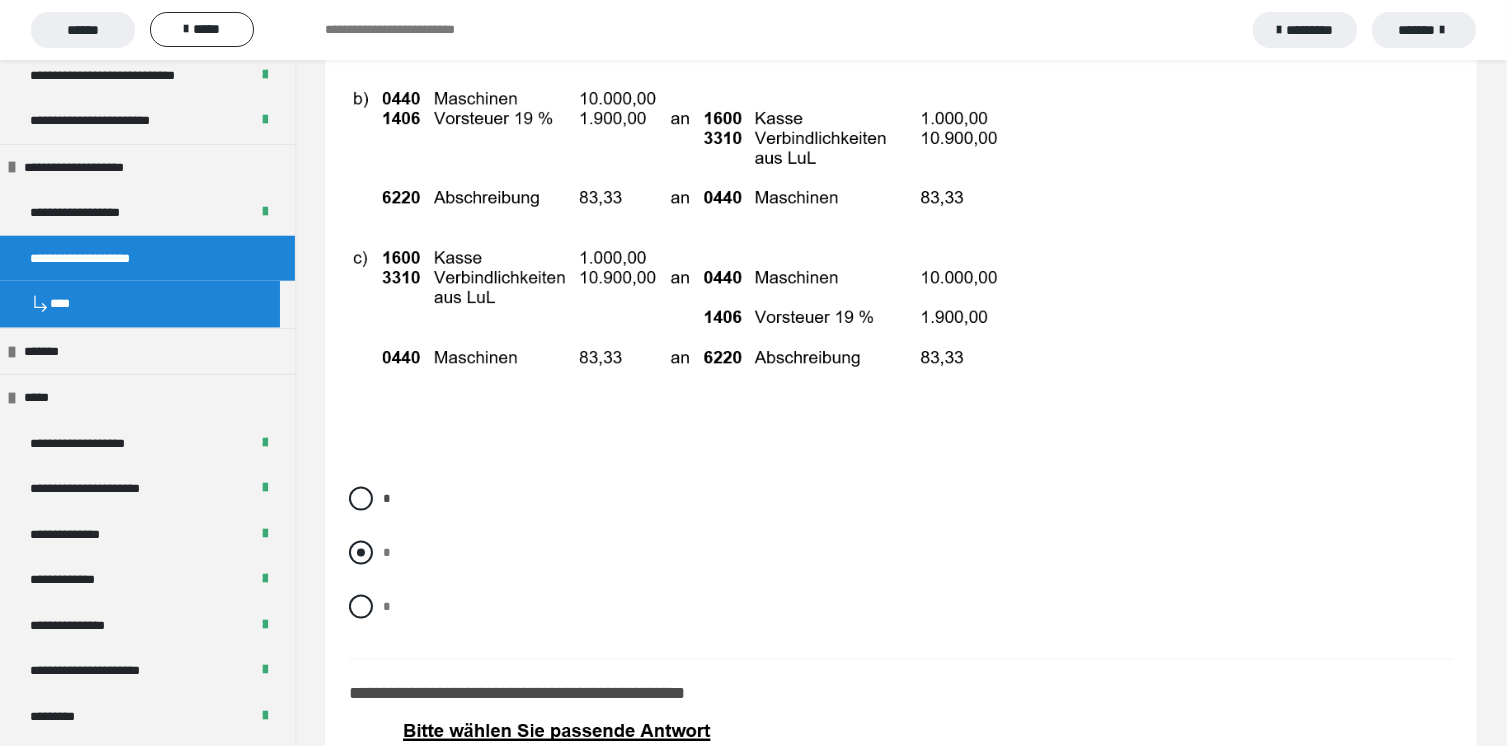 click at bounding box center (361, 553) 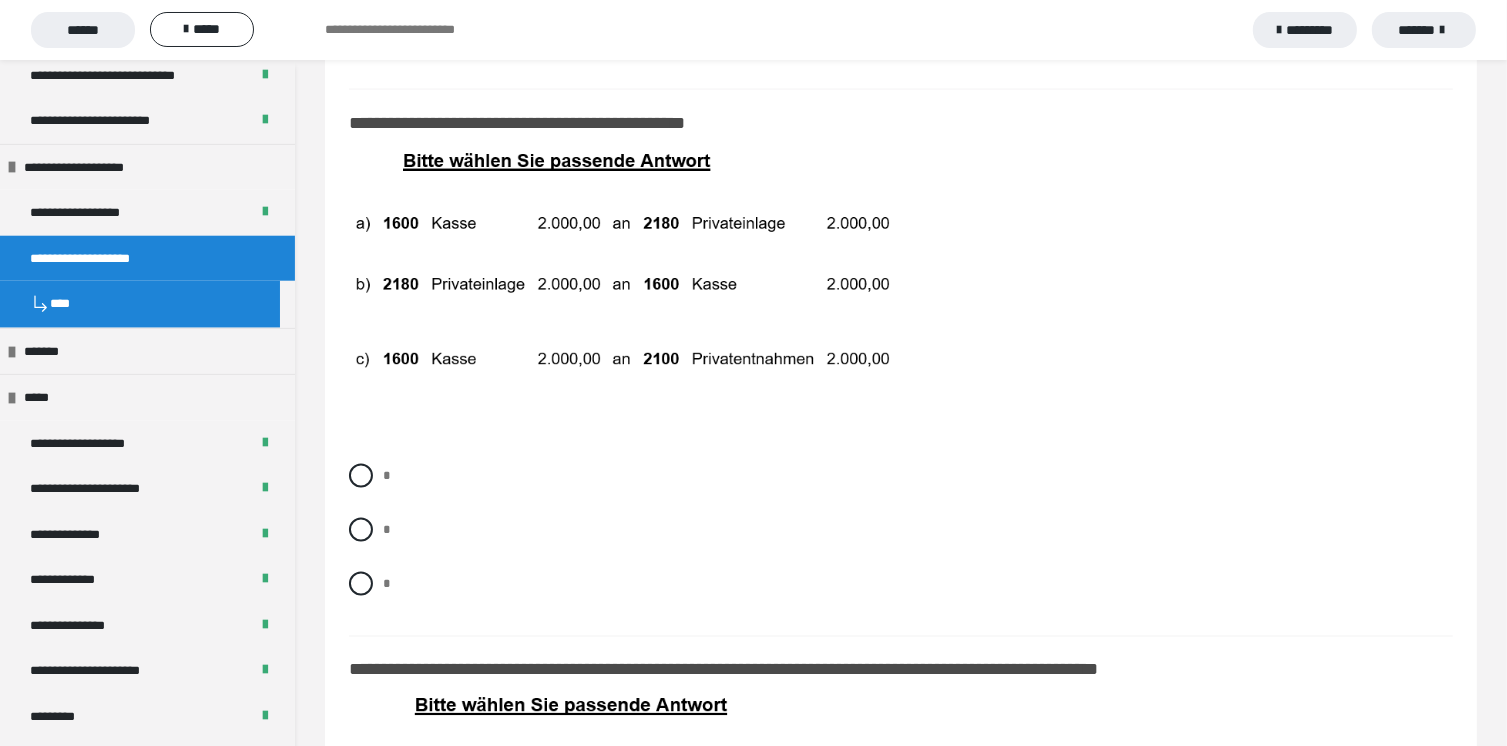 scroll, scrollTop: 10700, scrollLeft: 0, axis: vertical 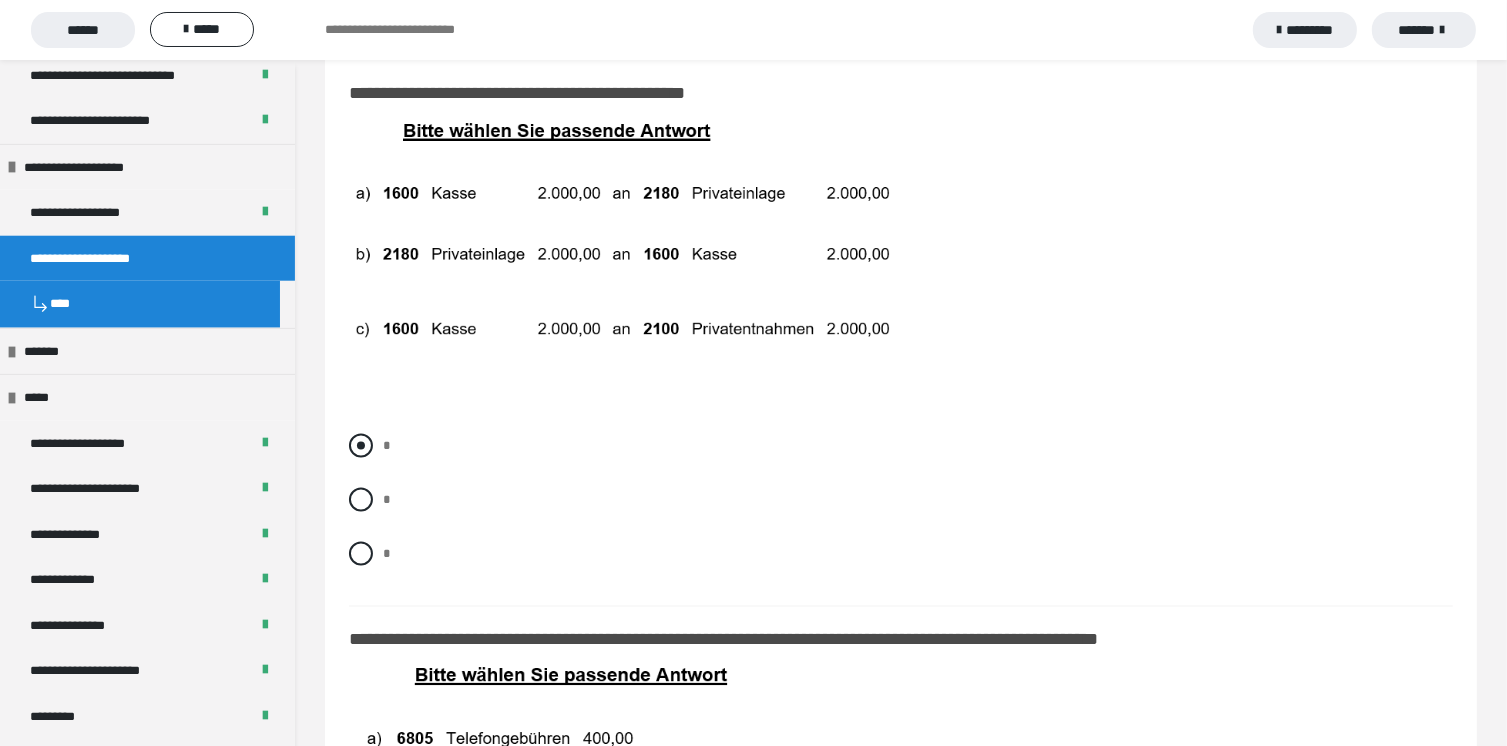 click at bounding box center (361, 446) 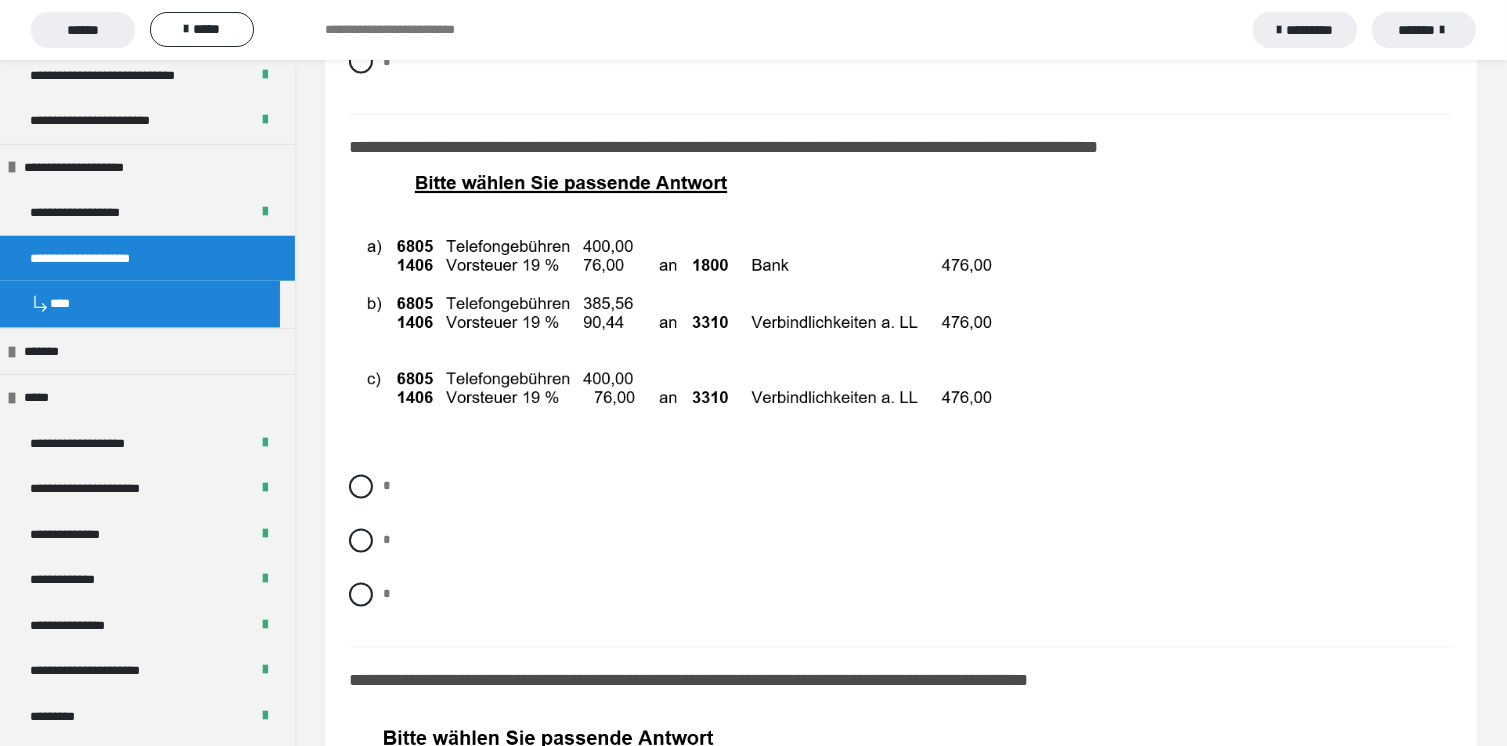 scroll, scrollTop: 11200, scrollLeft: 0, axis: vertical 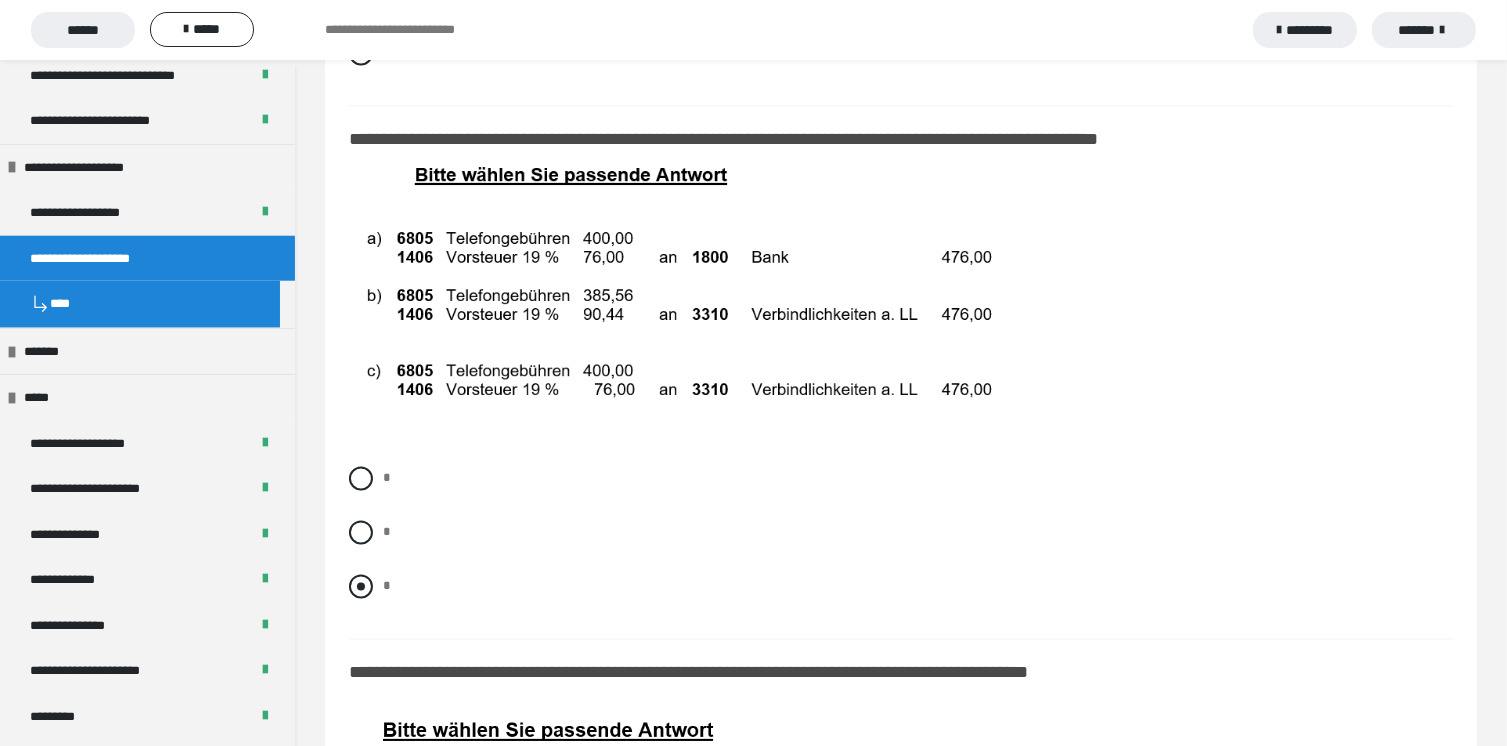 click on "*" at bounding box center (901, 587) 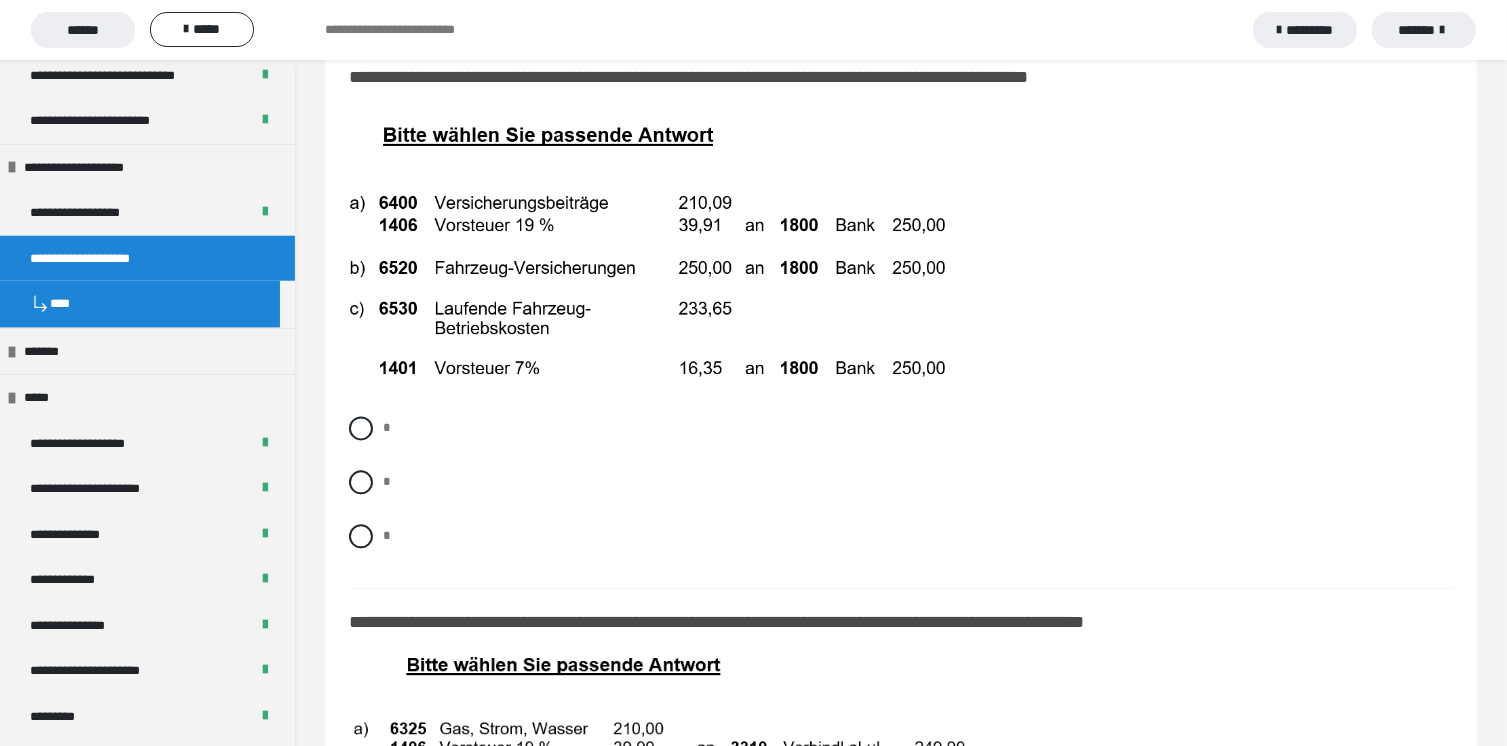 scroll, scrollTop: 11800, scrollLeft: 0, axis: vertical 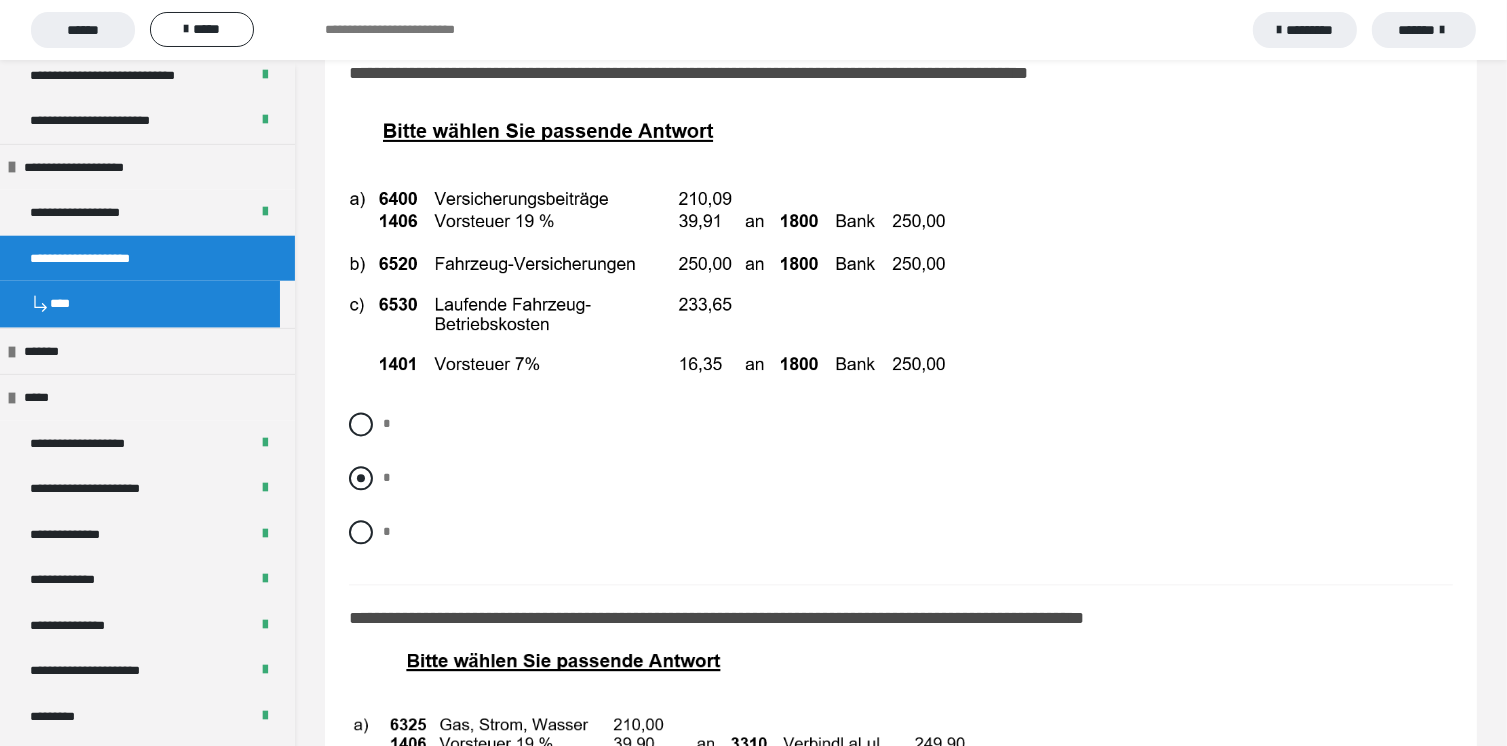 click at bounding box center [361, 478] 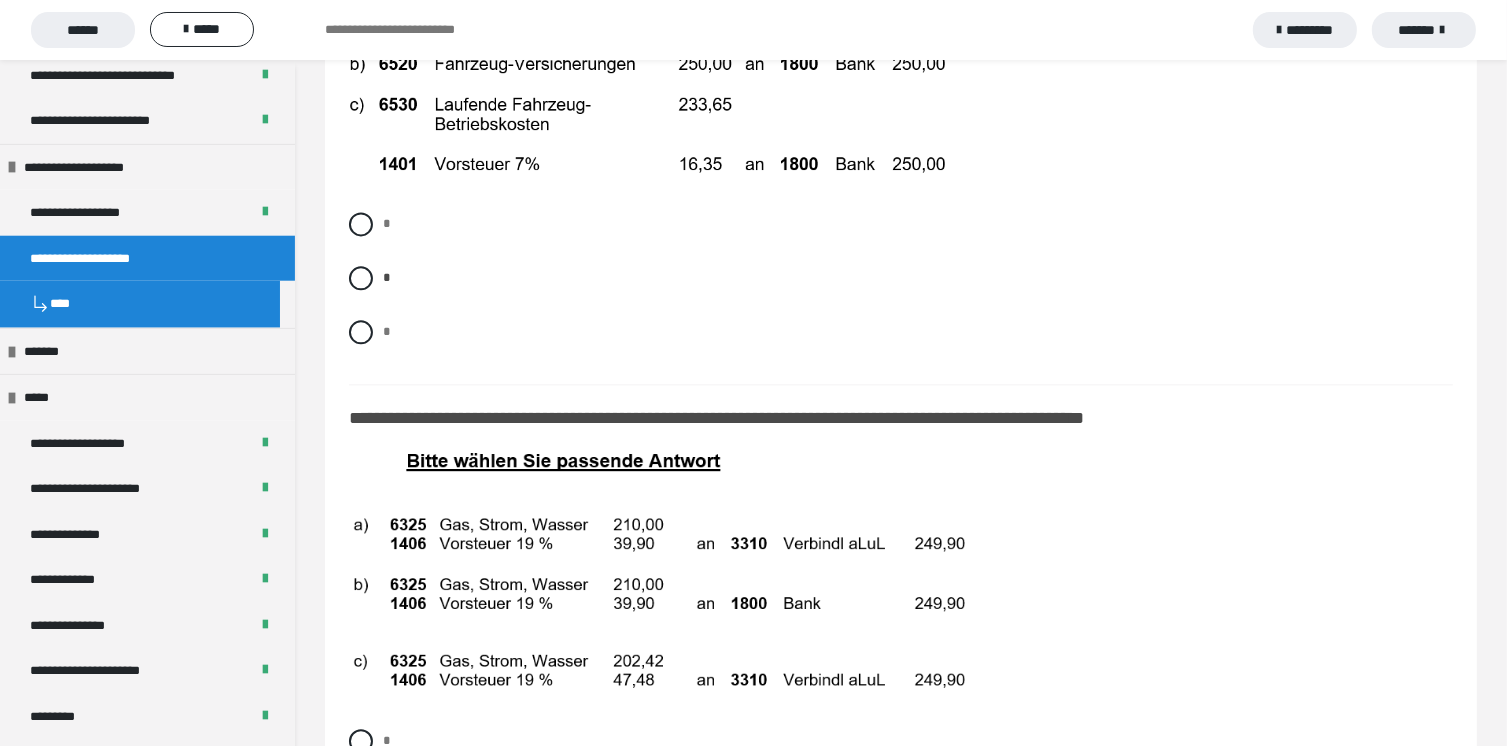 scroll, scrollTop: 12300, scrollLeft: 0, axis: vertical 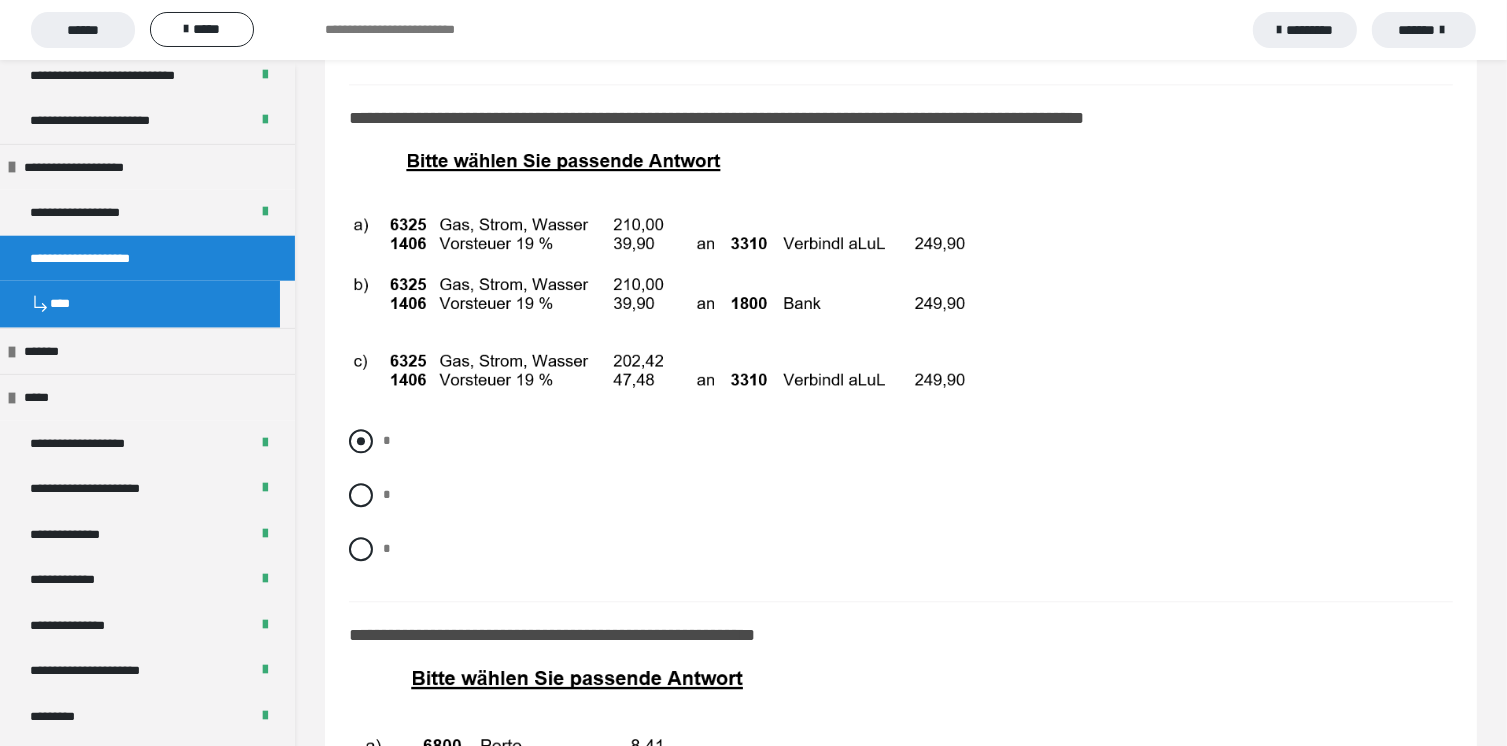 click at bounding box center [361, 441] 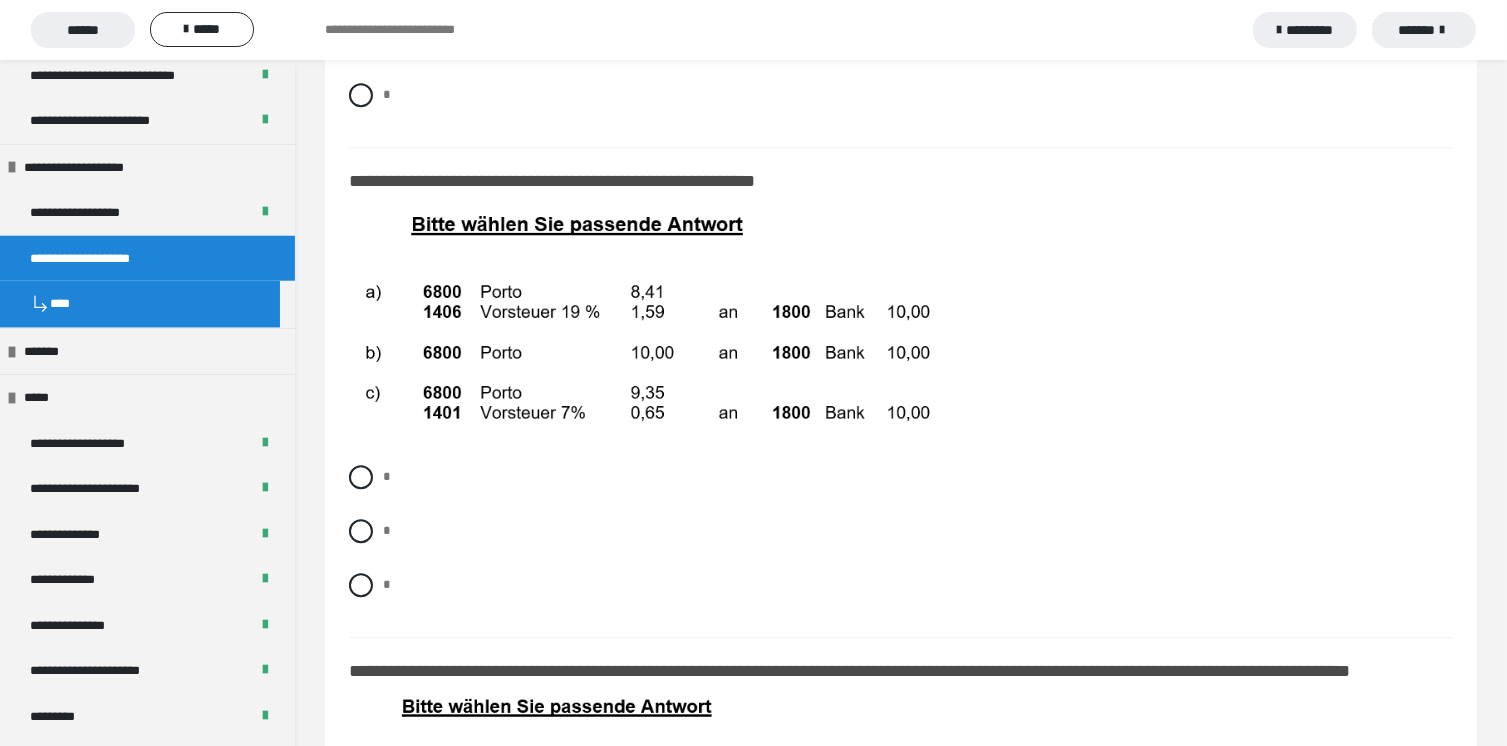 scroll, scrollTop: 12800, scrollLeft: 0, axis: vertical 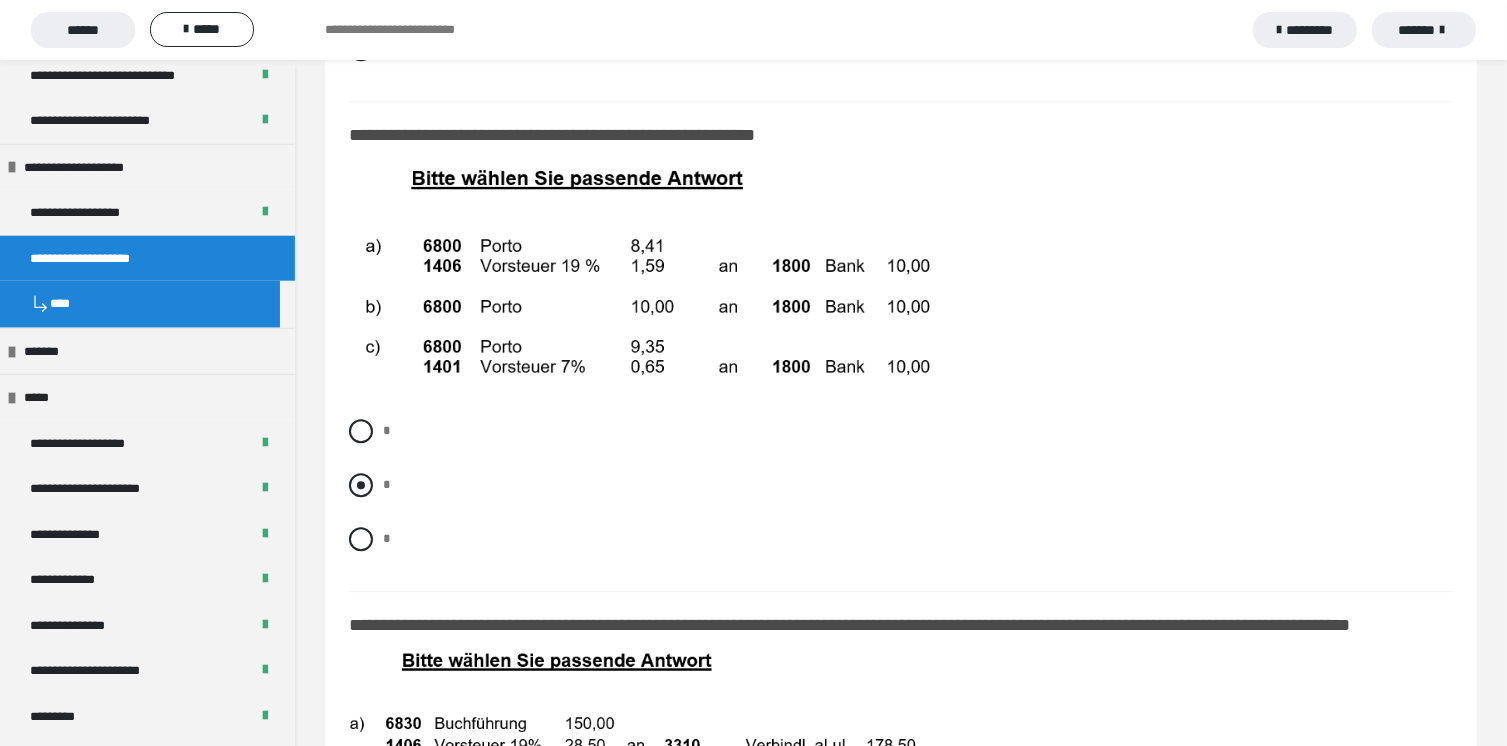 click at bounding box center (361, 485) 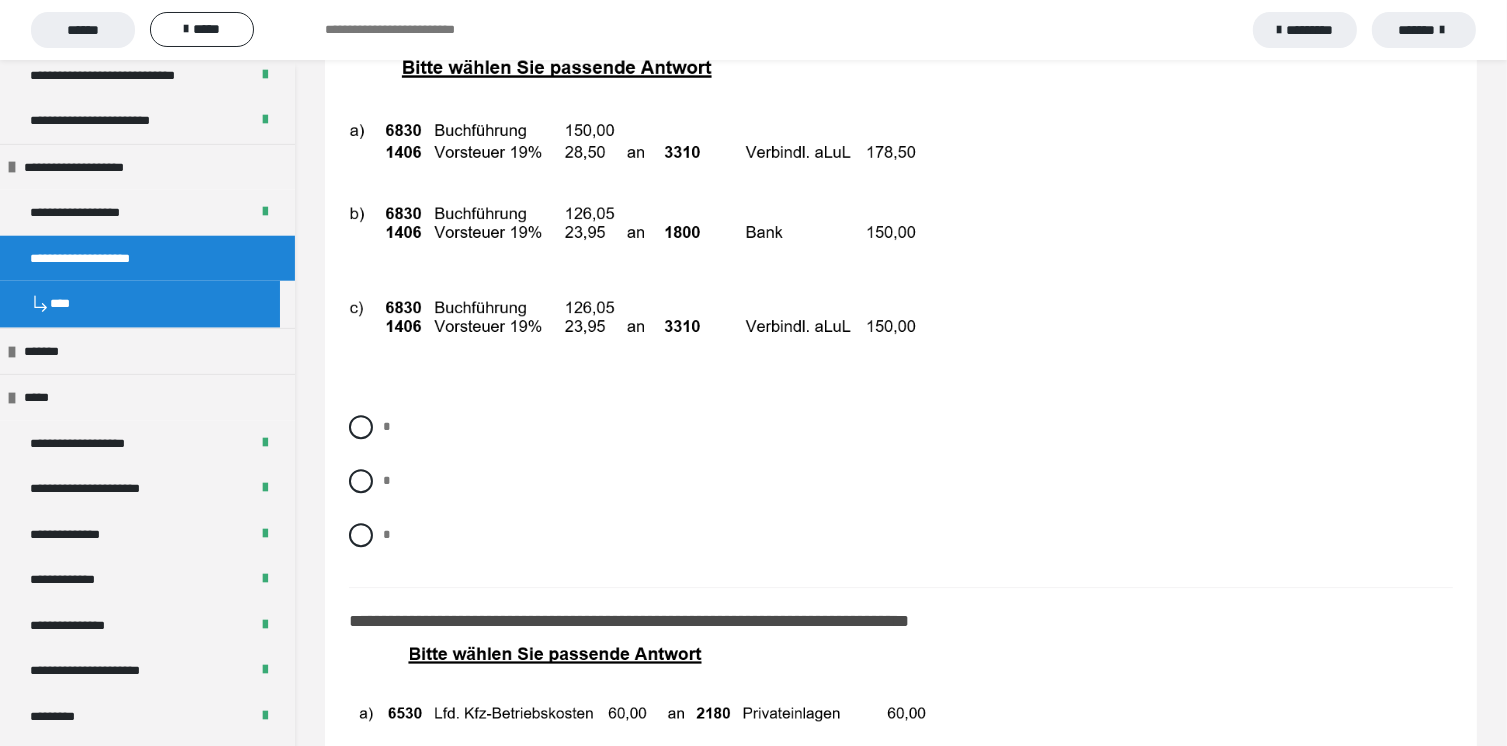 scroll, scrollTop: 13300, scrollLeft: 0, axis: vertical 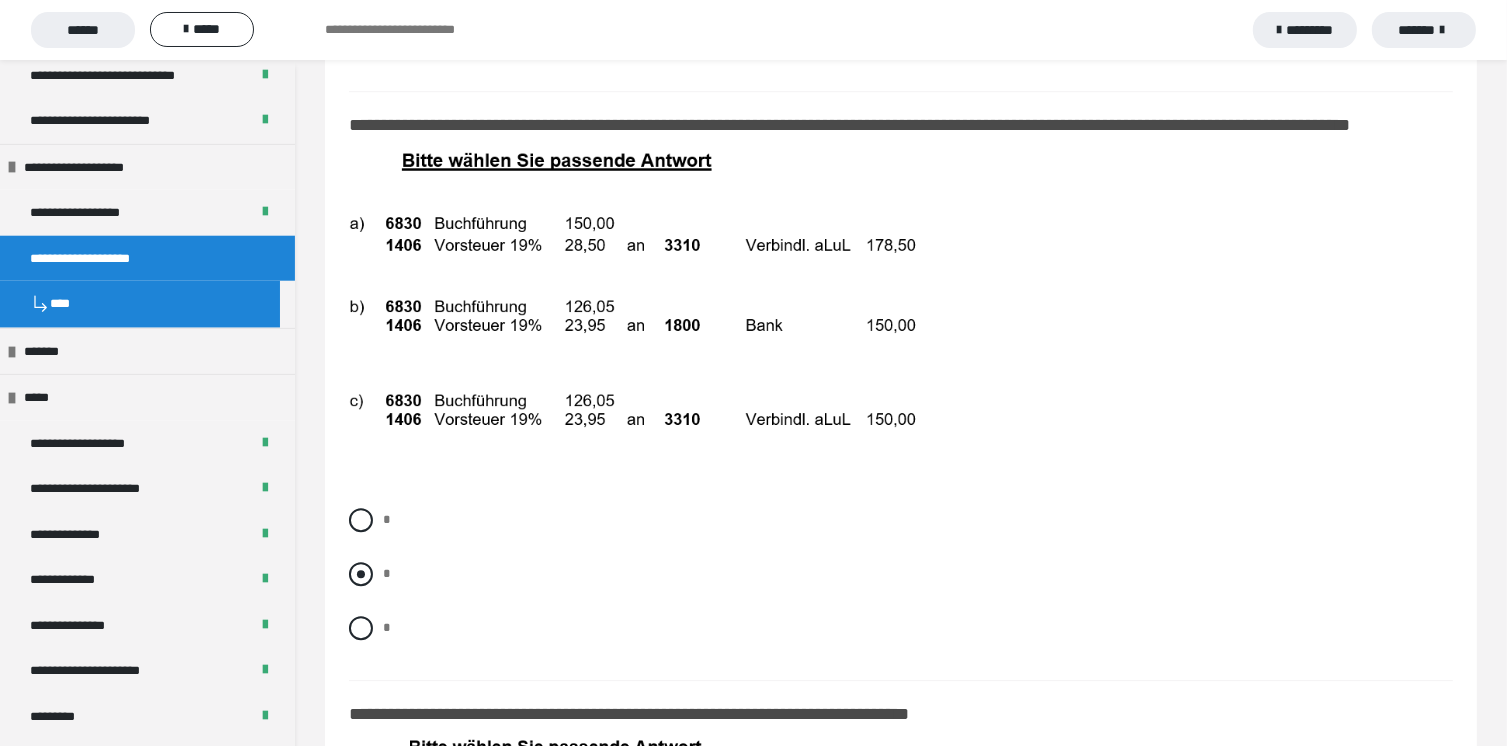 click at bounding box center [361, 574] 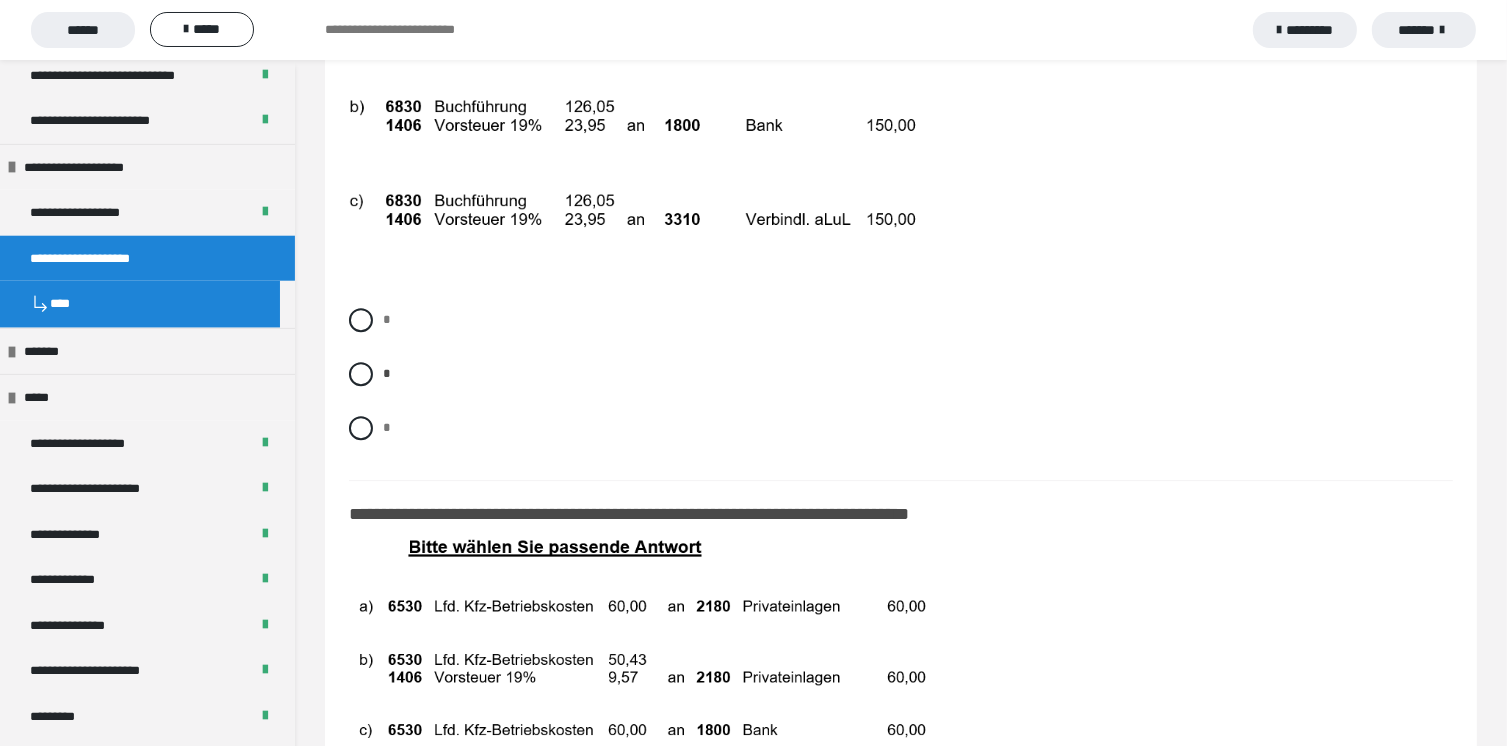 scroll, scrollTop: 13900, scrollLeft: 0, axis: vertical 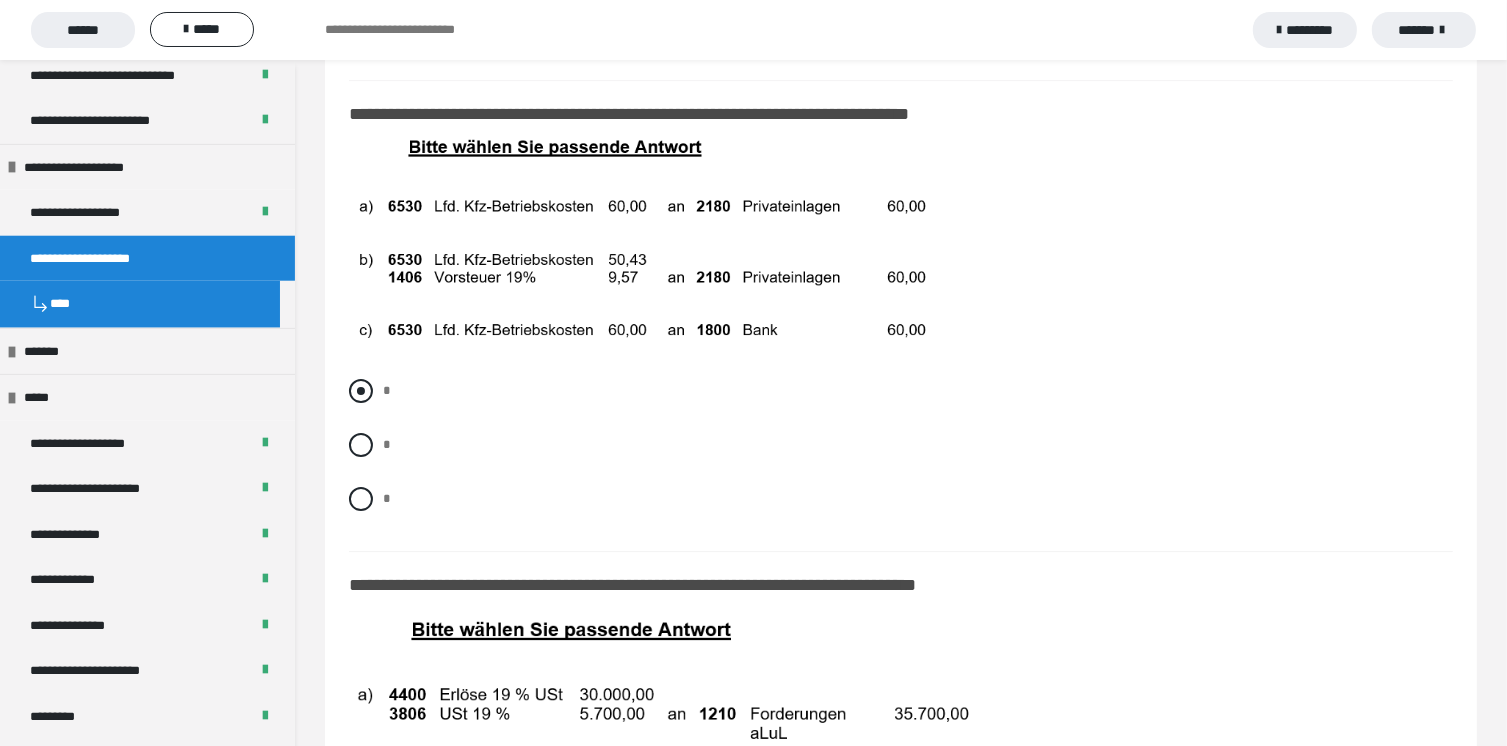 click at bounding box center [361, 391] 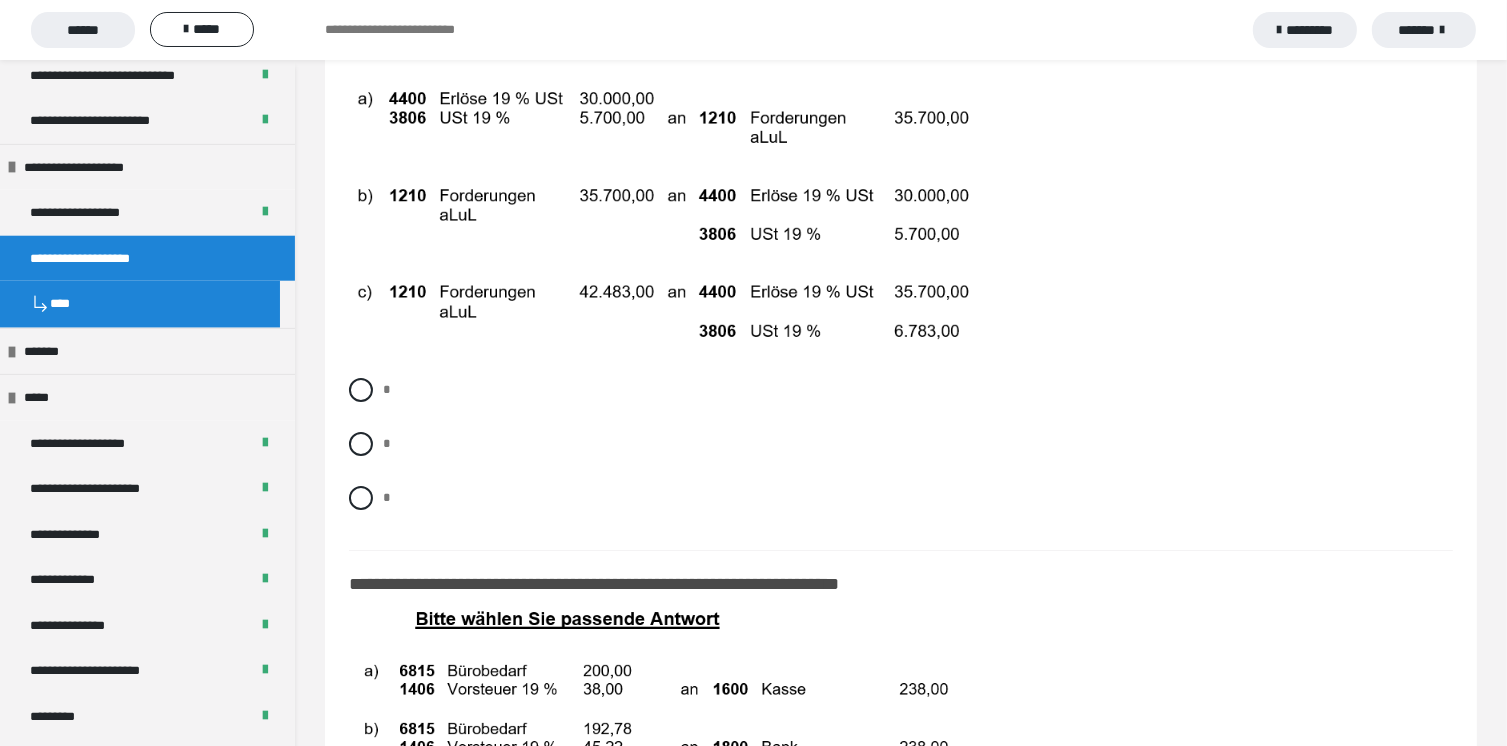 scroll, scrollTop: 14500, scrollLeft: 0, axis: vertical 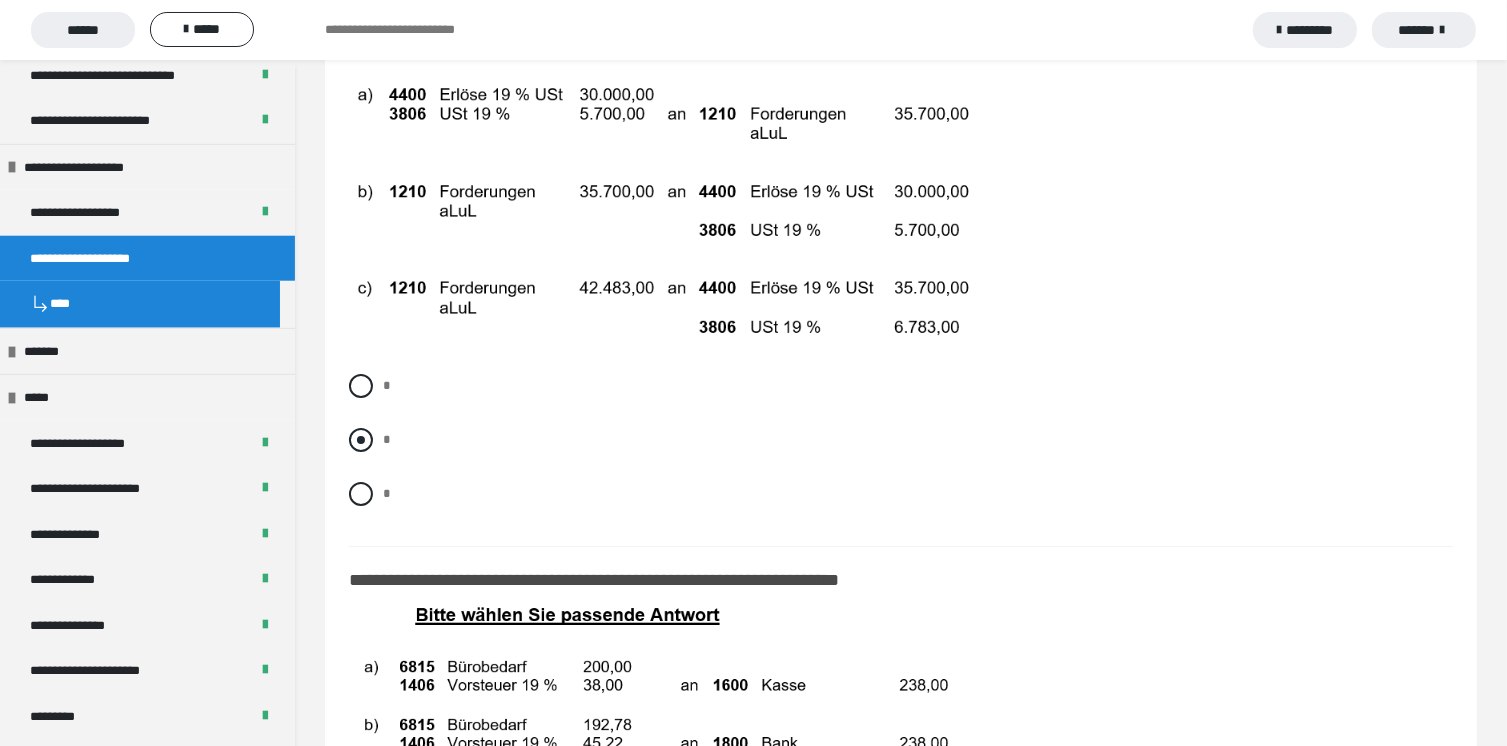 click at bounding box center [361, 440] 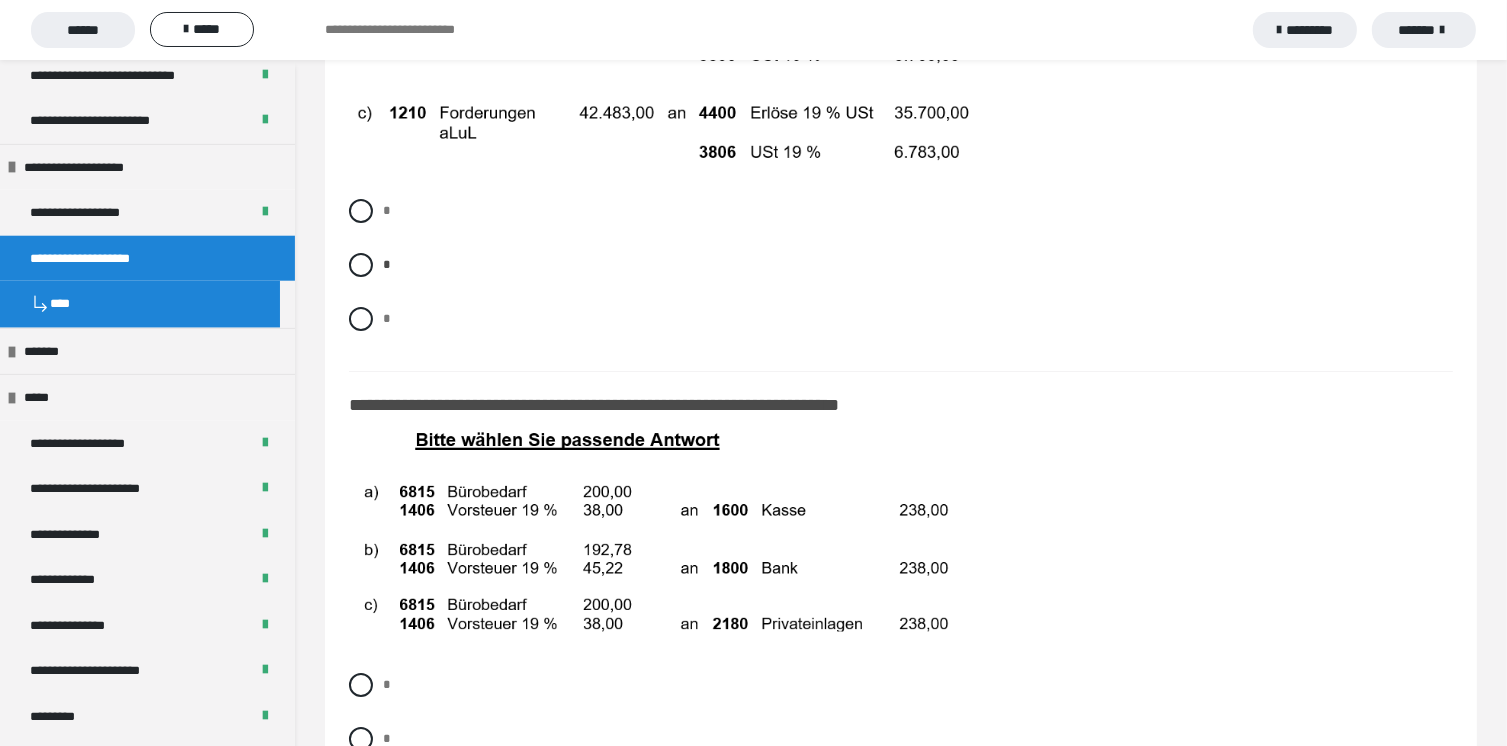 scroll, scrollTop: 14900, scrollLeft: 0, axis: vertical 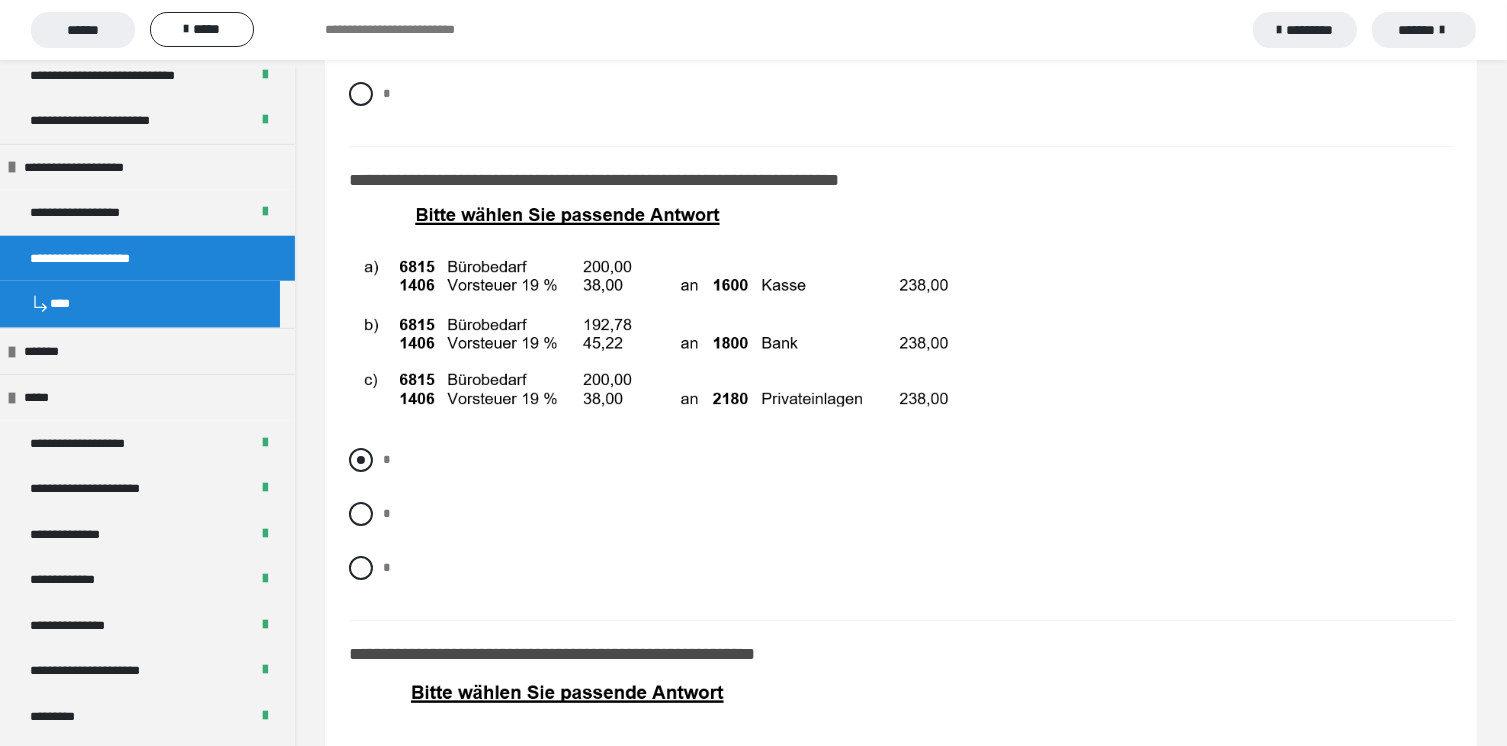 click on "*" at bounding box center (901, 460) 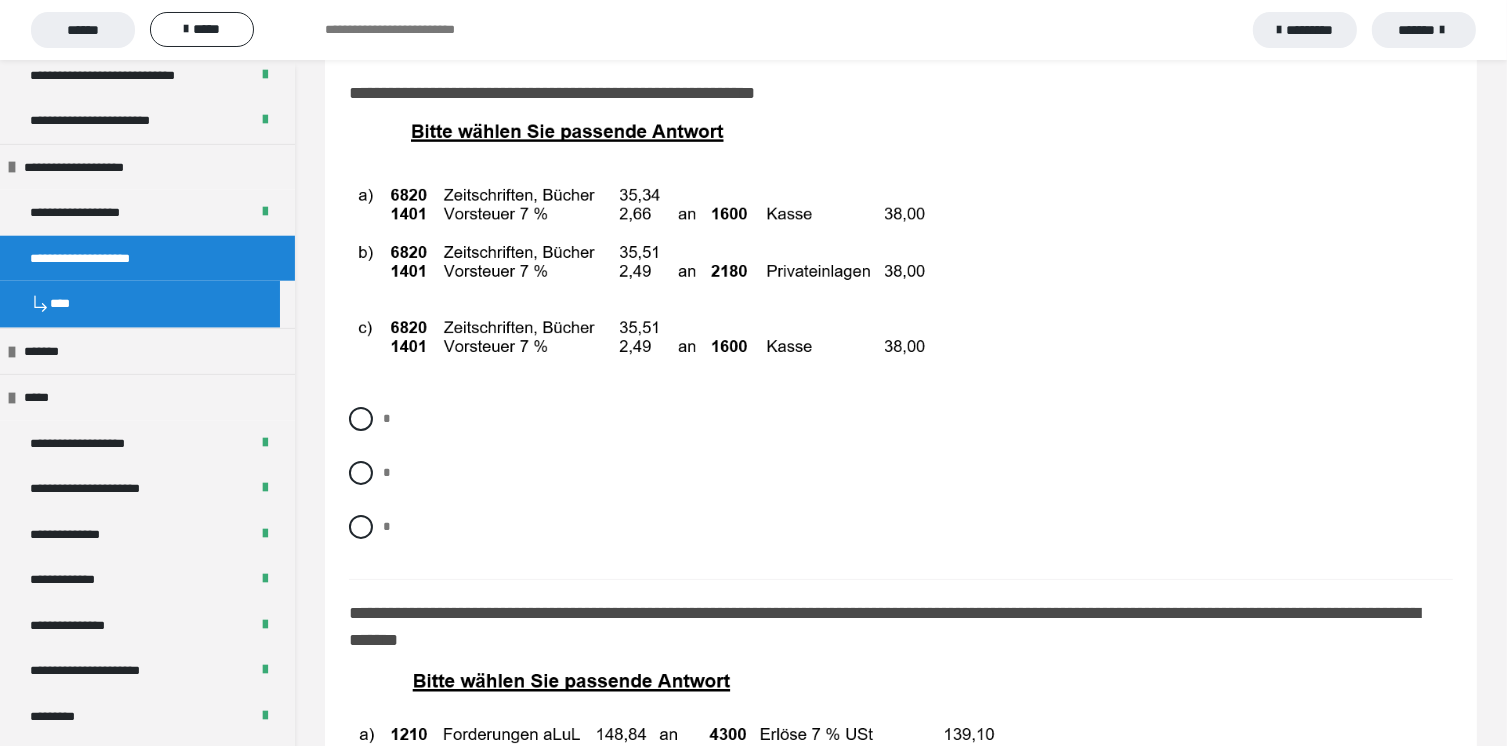 scroll, scrollTop: 15500, scrollLeft: 0, axis: vertical 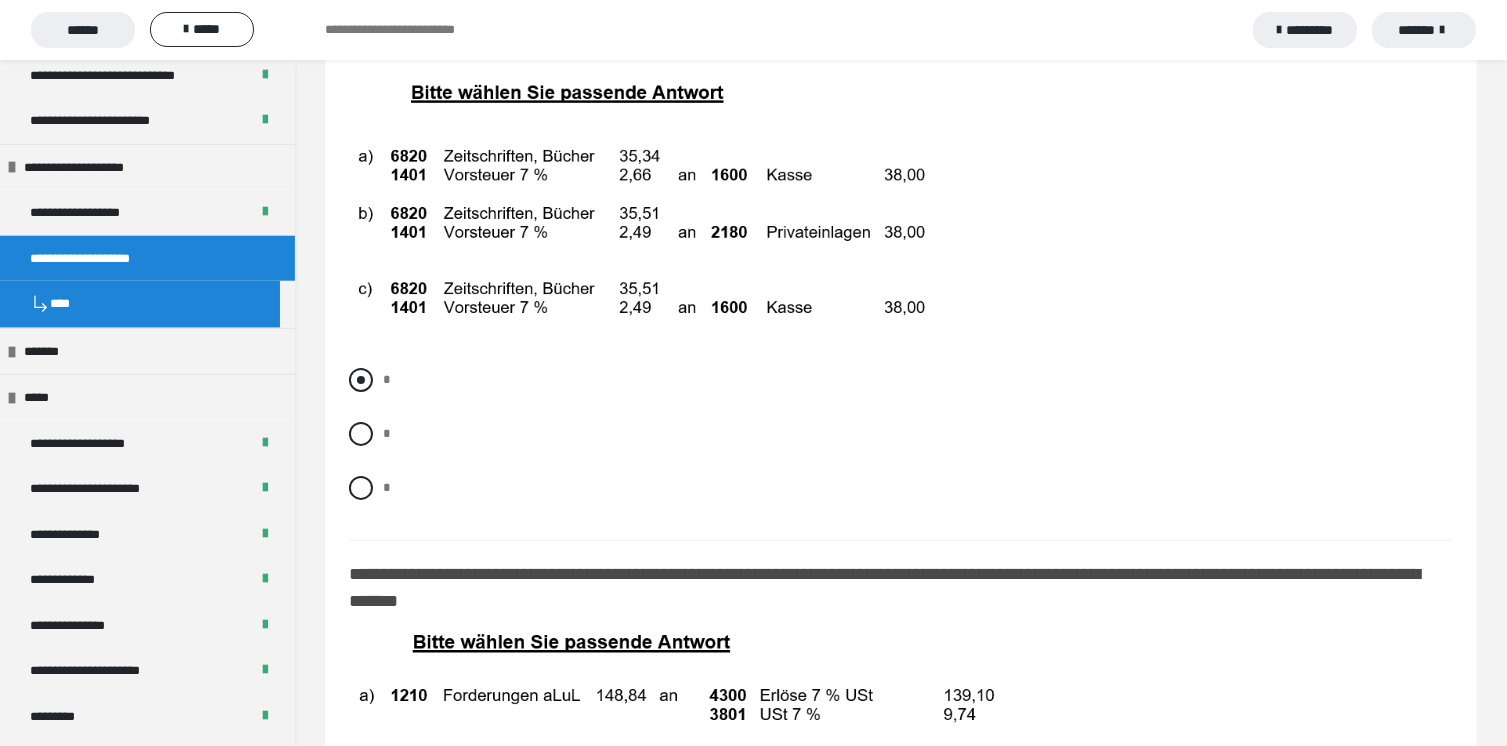 click at bounding box center [361, 380] 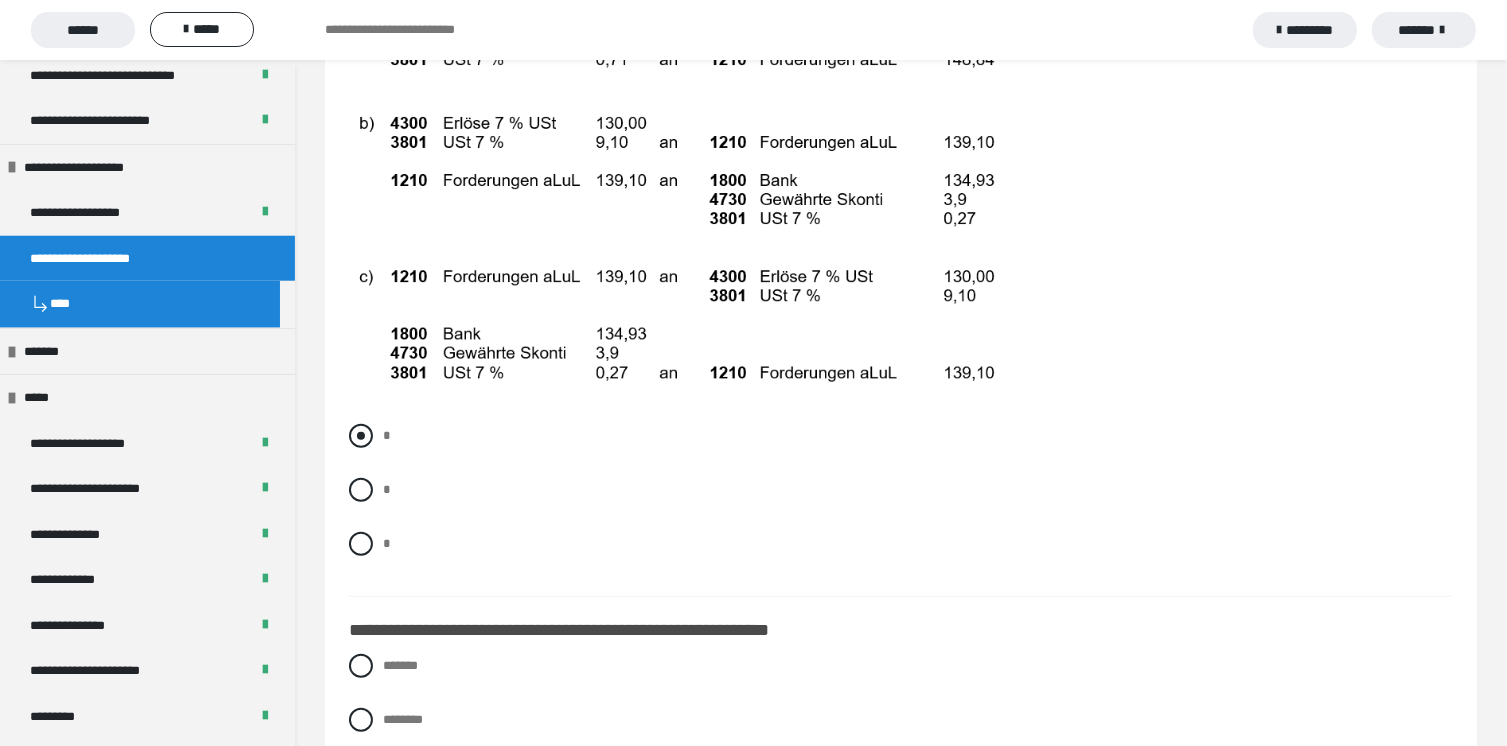 scroll, scrollTop: 16400, scrollLeft: 0, axis: vertical 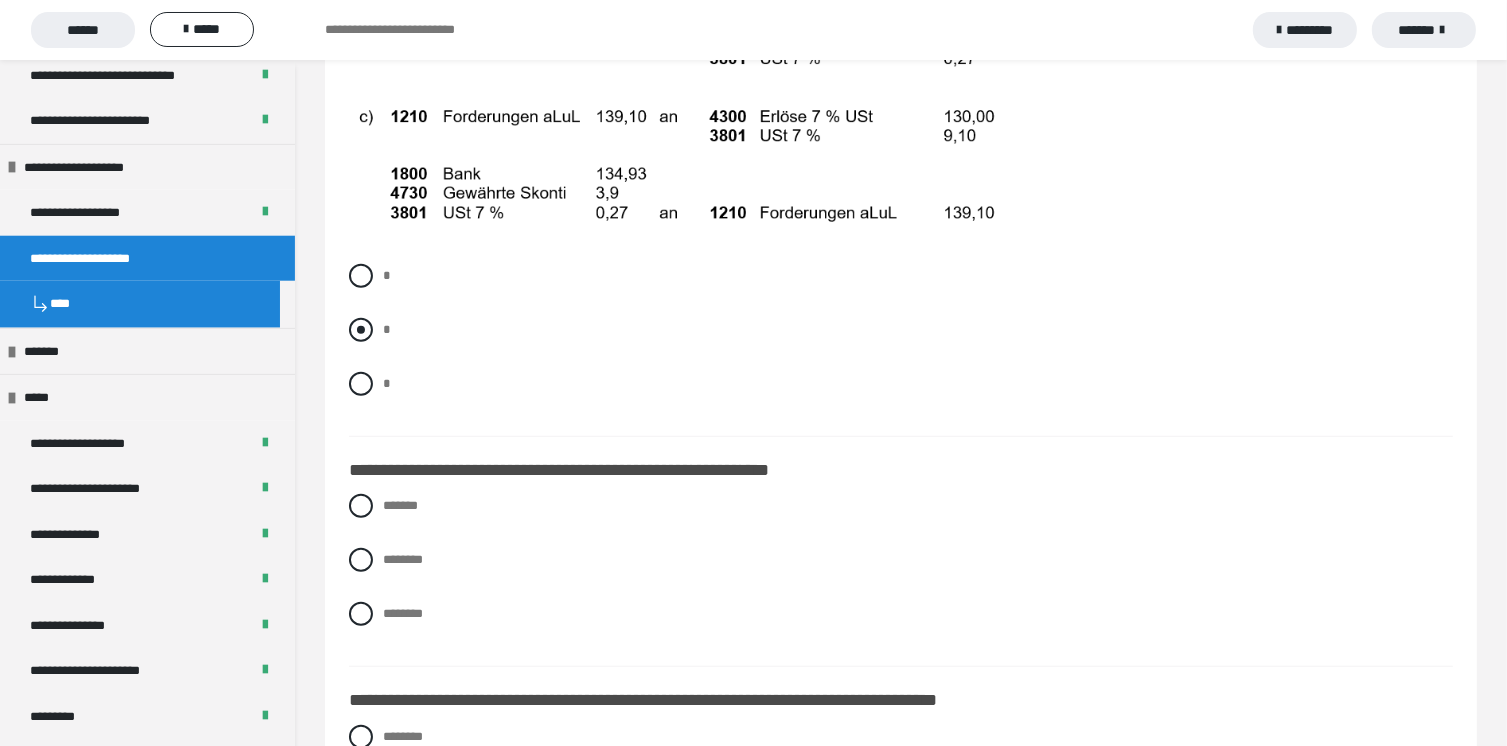 click at bounding box center (361, 330) 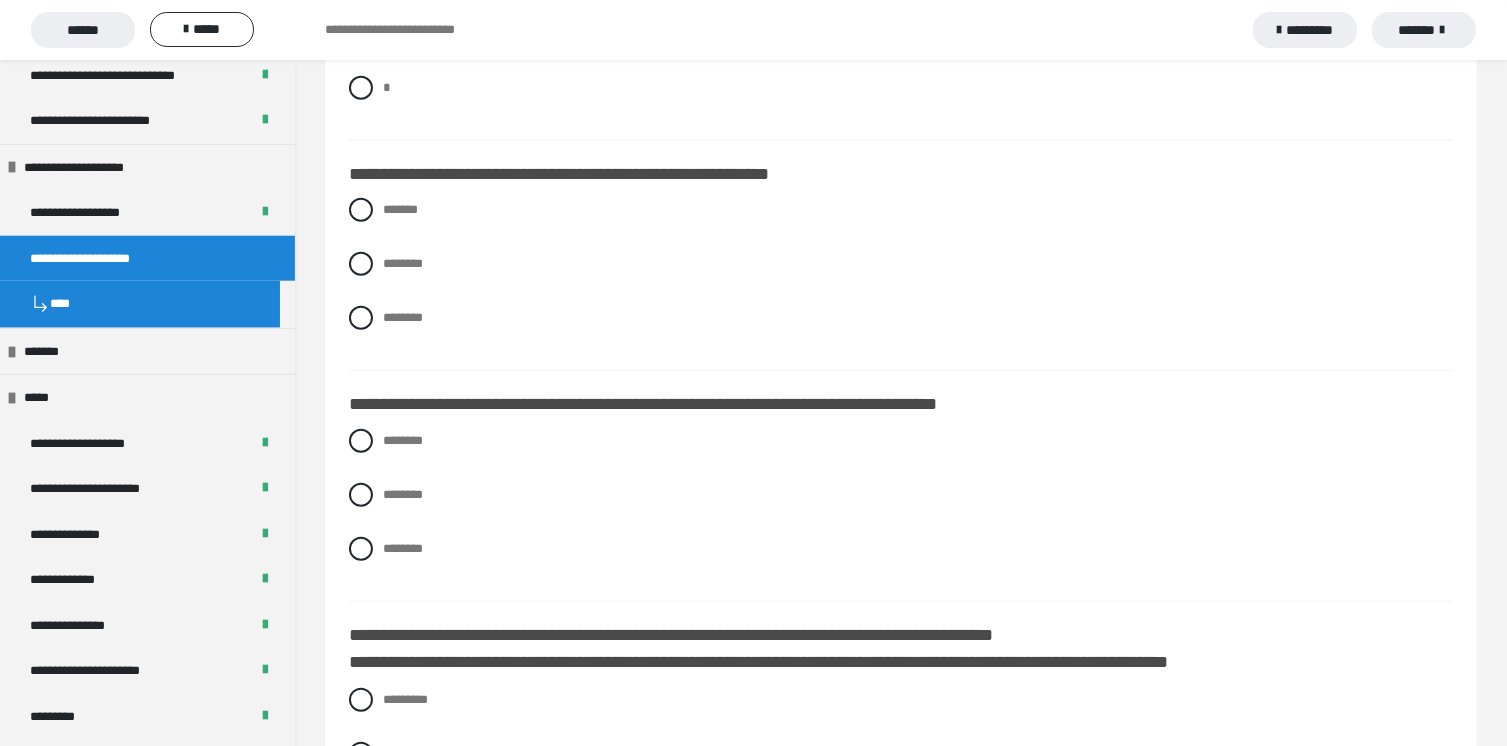 scroll, scrollTop: 16700, scrollLeft: 0, axis: vertical 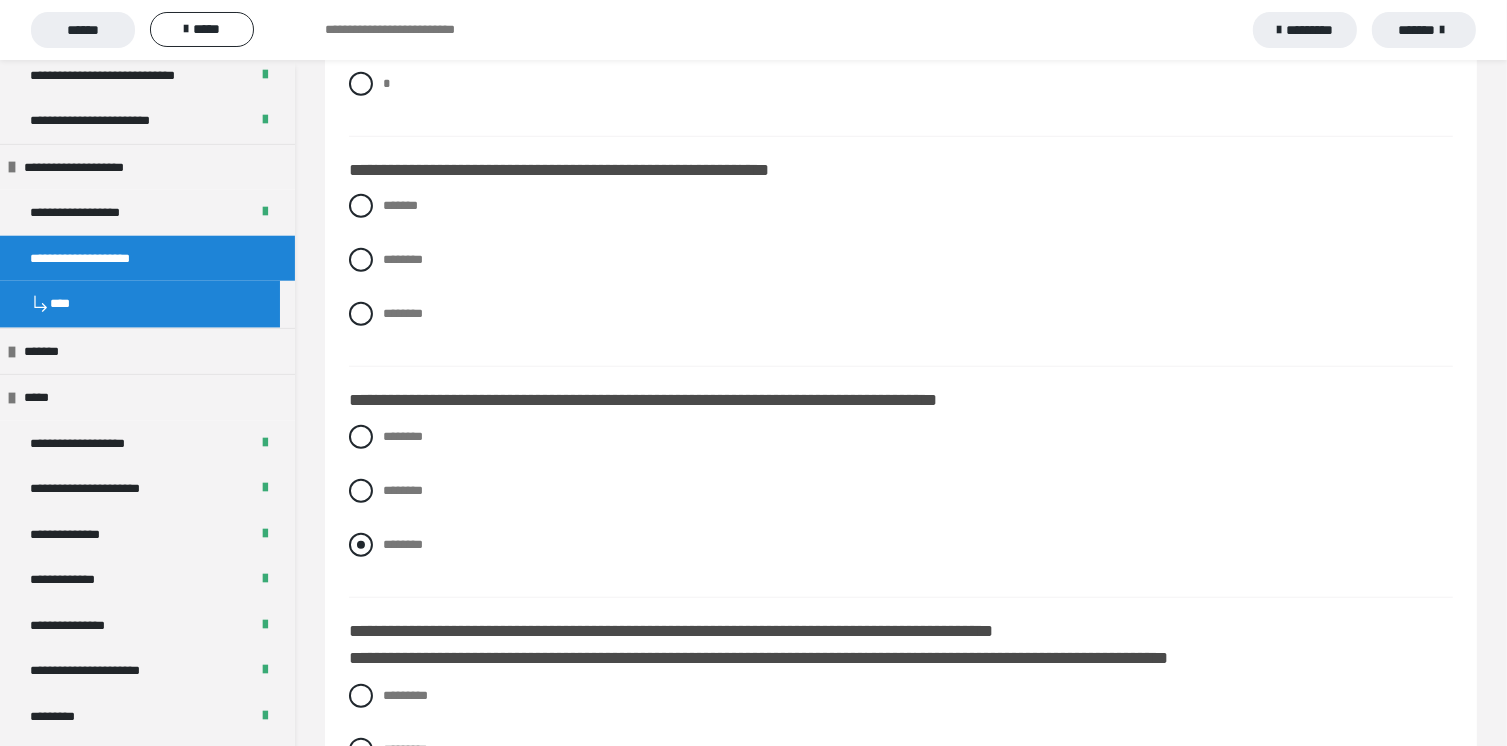 click at bounding box center [361, 545] 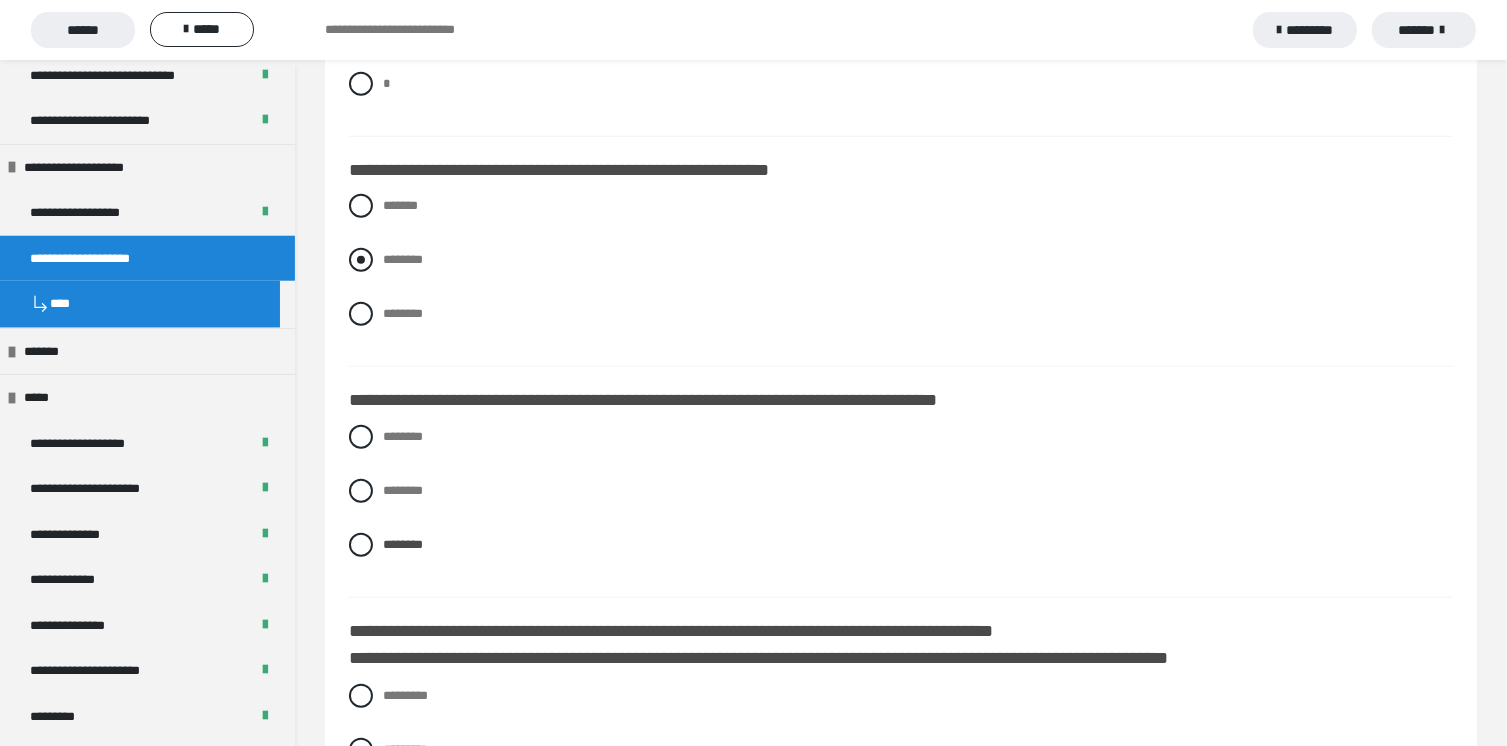 click at bounding box center [361, 260] 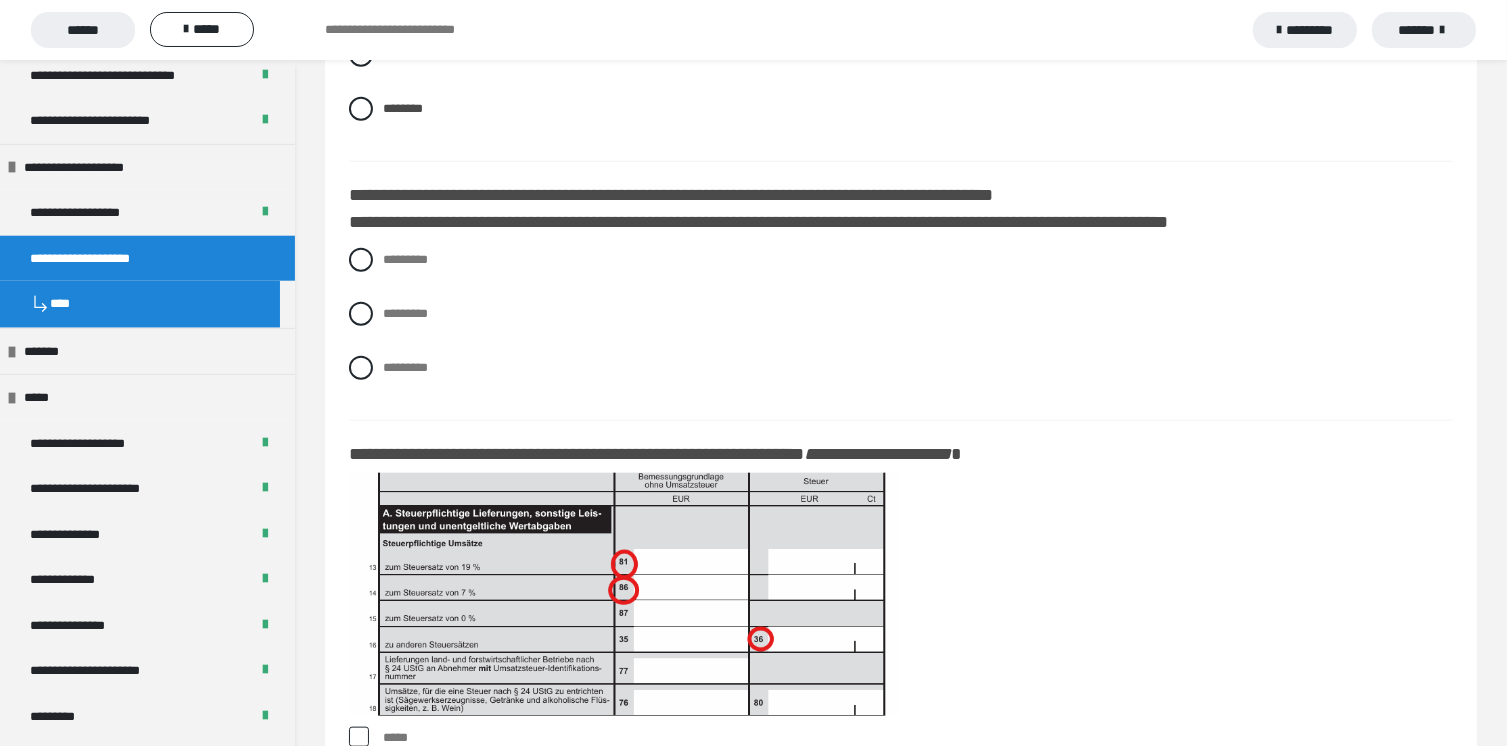 scroll, scrollTop: 17200, scrollLeft: 0, axis: vertical 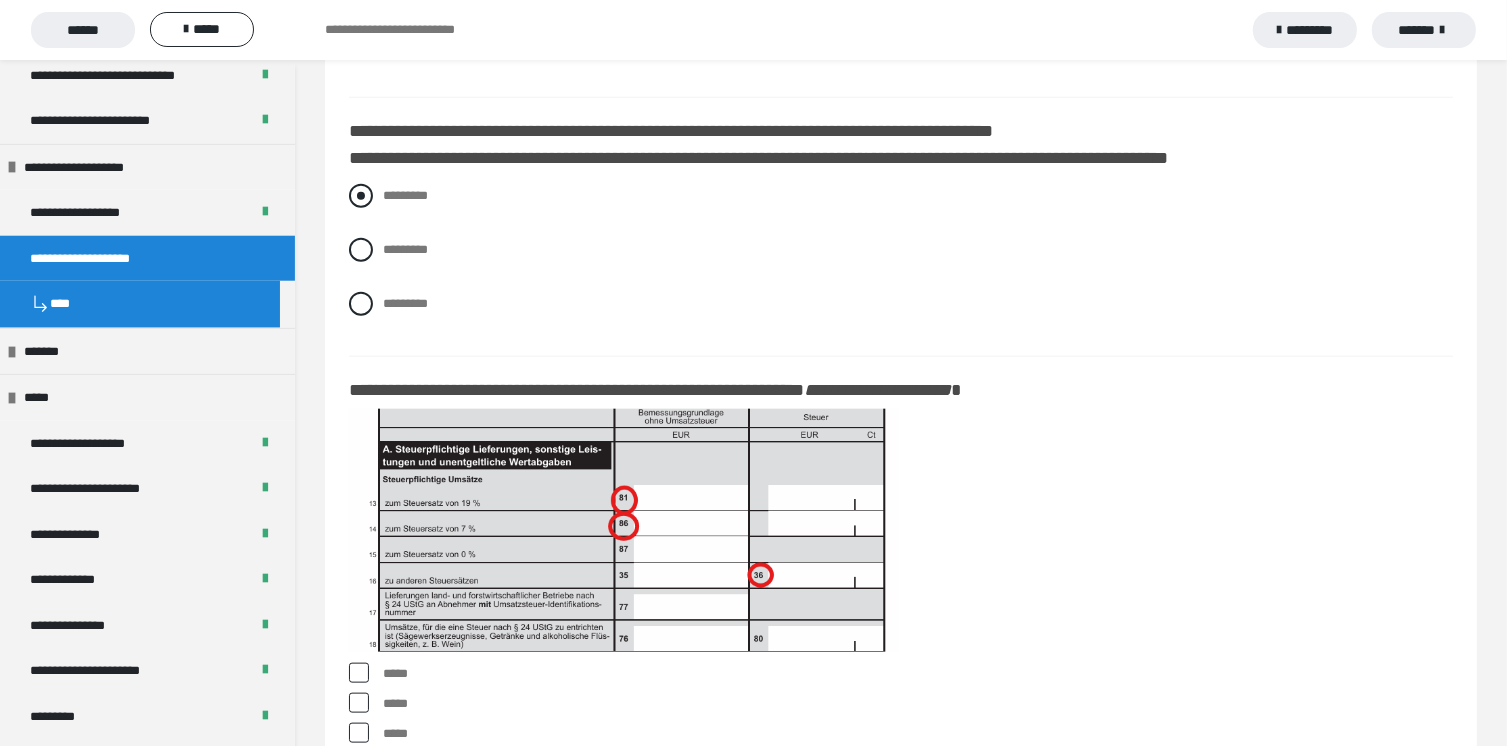 click on "*********" at bounding box center [901, 196] 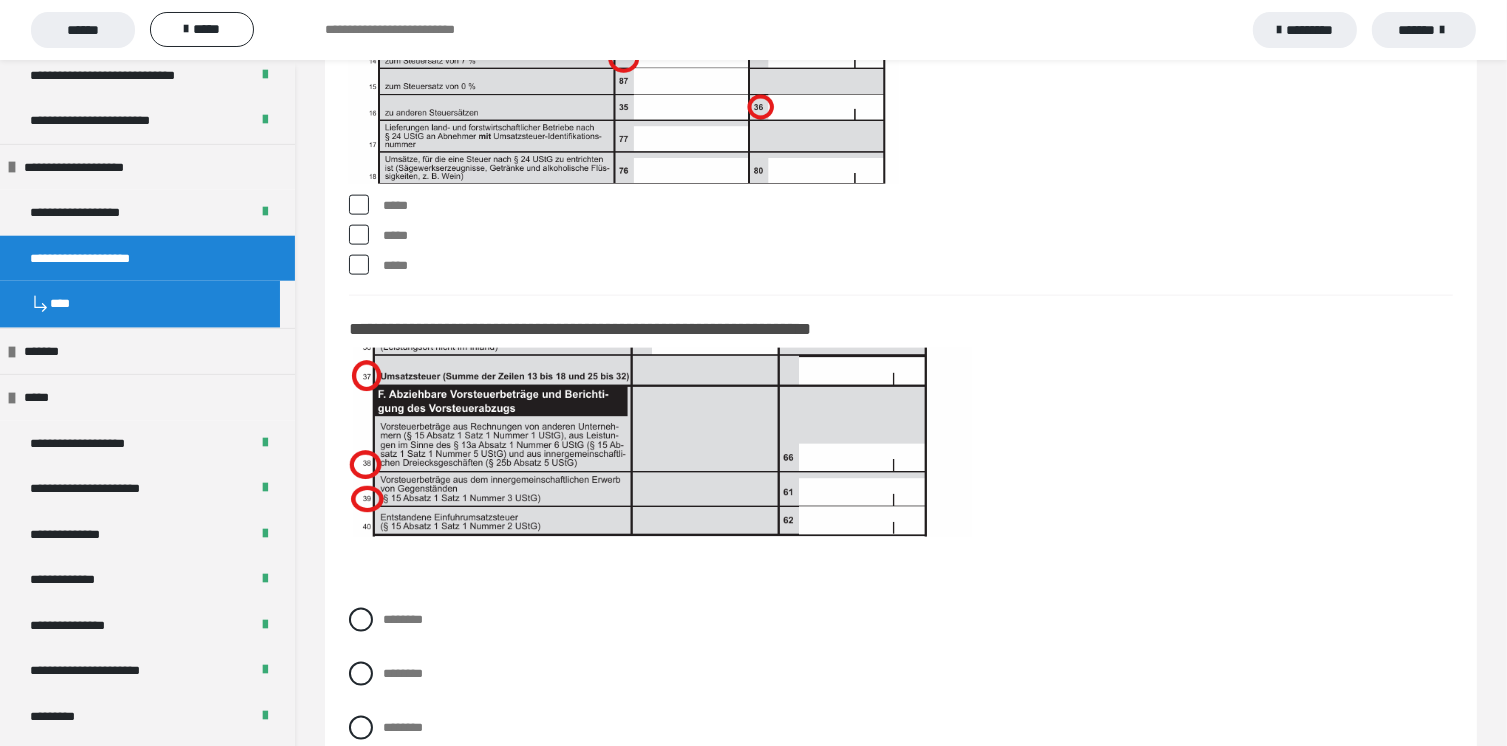 scroll, scrollTop: 17700, scrollLeft: 0, axis: vertical 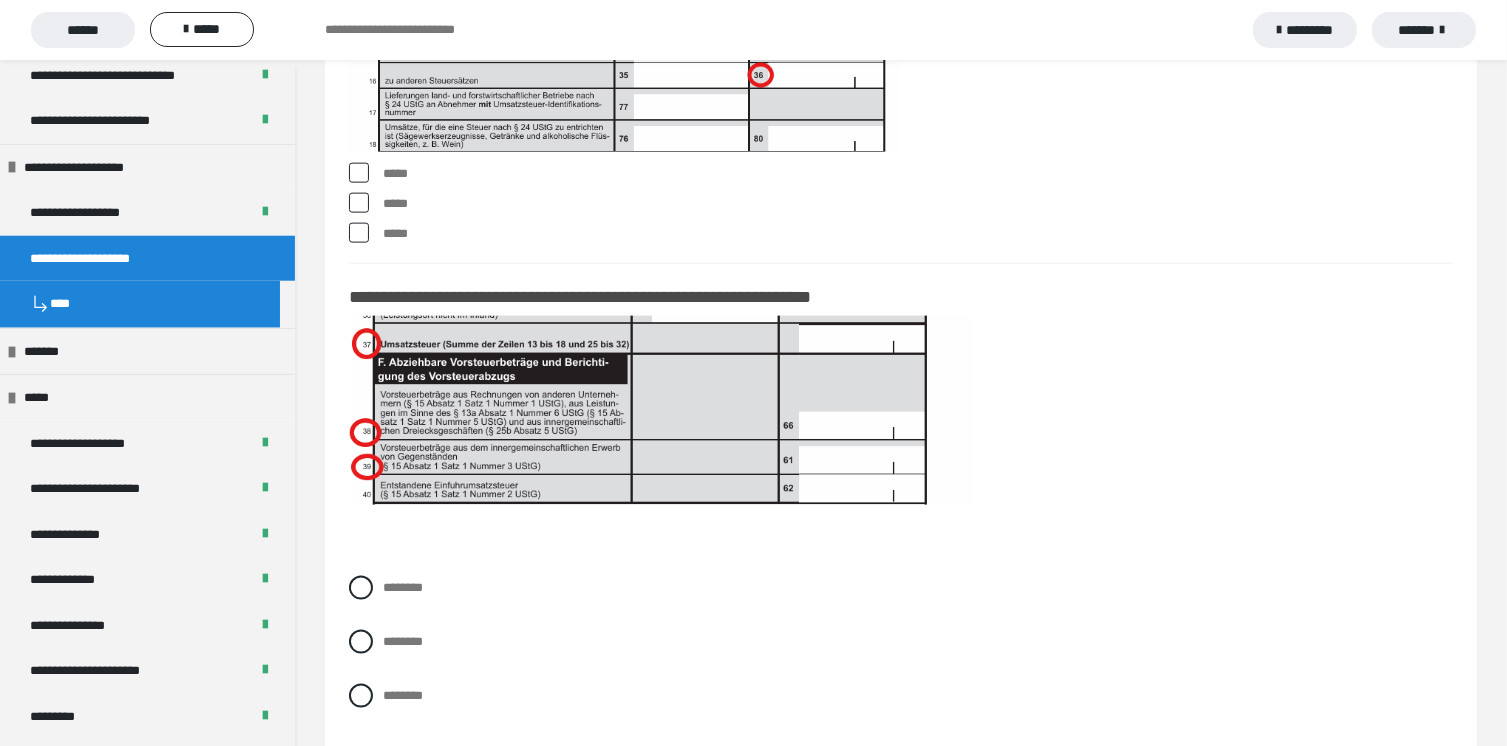 click at bounding box center (359, 173) 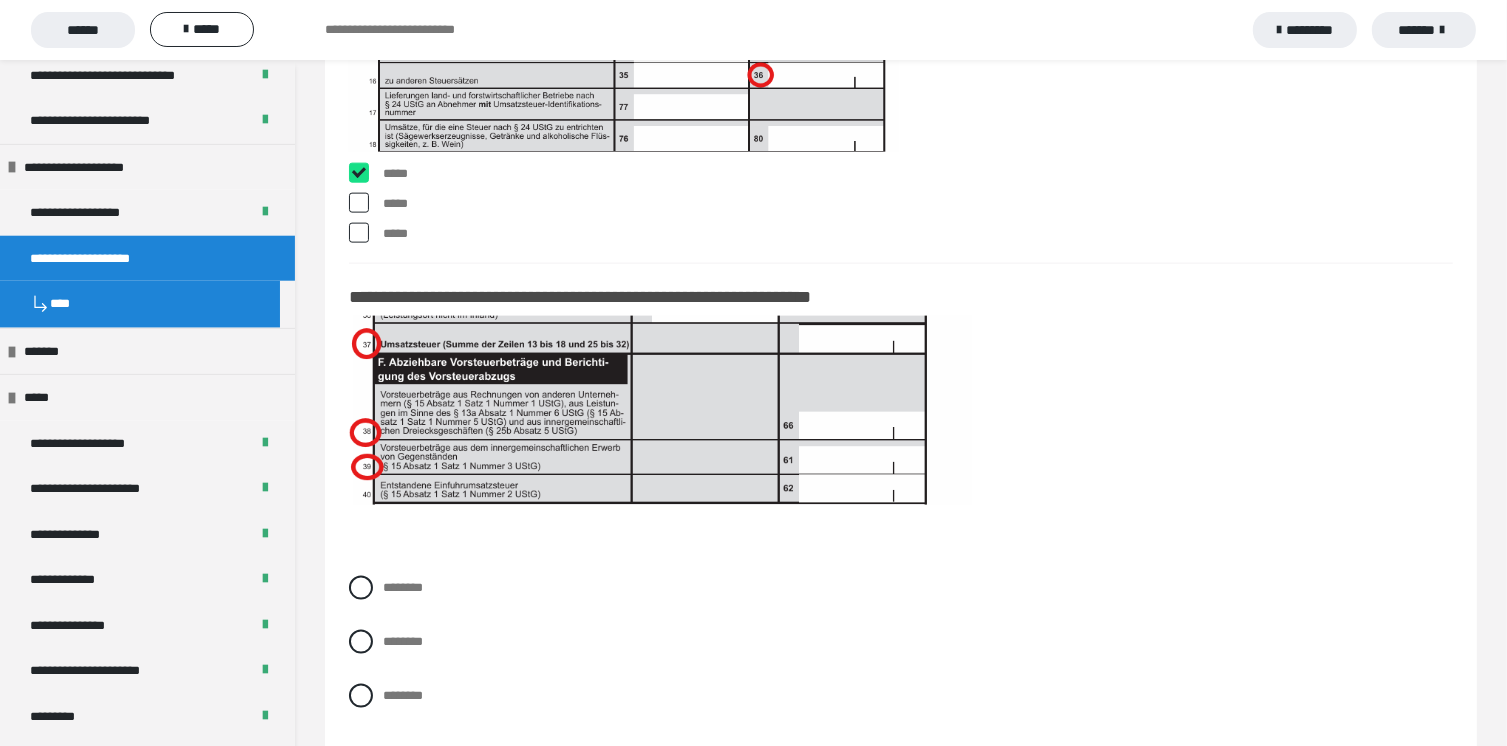 checkbox on "****" 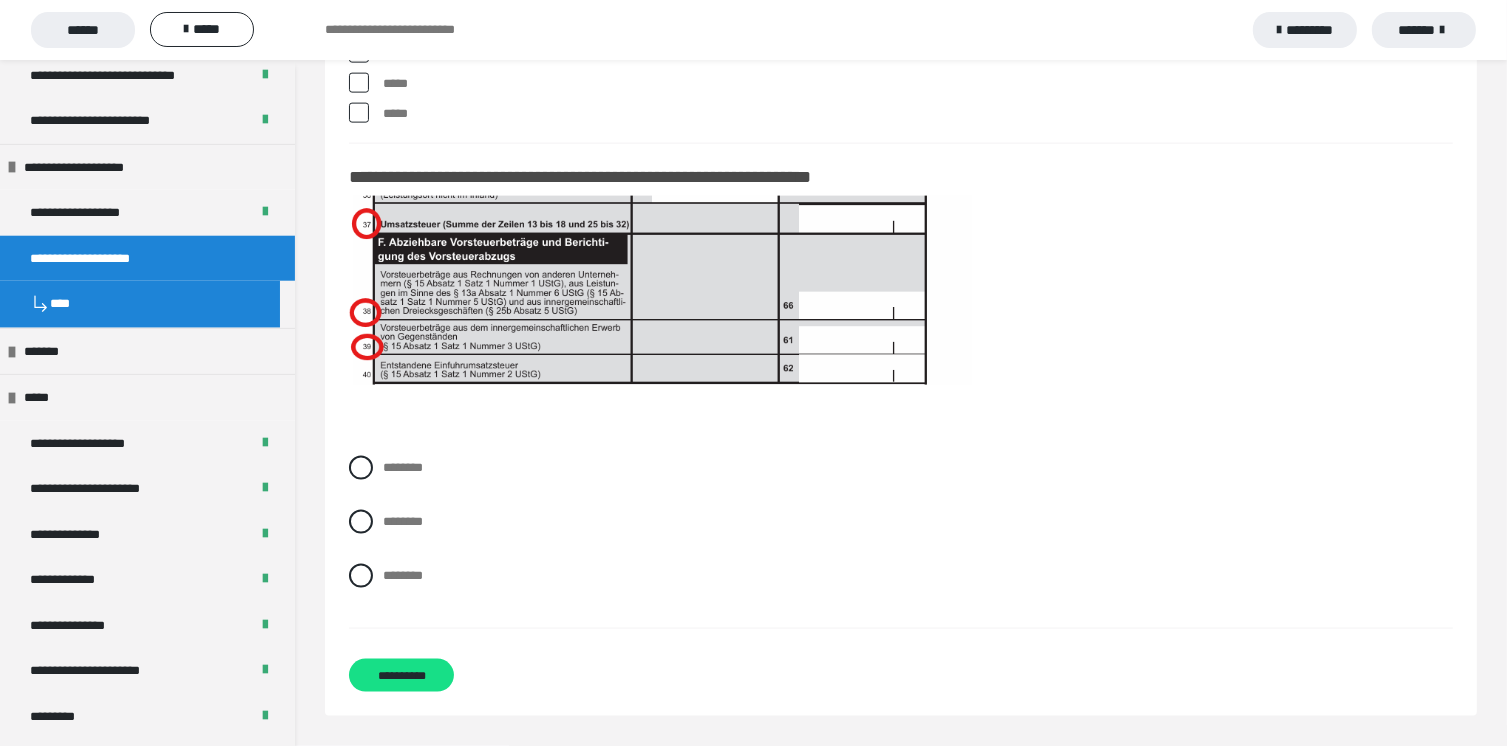 scroll, scrollTop: 17862, scrollLeft: 0, axis: vertical 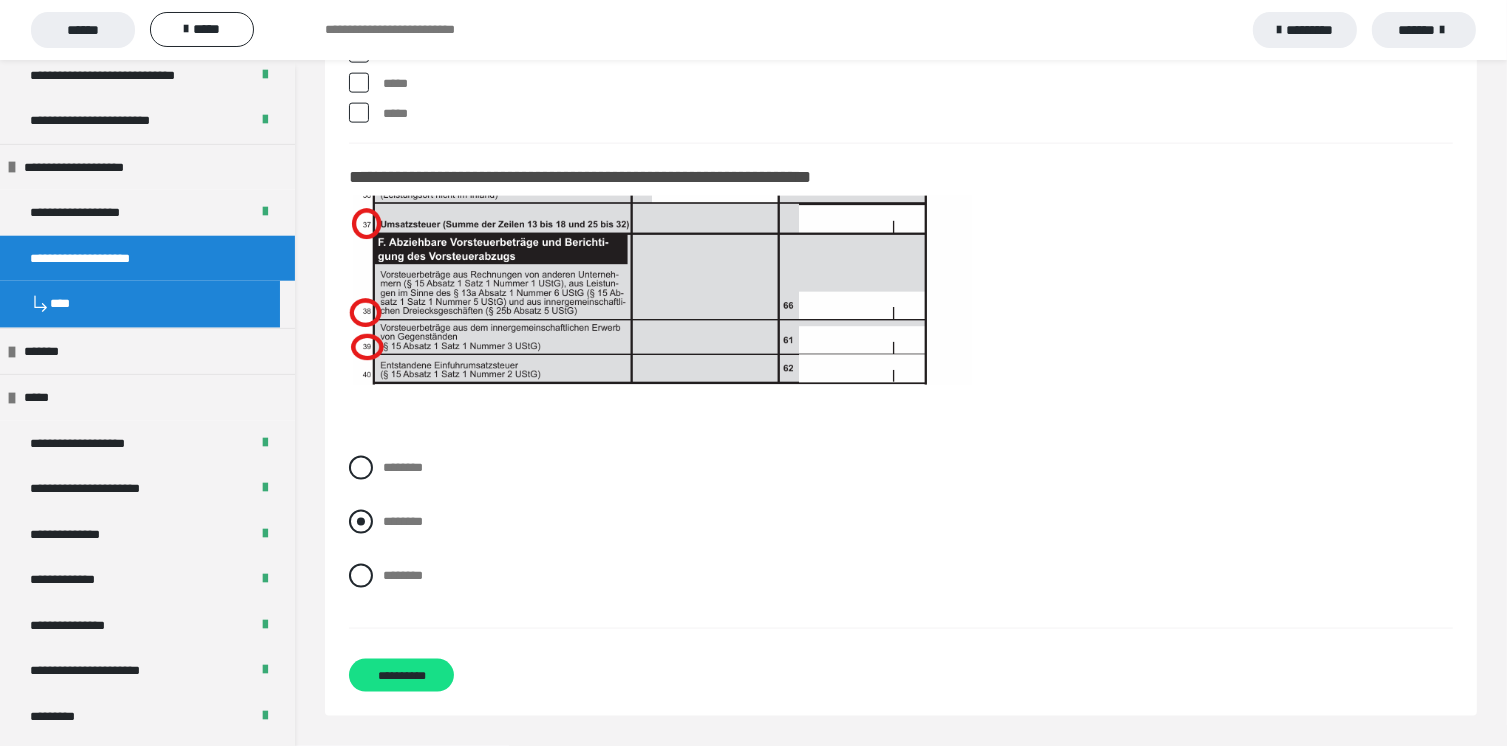 click on "********" at bounding box center [389, 516] 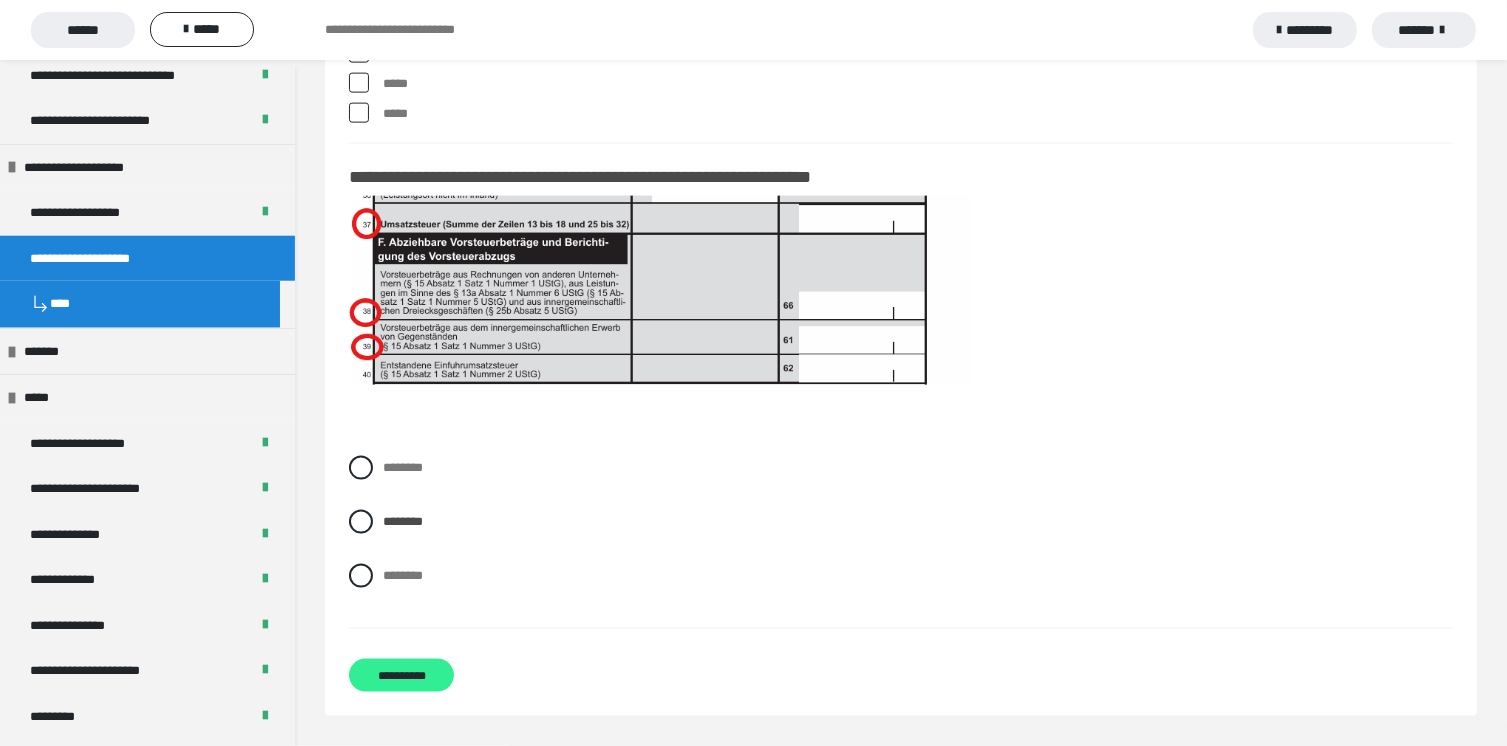 click on "**********" at bounding box center [401, 675] 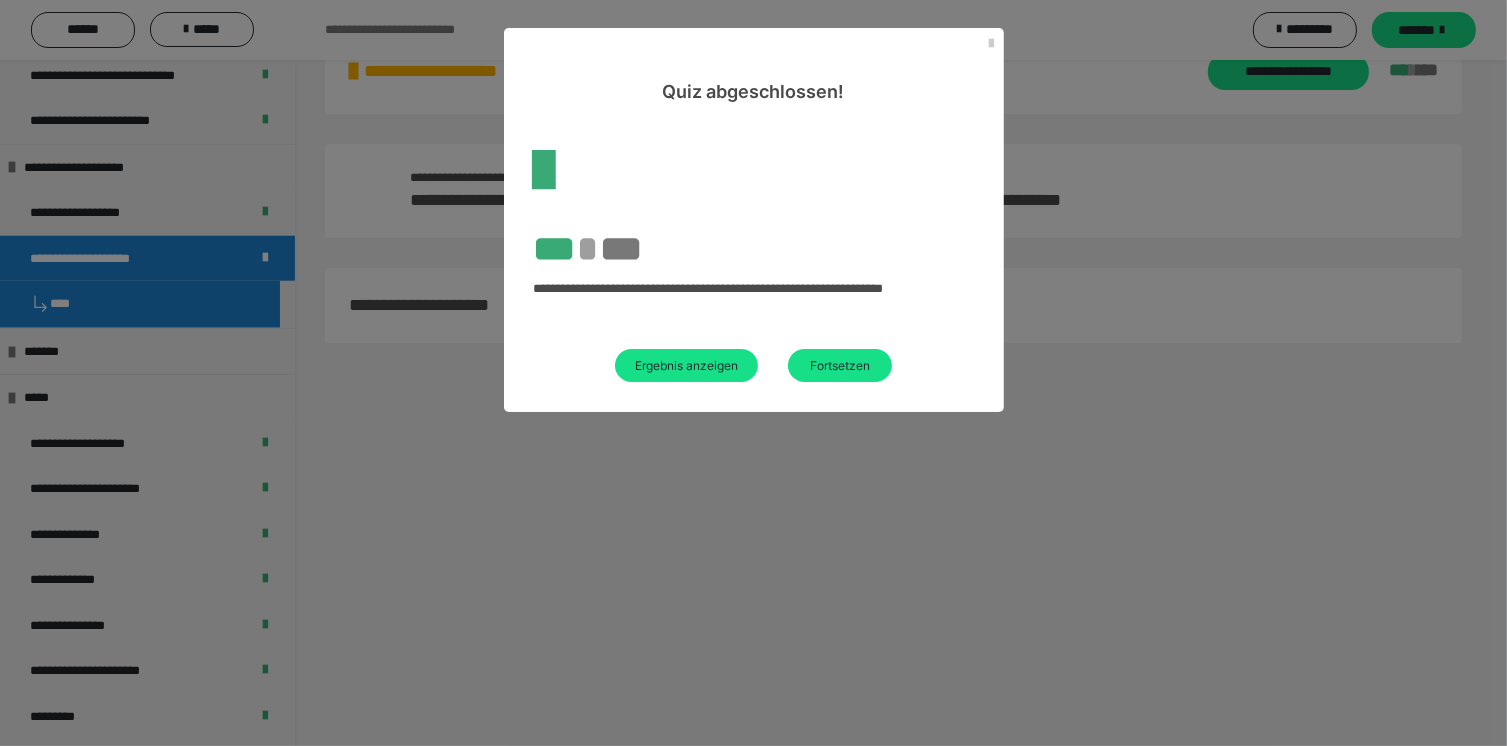 scroll, scrollTop: 60, scrollLeft: 0, axis: vertical 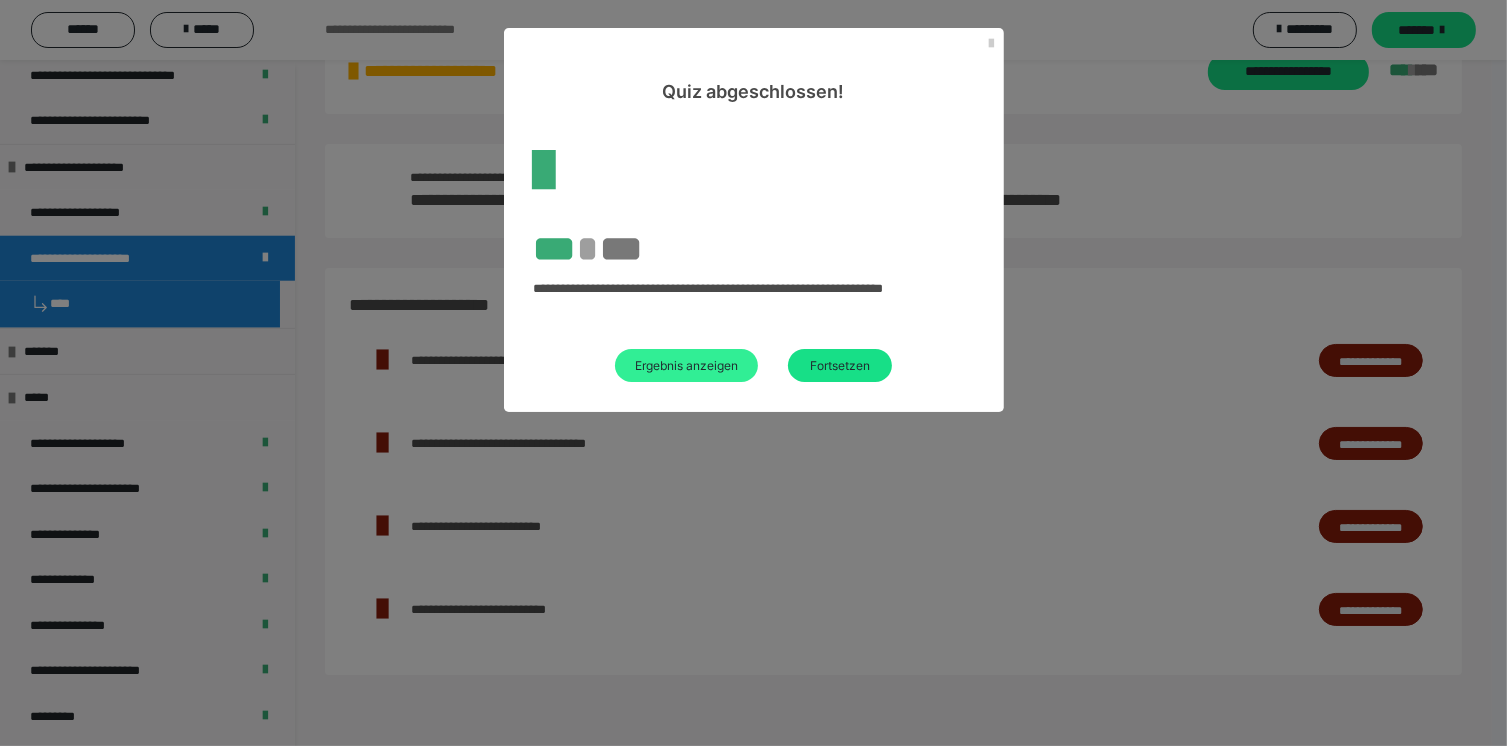 click on "Ergebnis anzeigen" at bounding box center (686, 365) 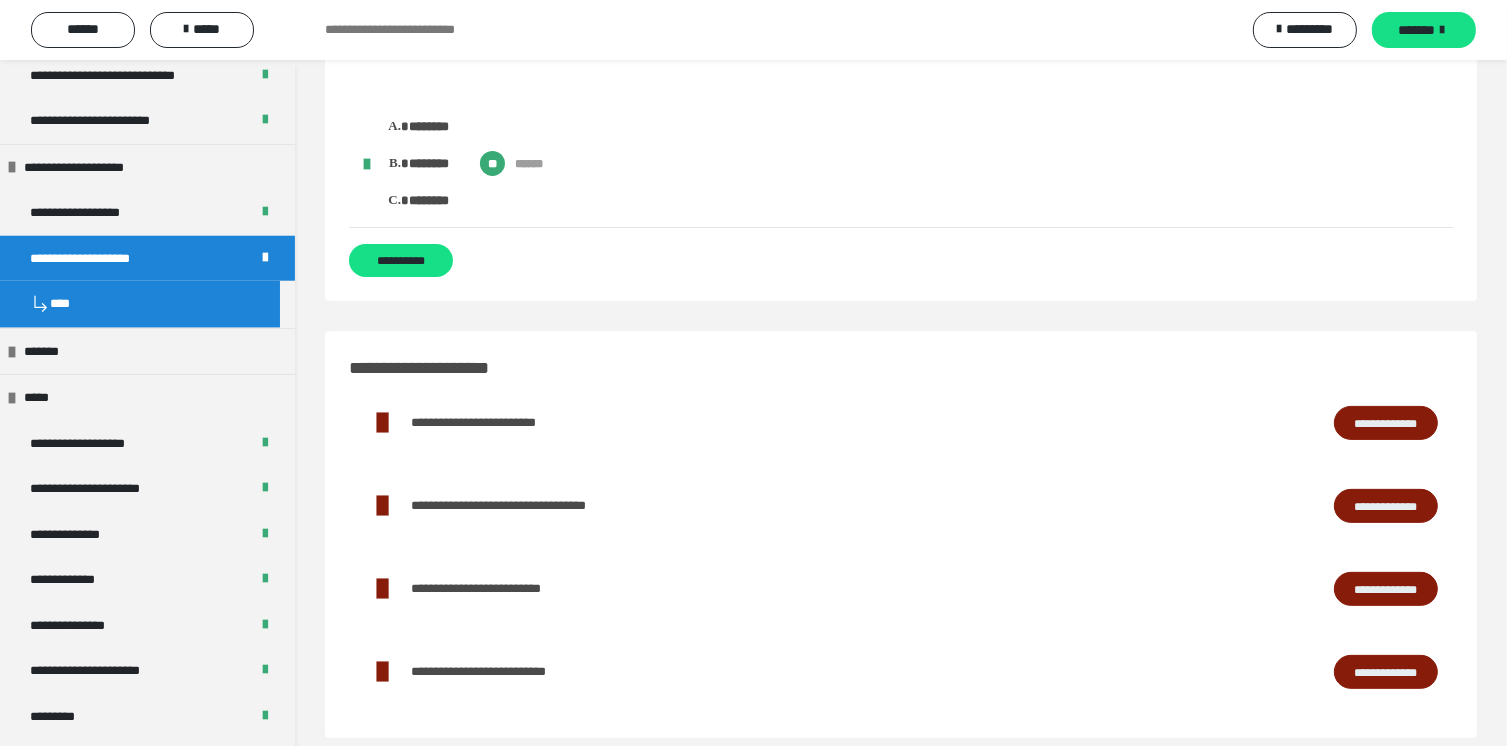 scroll, scrollTop: 15674, scrollLeft: 0, axis: vertical 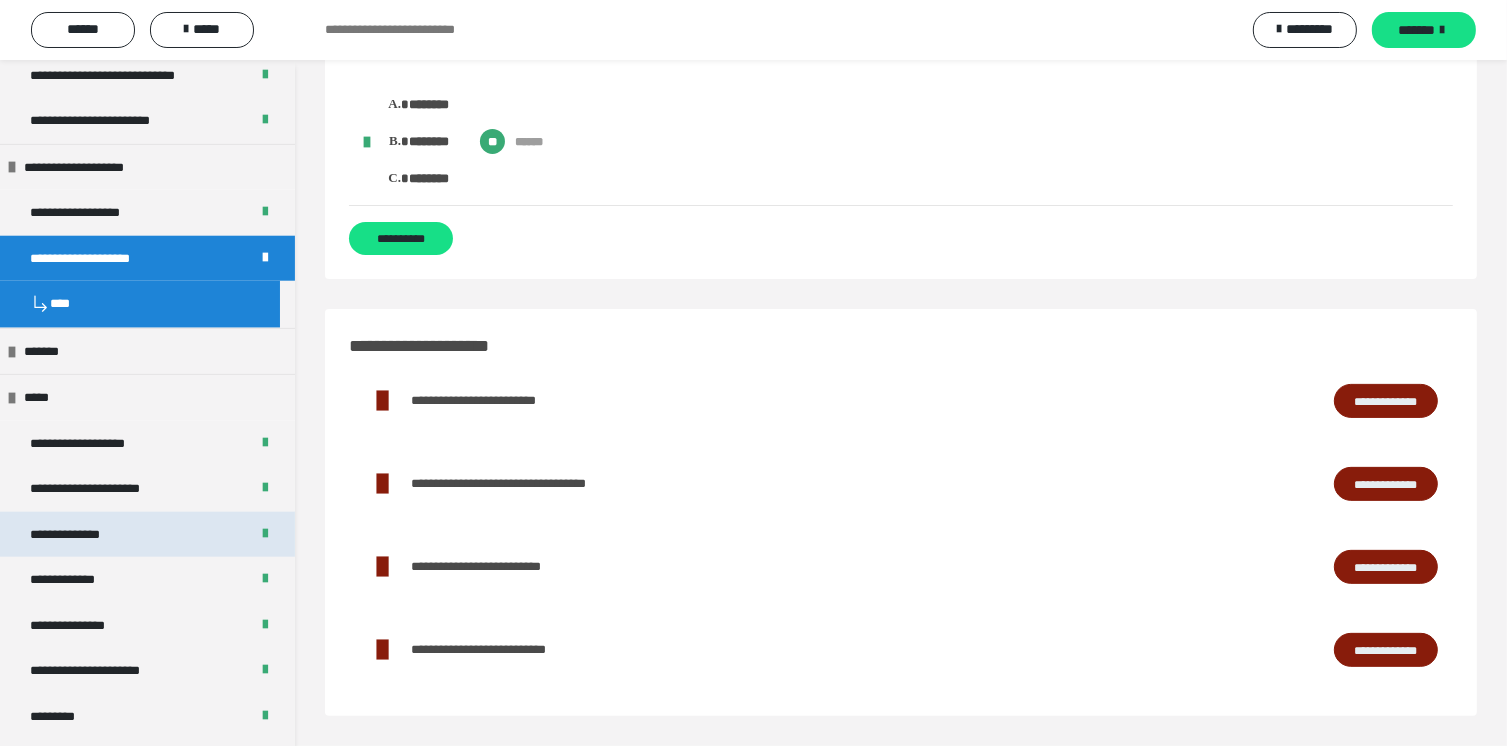 click on "**********" at bounding box center [83, 535] 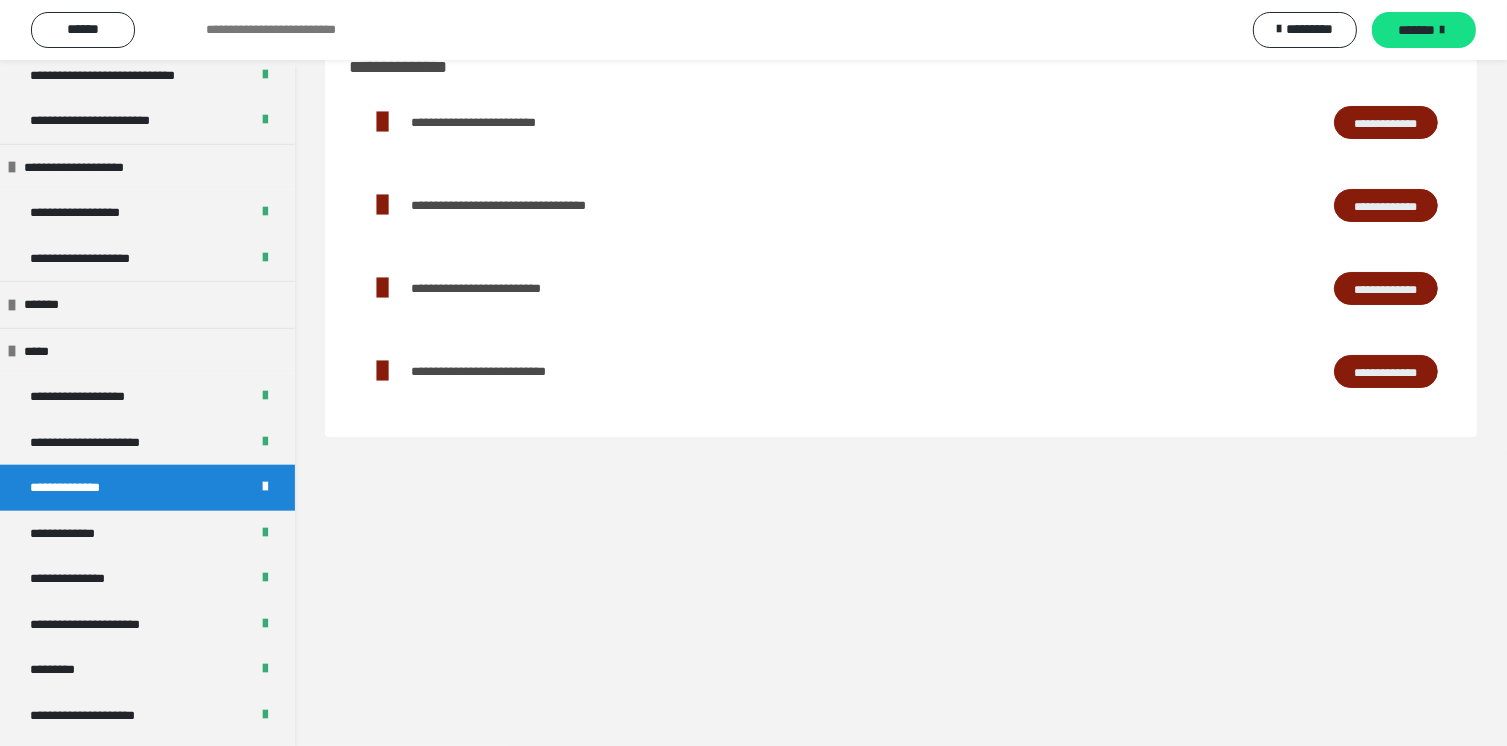 scroll, scrollTop: 0, scrollLeft: 0, axis: both 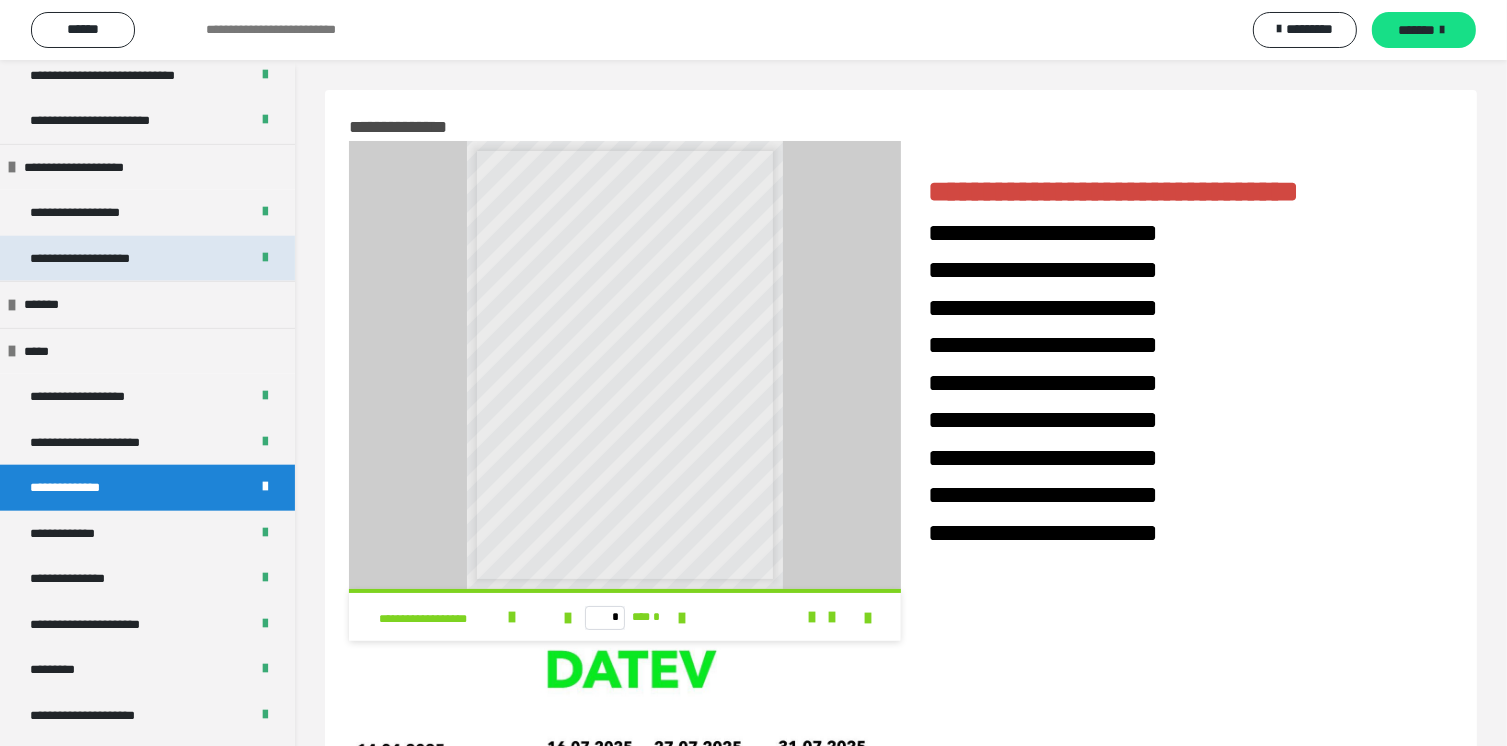 click on "**********" at bounding box center [102, 259] 